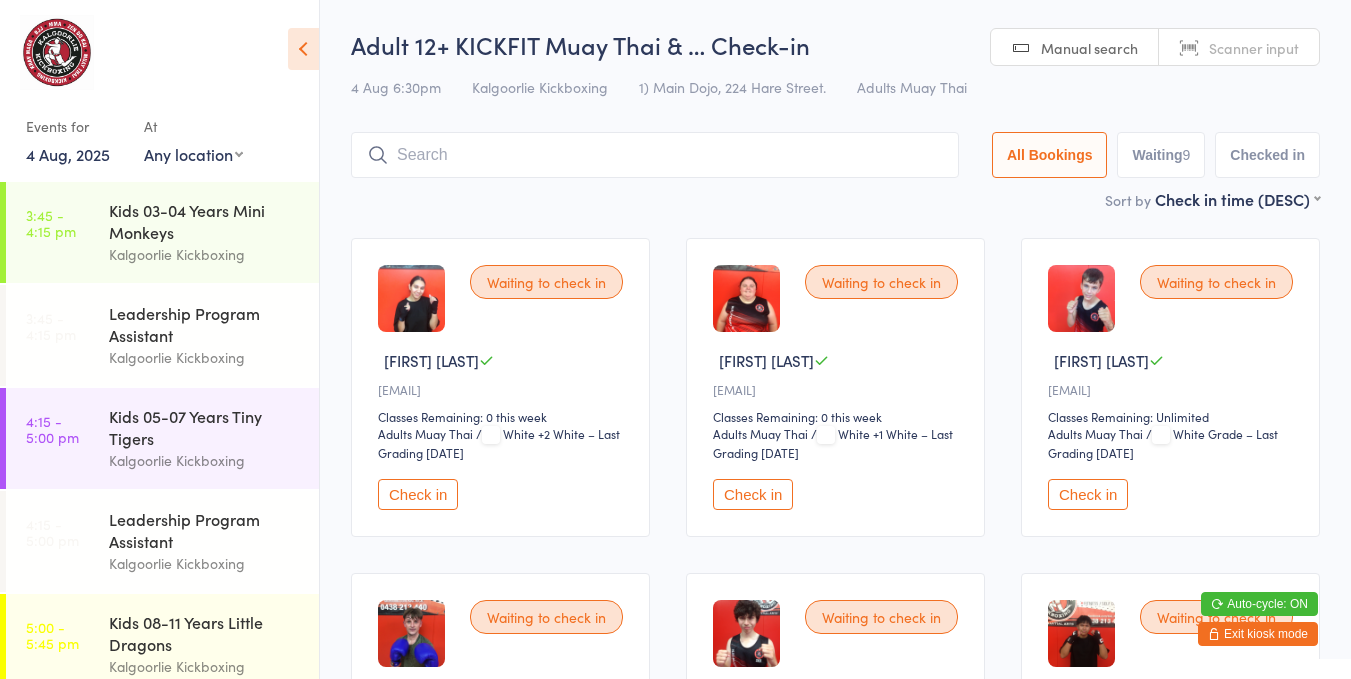 scroll, scrollTop: 0, scrollLeft: 0, axis: both 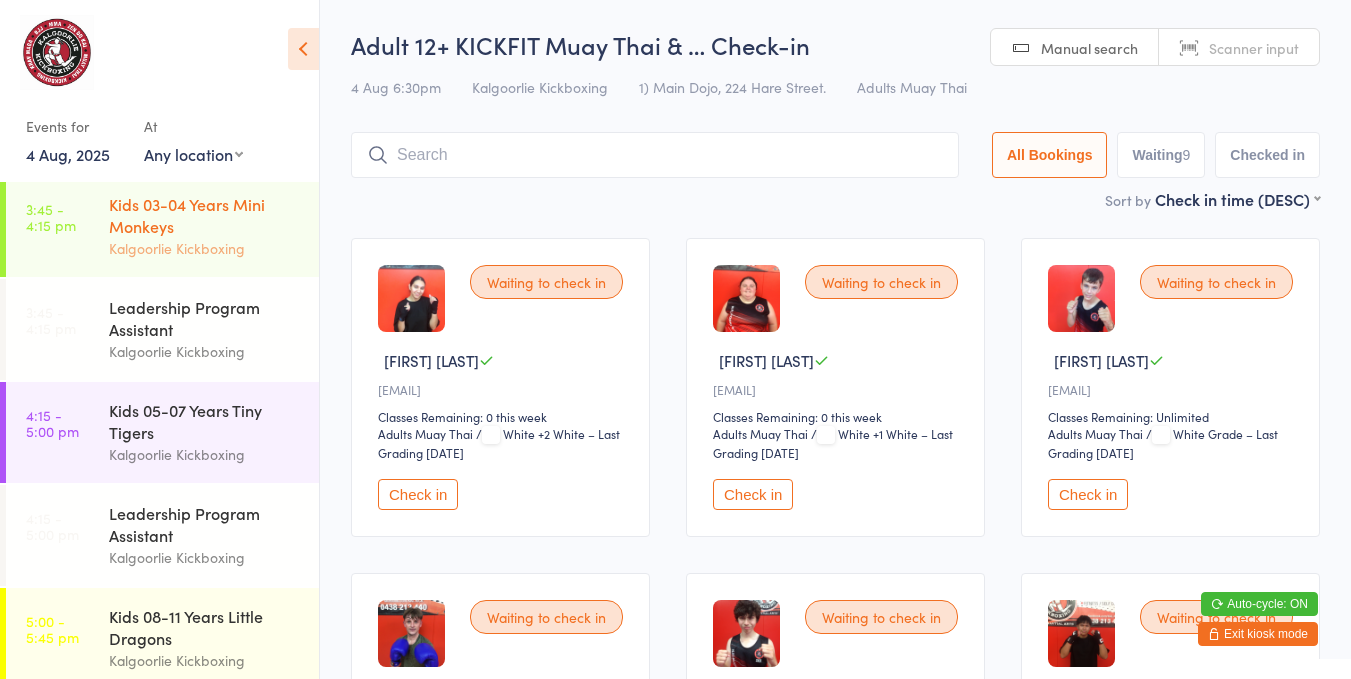 click on "Kids 03-04 Years Mini Monkeys" at bounding box center (205, 215) 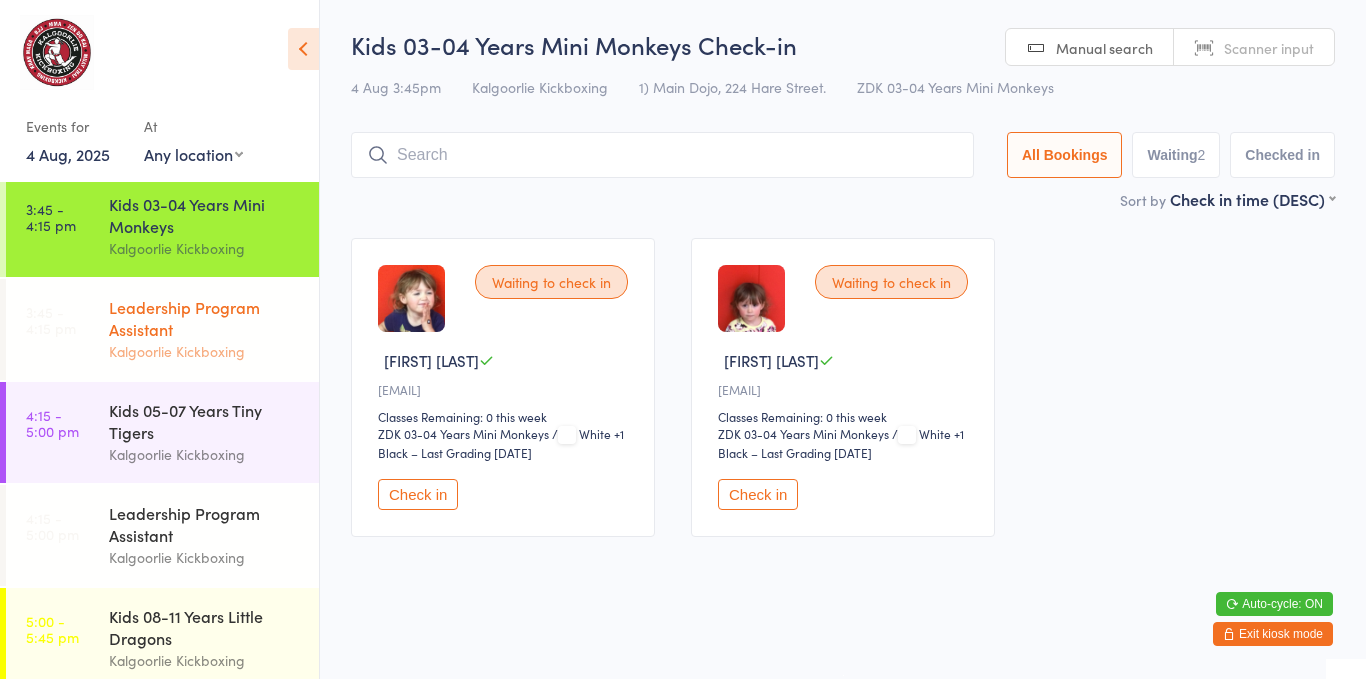click on "Leadership Program Assistant" at bounding box center [205, 318] 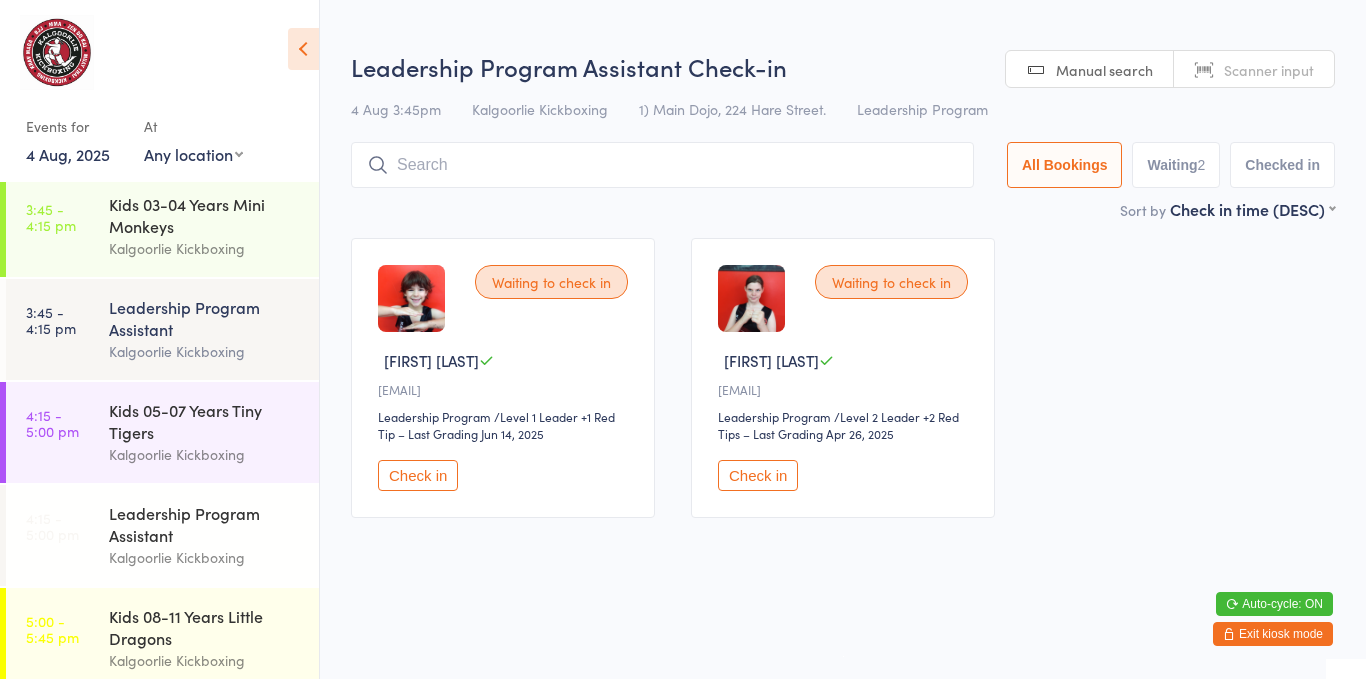 click on "Waiting to check in [FIRST] [LAST] [EMAIL] [CLASS] [CLASS] / [RANK] – Last Grading [DATE] Check in" at bounding box center (503, 378) 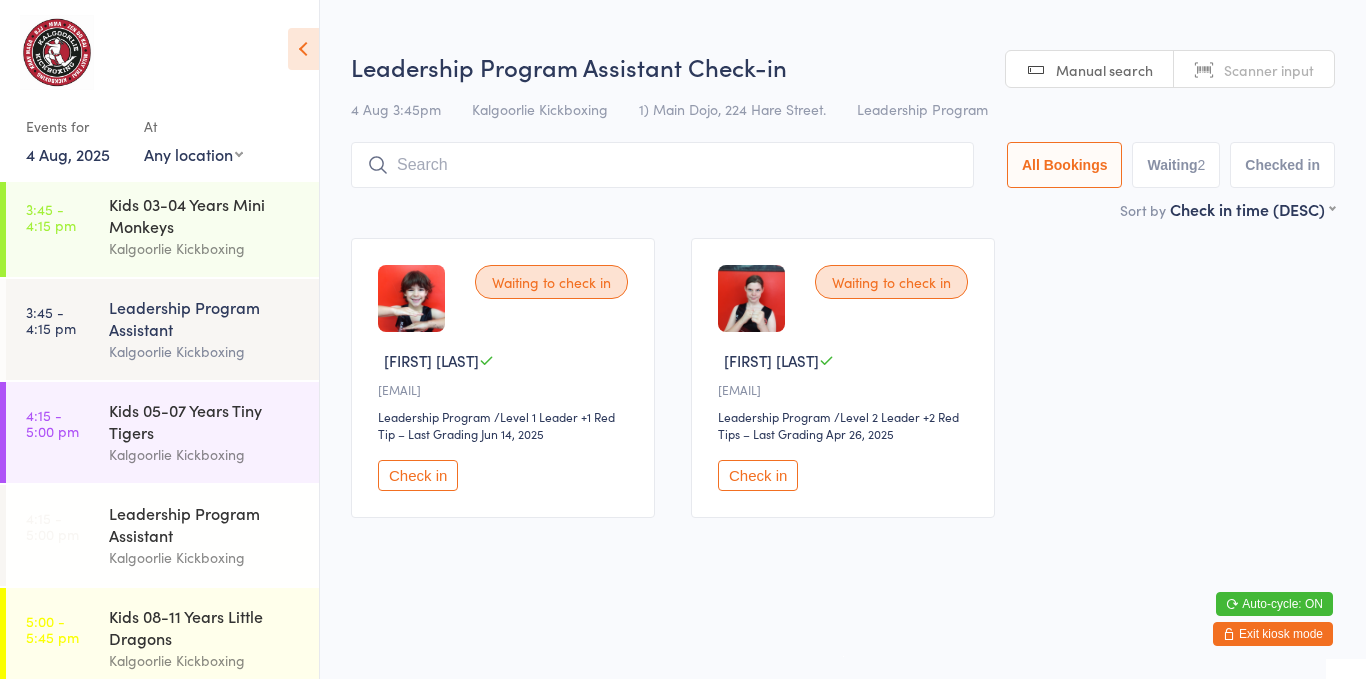 click on "Check in" at bounding box center (418, 475) 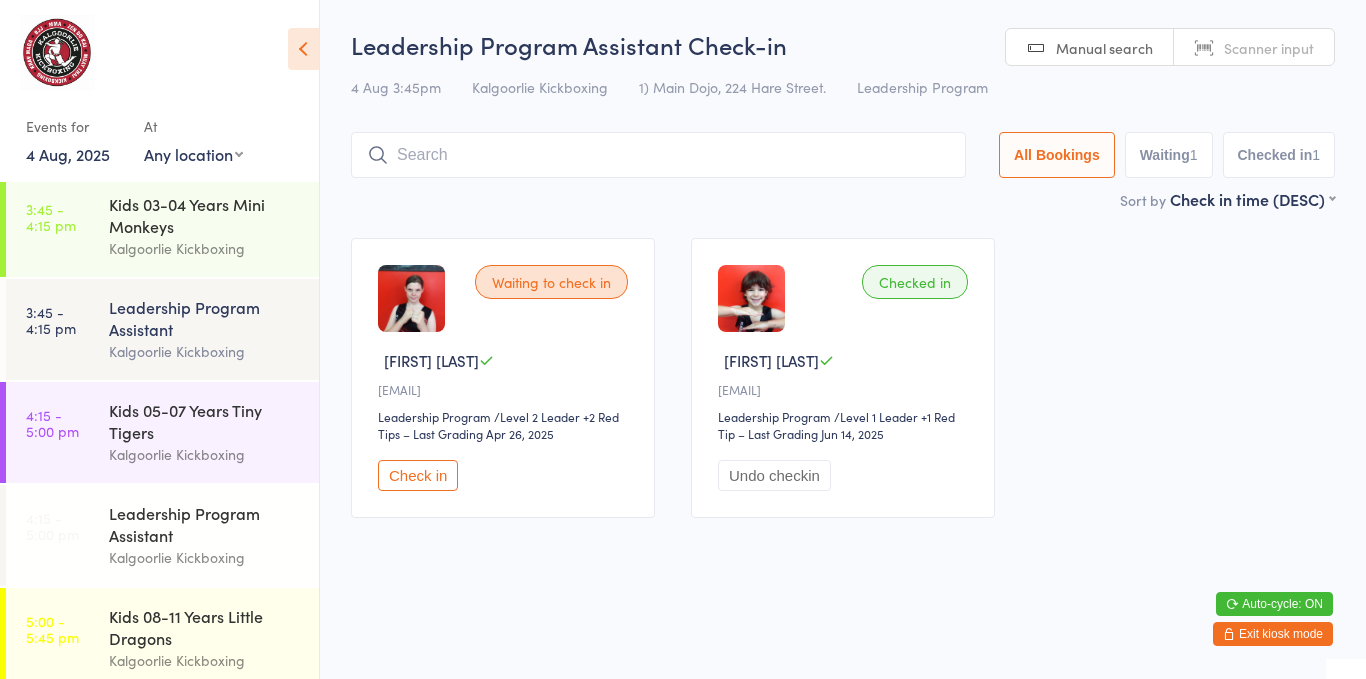 click on "Check in" at bounding box center (418, 475) 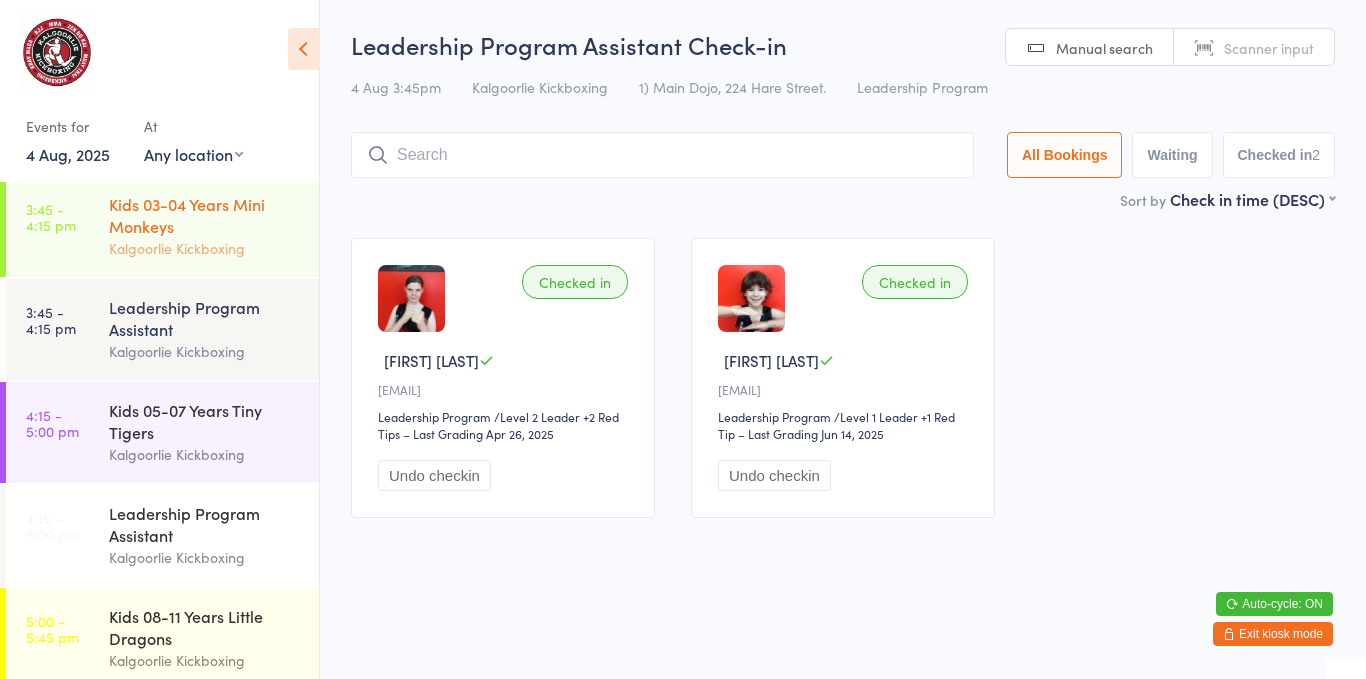 click on "Kids 03-04 Years Mini Monkeys" at bounding box center (205, 215) 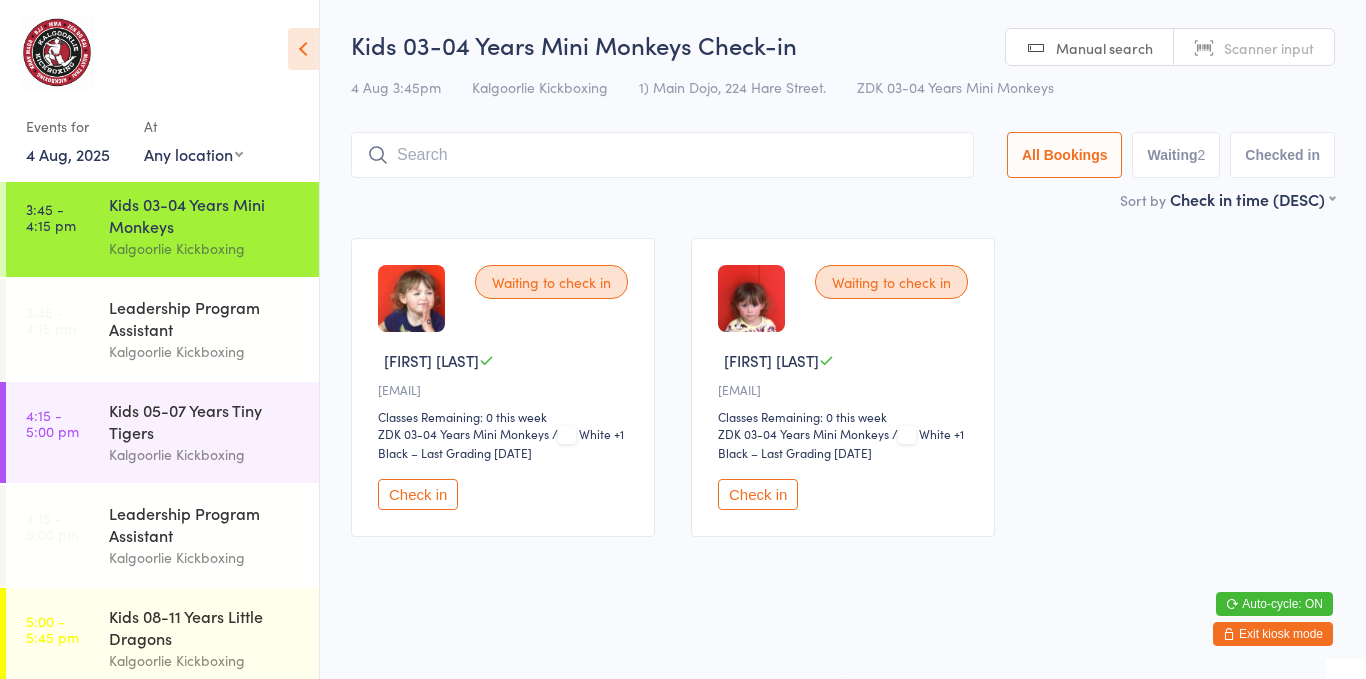click on "Check in" at bounding box center (418, 494) 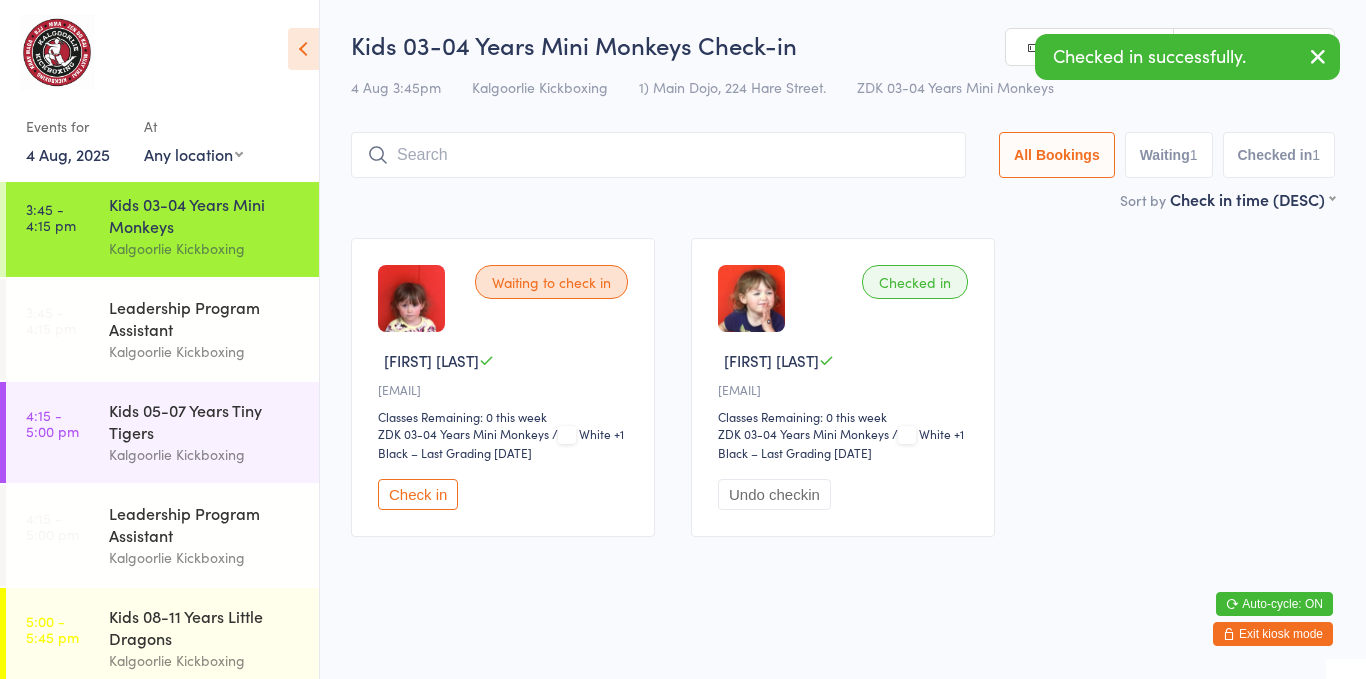 click on "Check in" at bounding box center (418, 494) 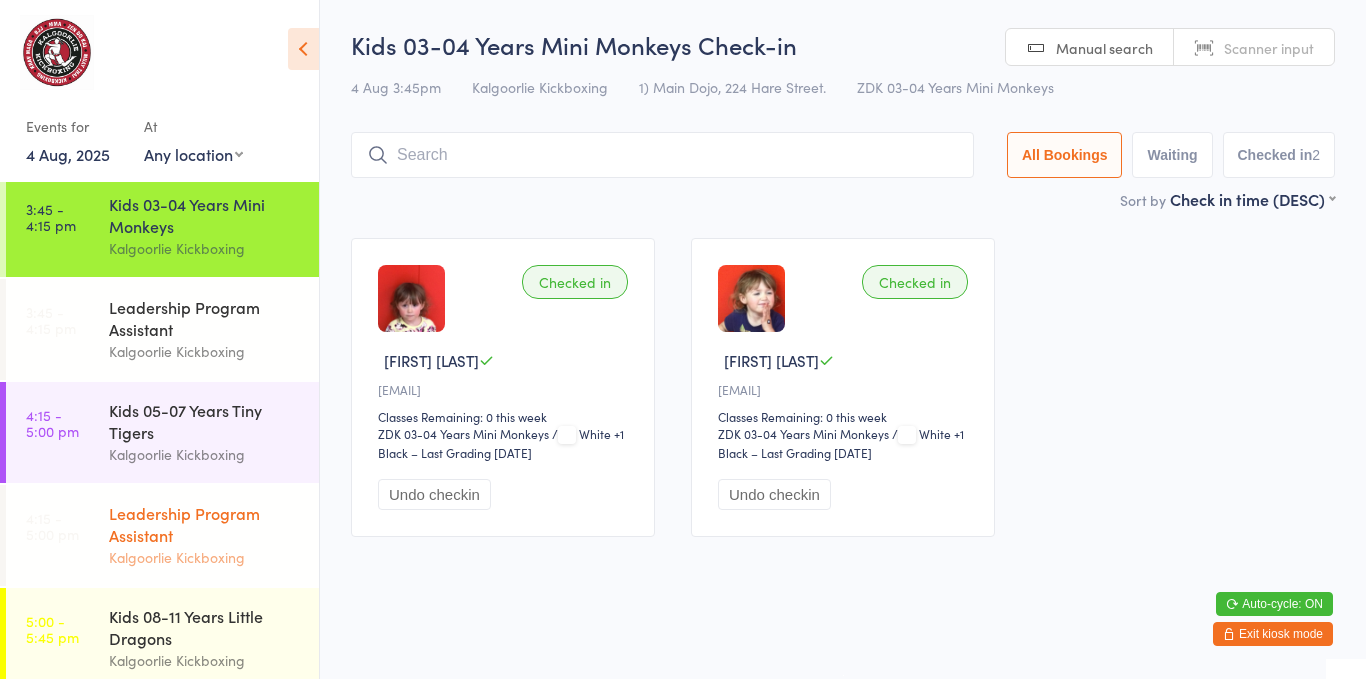 click on "Leadership Program Assistant" at bounding box center [205, 524] 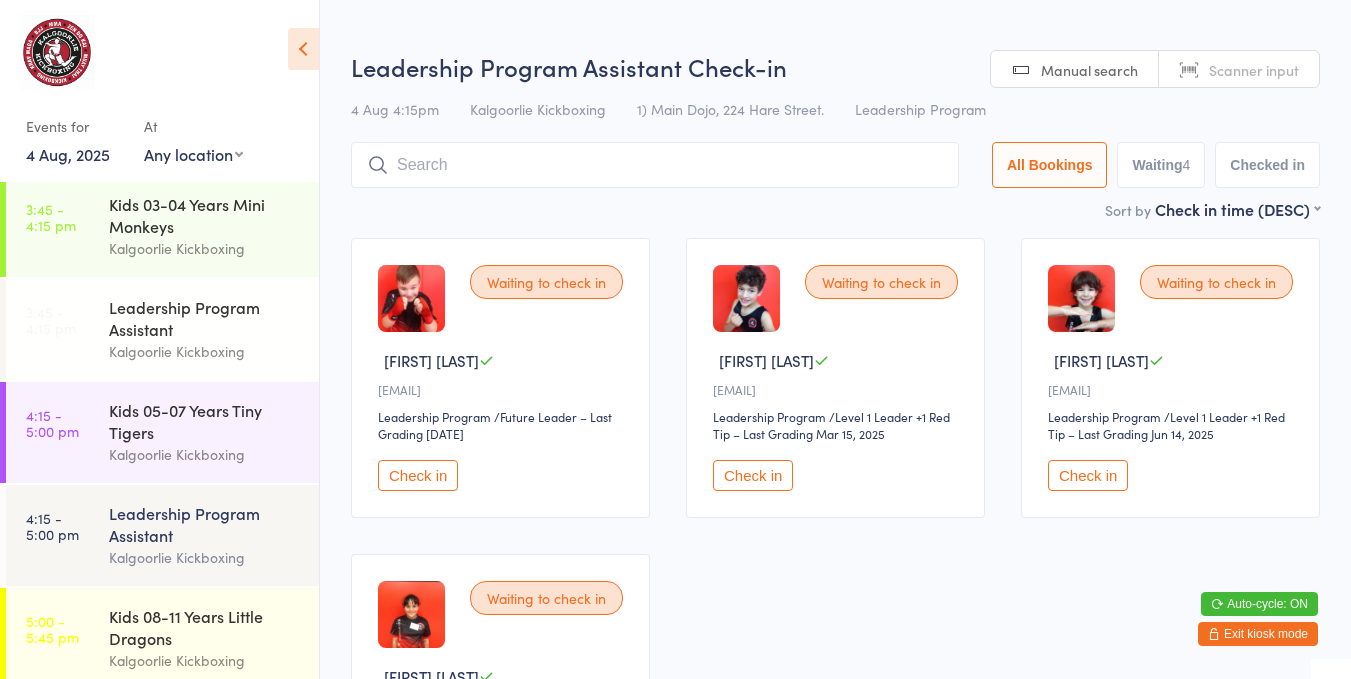 click on "Check in" at bounding box center (418, 475) 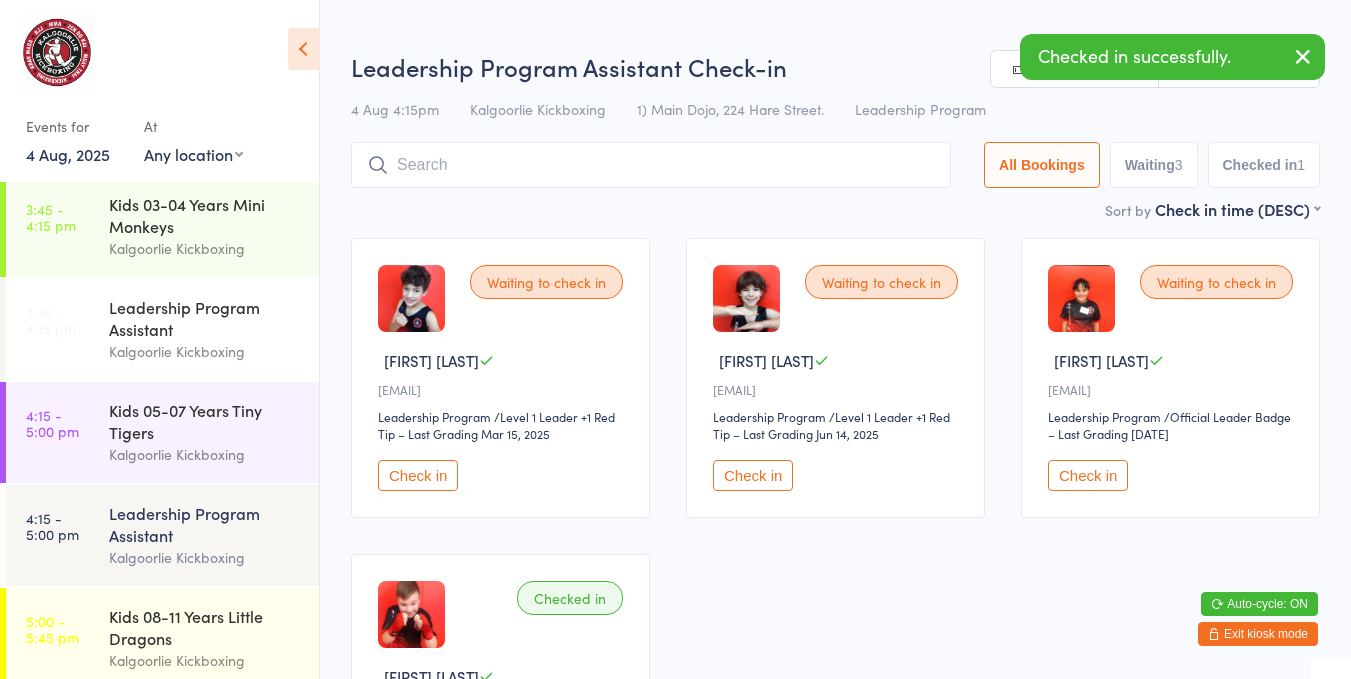 click on "Kids 05-07 Years Tiny Tigers" at bounding box center [205, 421] 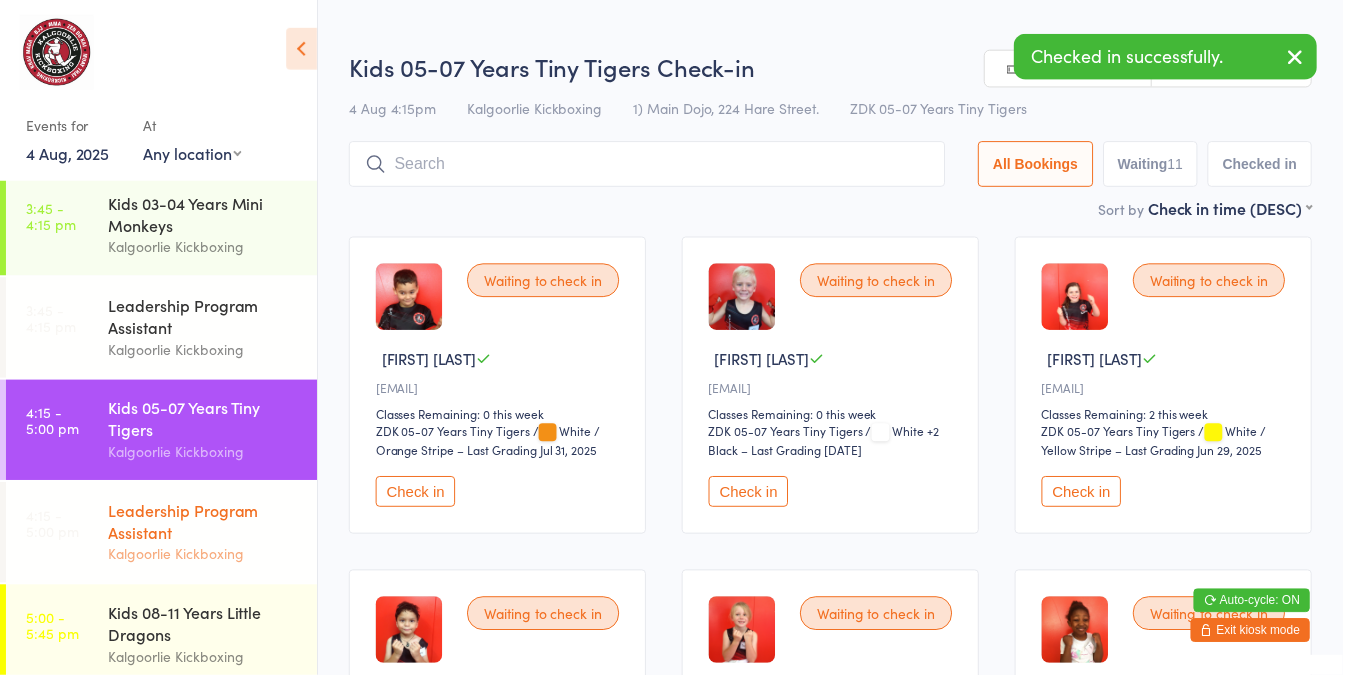 click on "Kalgoorlie Kickboxing" at bounding box center [205, 557] 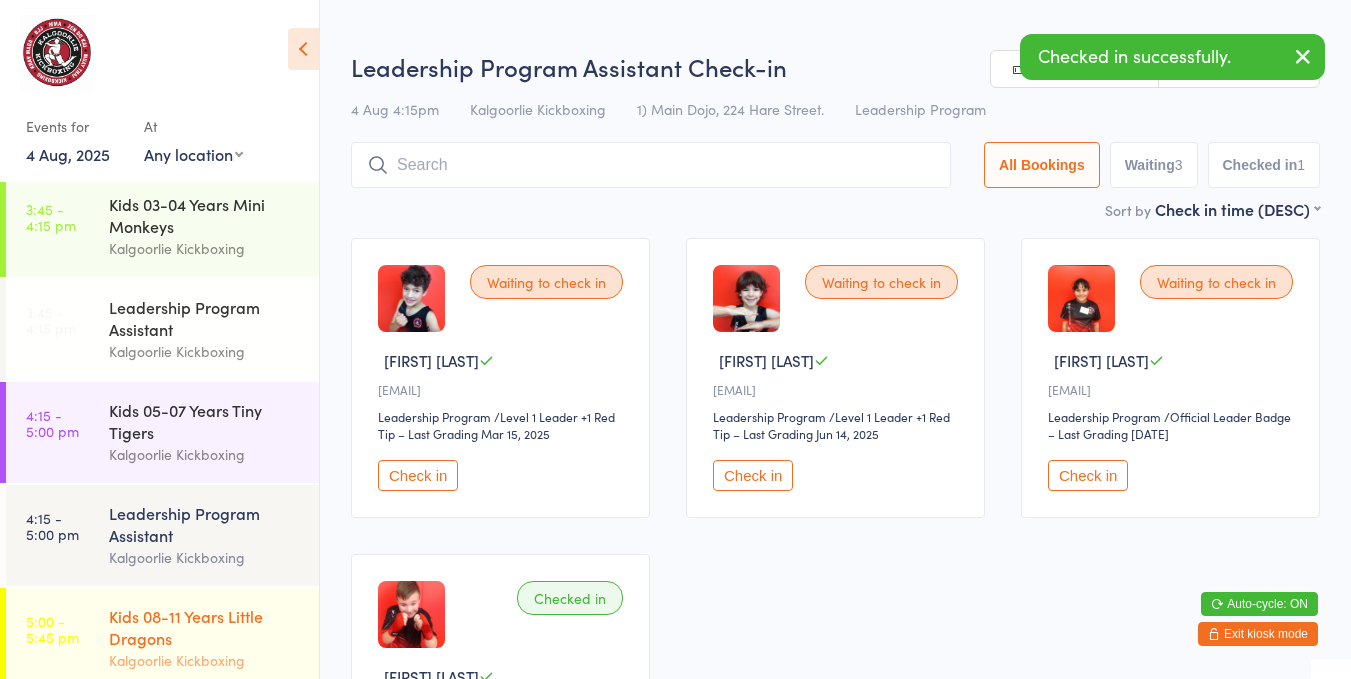 click on "Kids 08-11 Years Little Dragons" at bounding box center [205, 627] 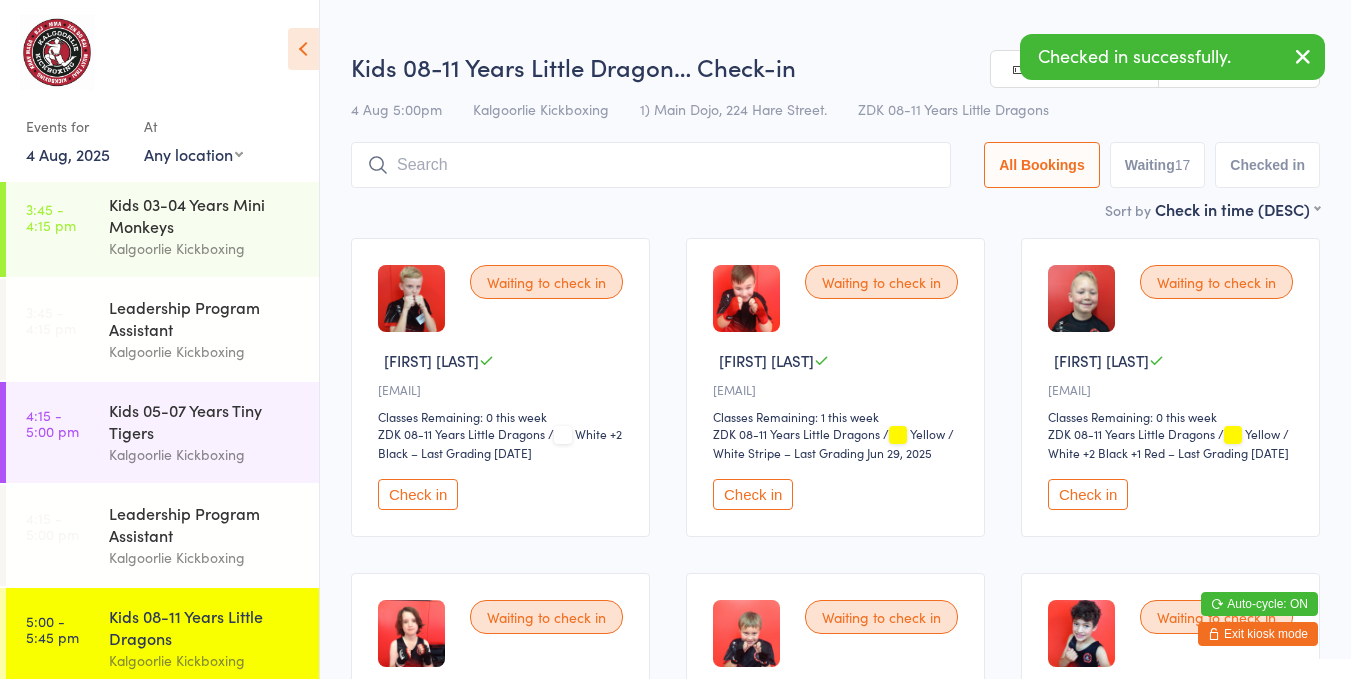 click on "Check in" at bounding box center (753, 494) 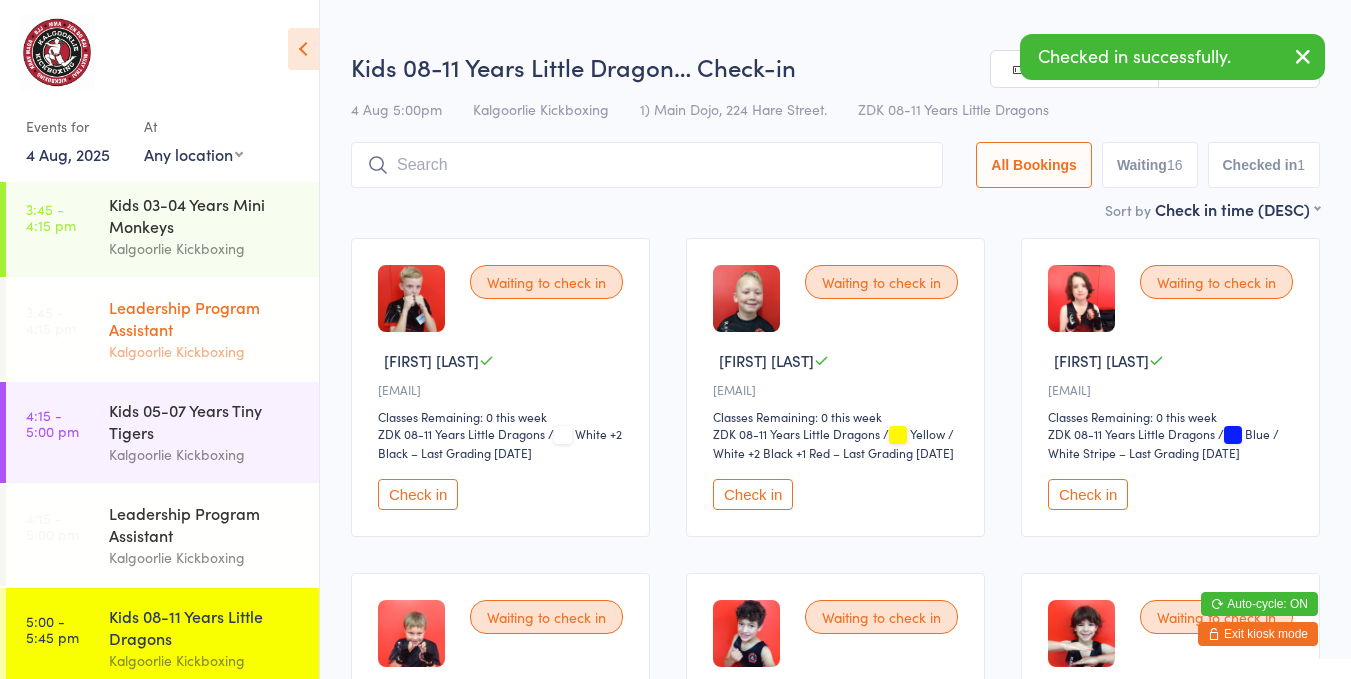 click on "Kalgoorlie Kickboxing" at bounding box center (205, 351) 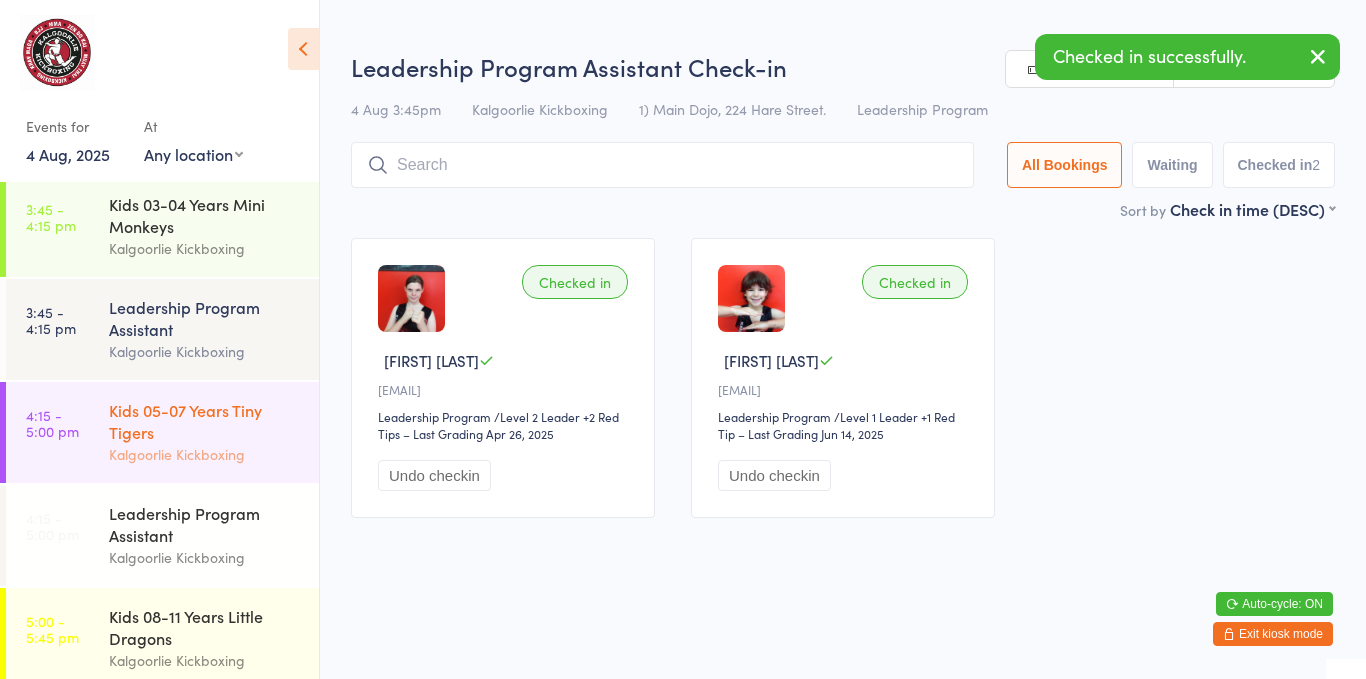 click on "Kids 05-07 Years Tiny Tigers" at bounding box center (205, 421) 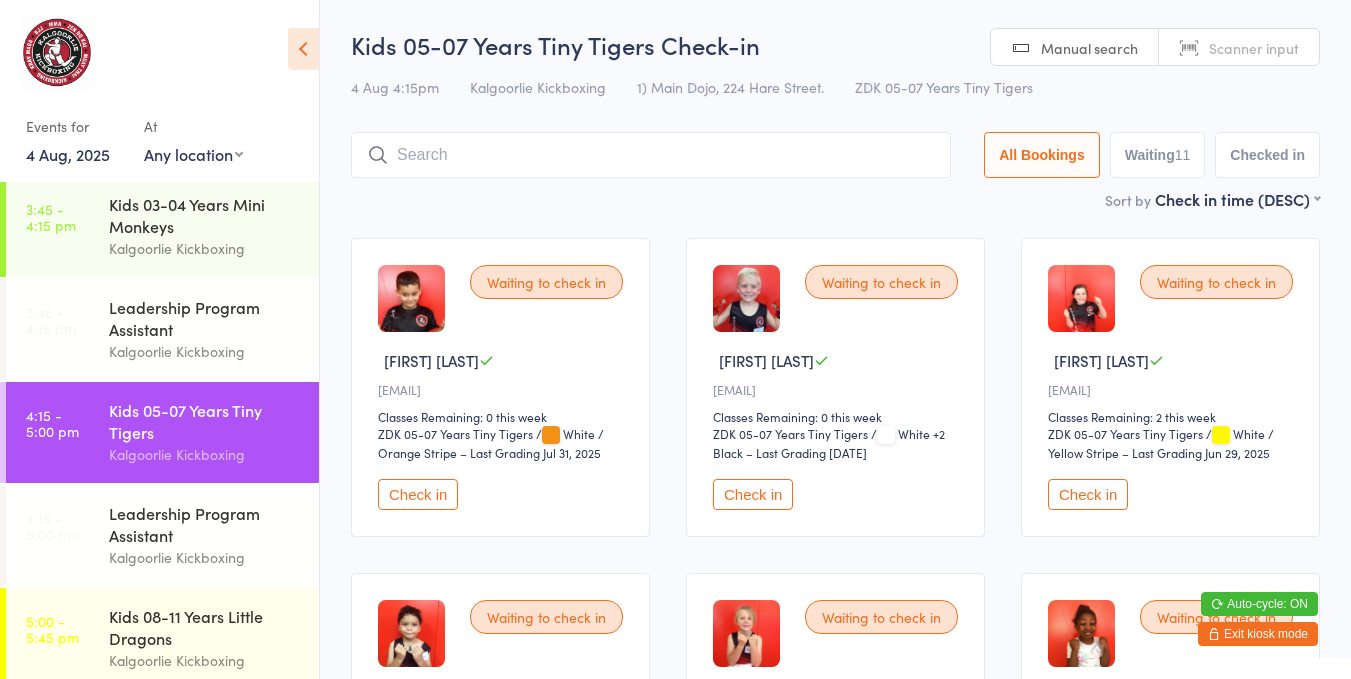 click on "Check in" at bounding box center (1088, 494) 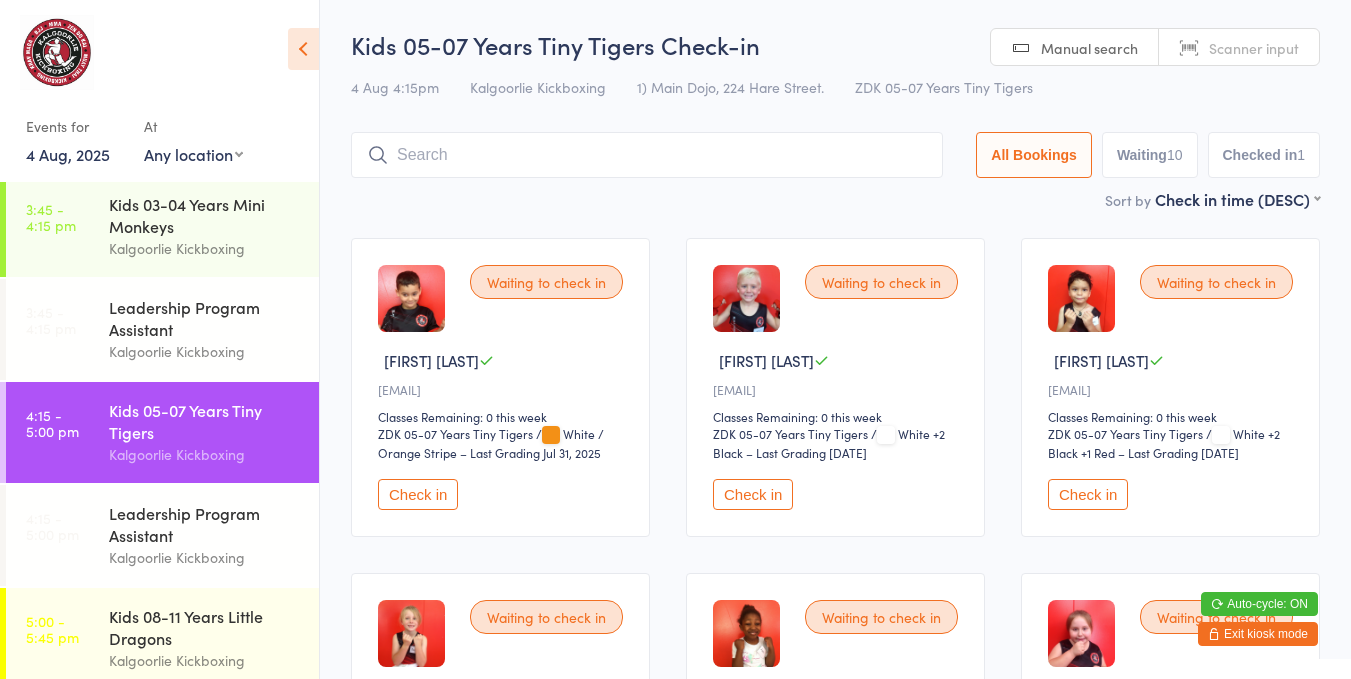 click on "Check in" at bounding box center (753, 494) 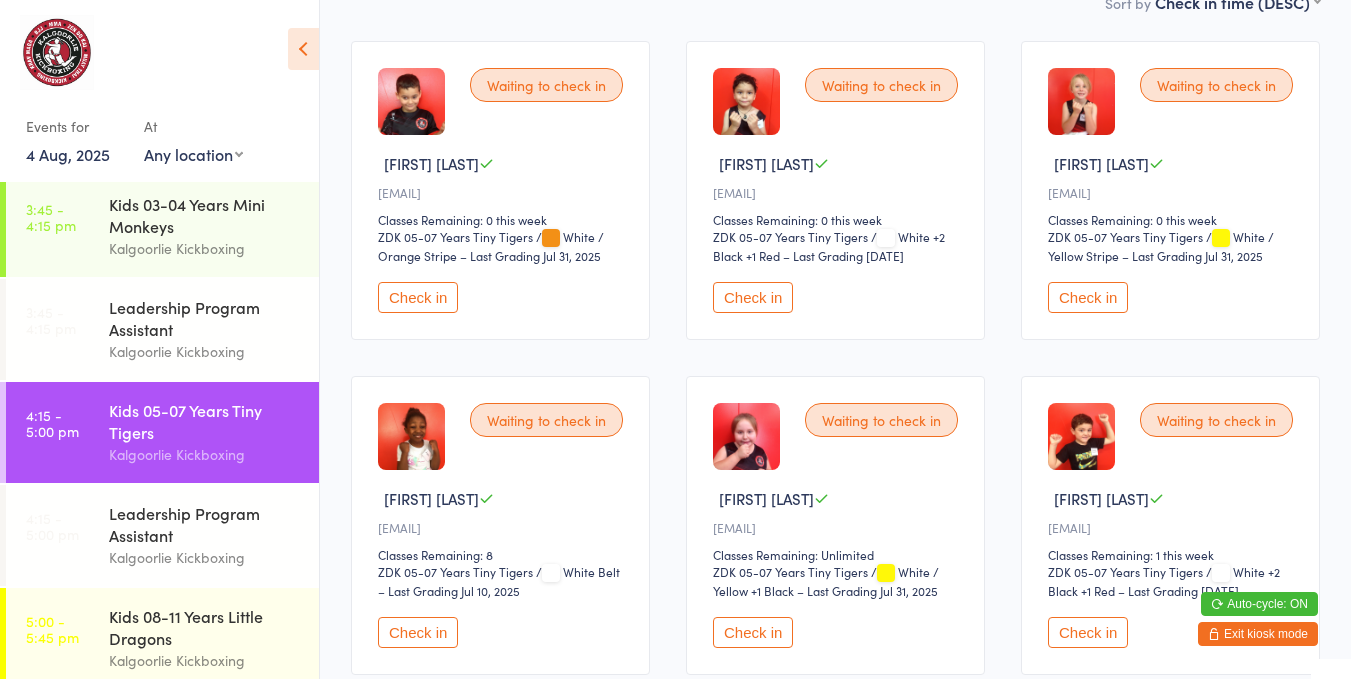 scroll, scrollTop: 217, scrollLeft: 0, axis: vertical 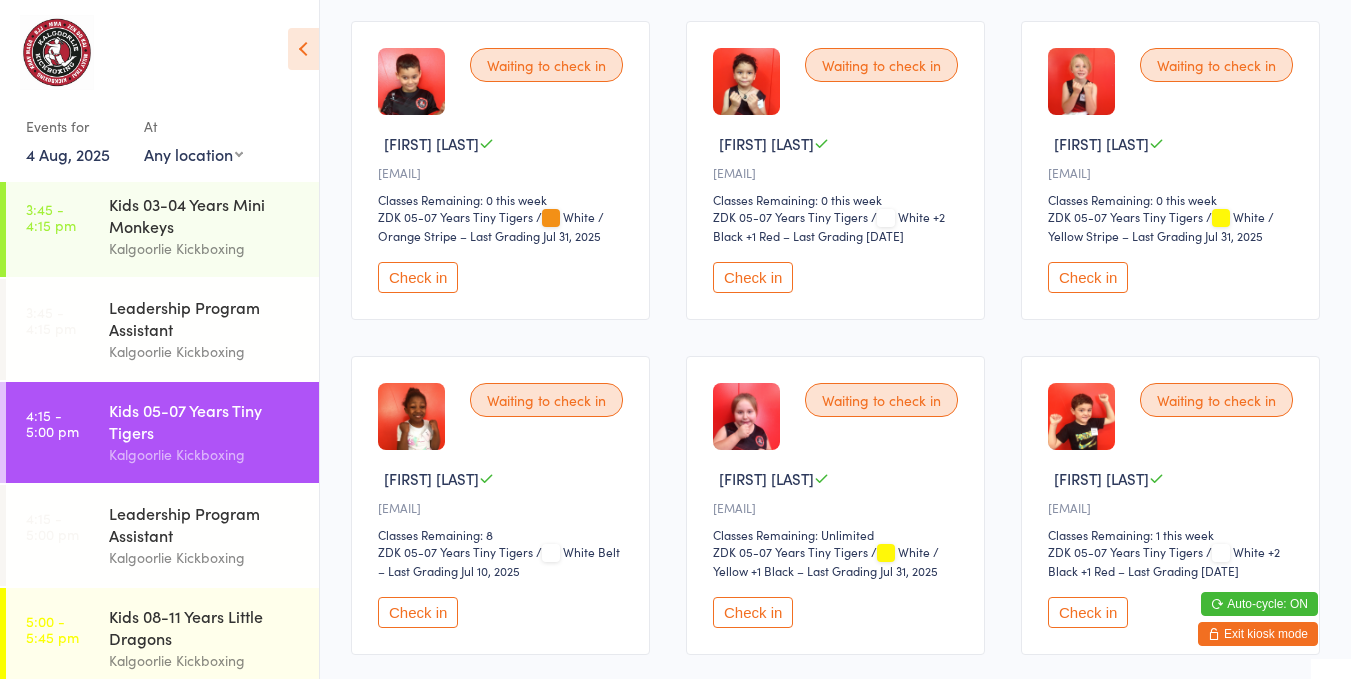 click on "Check in" at bounding box center (753, 612) 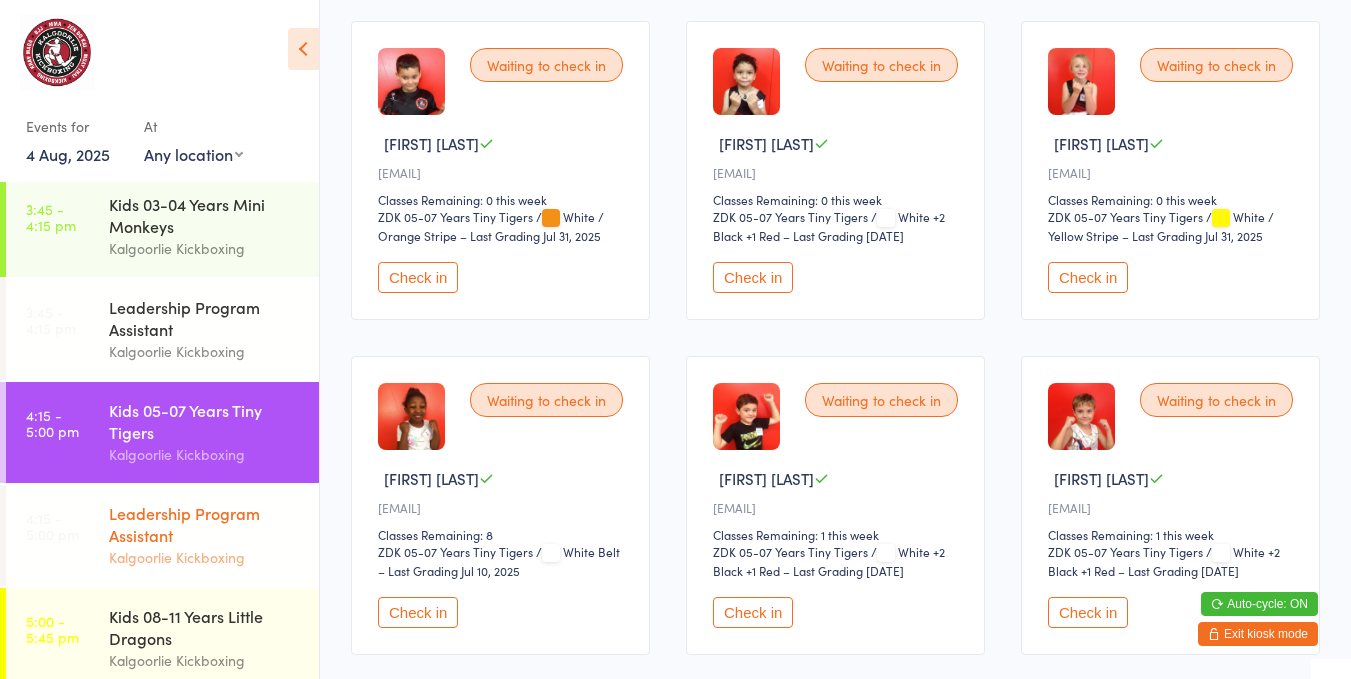 click on "Leadership Program Assistant" at bounding box center [205, 524] 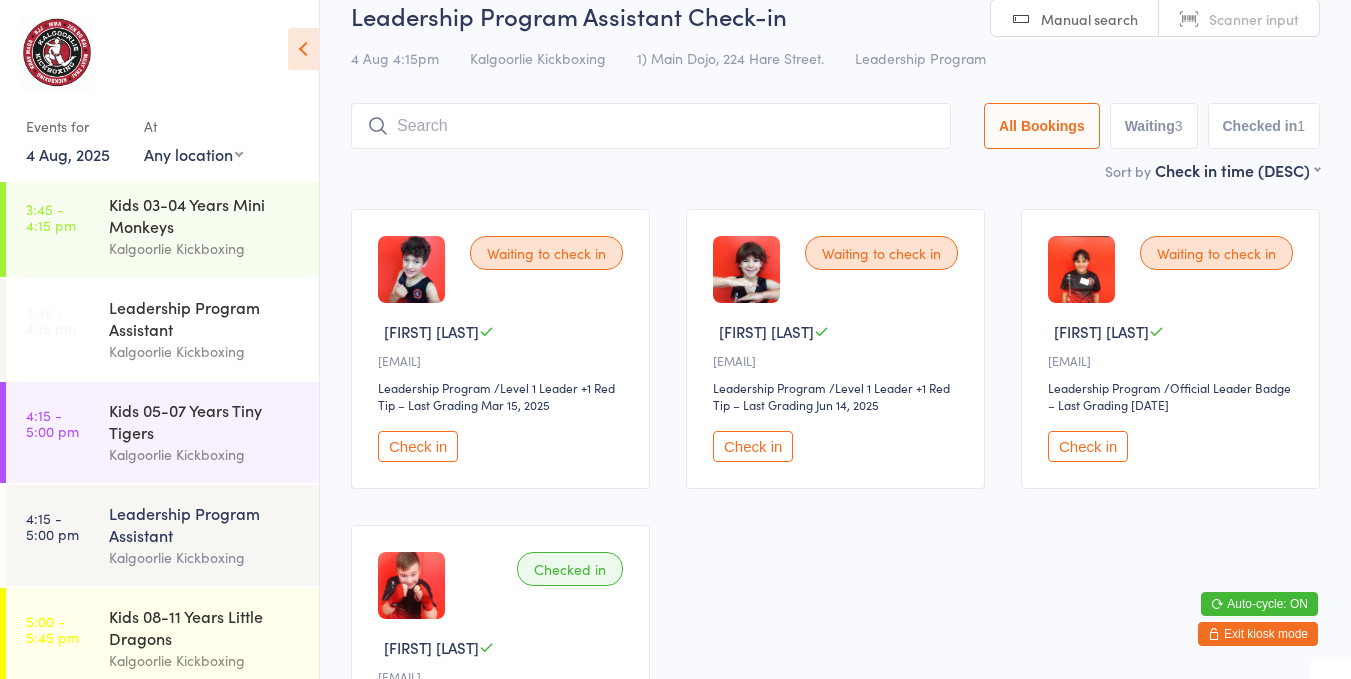scroll, scrollTop: 0, scrollLeft: 0, axis: both 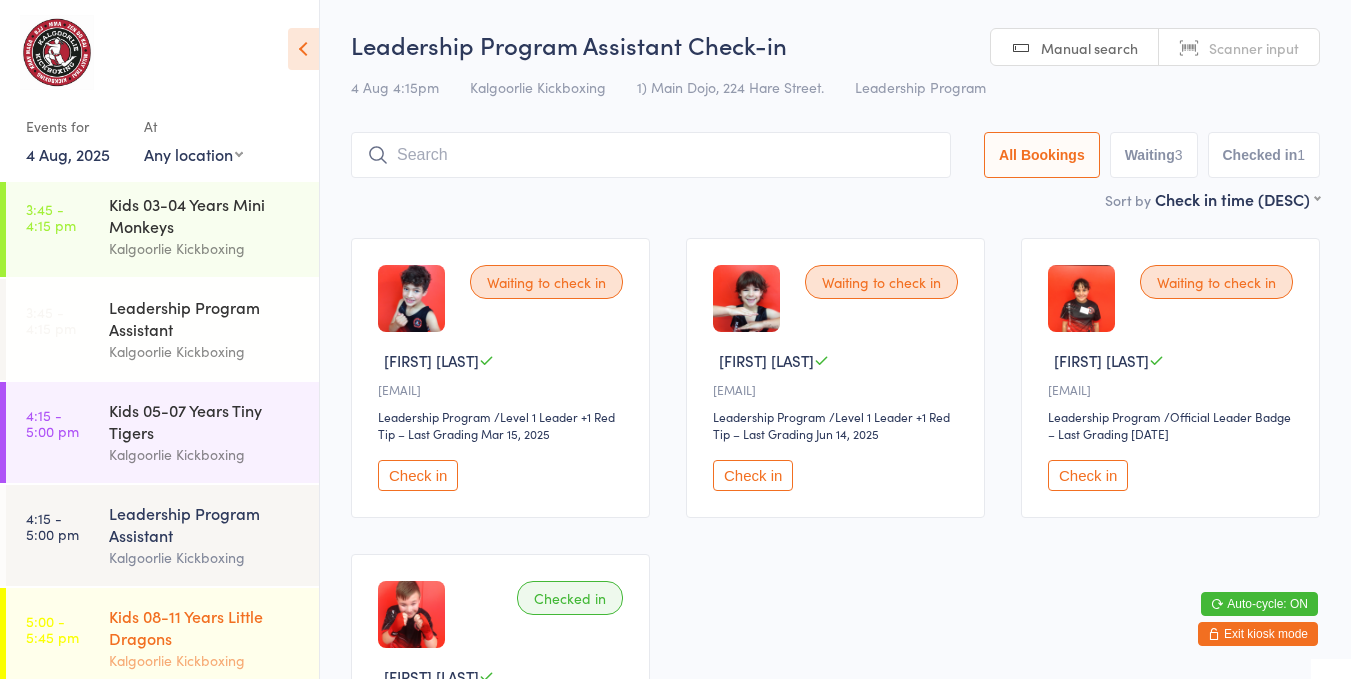 click on "Kids 08-11 Years Little Dragons" at bounding box center [205, 627] 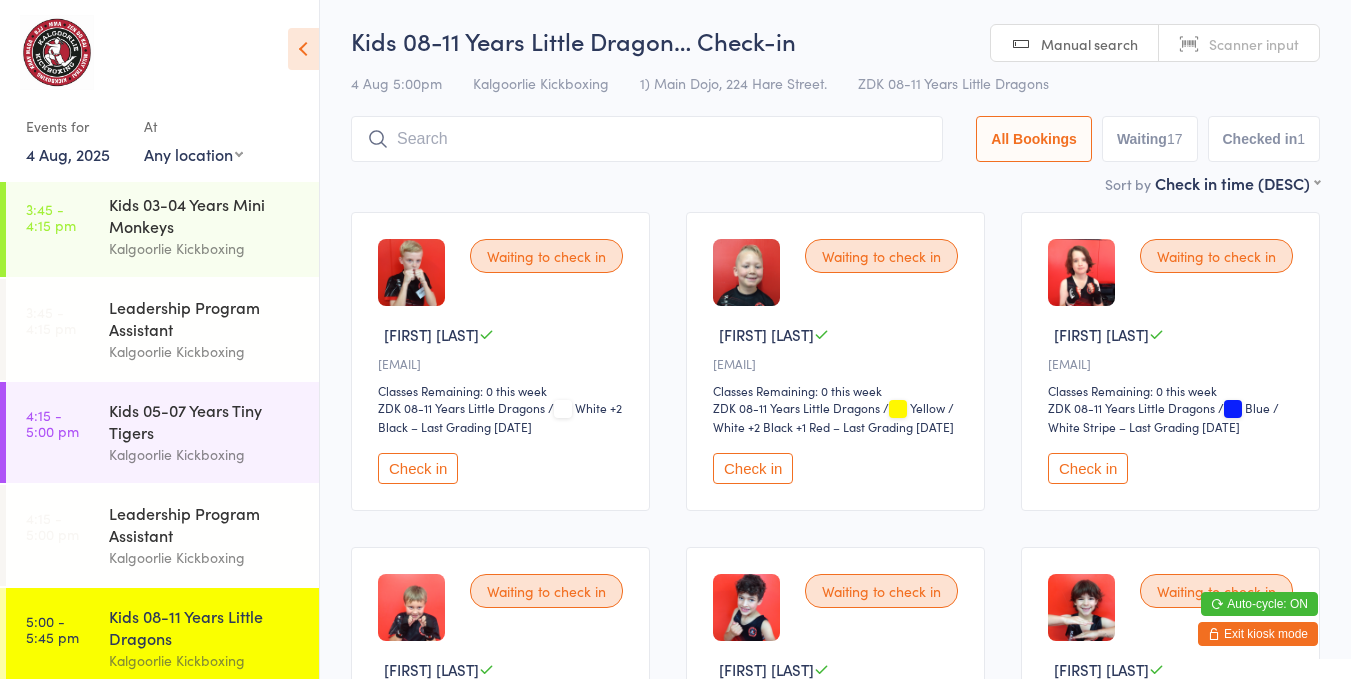 scroll, scrollTop: 0, scrollLeft: 0, axis: both 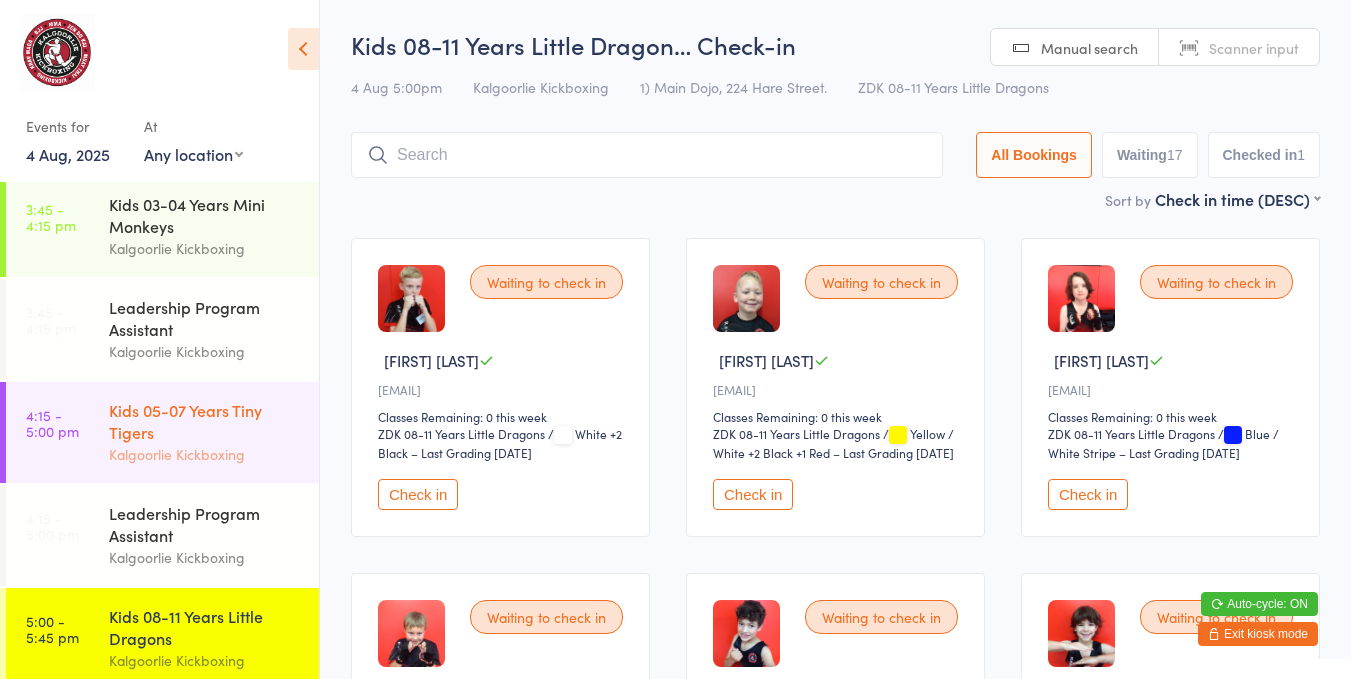 click on "Kids 05-07 Years Tiny Tigers" at bounding box center (205, 421) 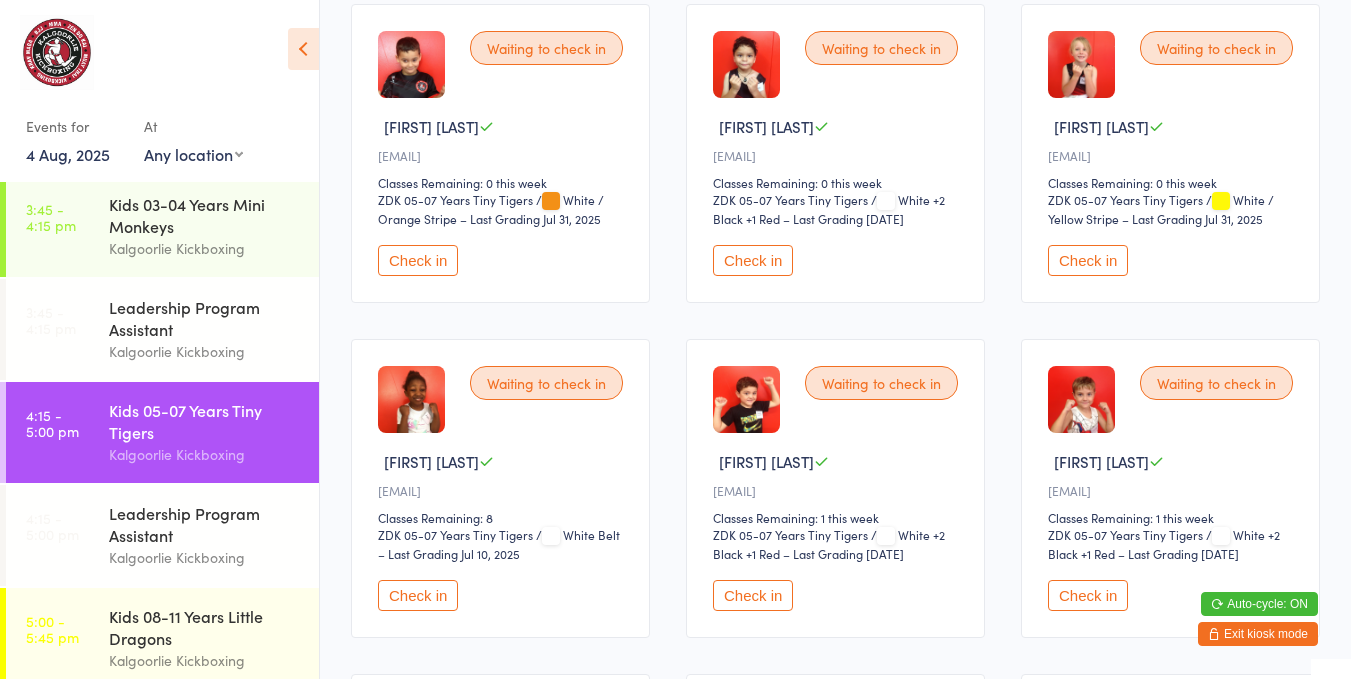 scroll, scrollTop: 236, scrollLeft: 0, axis: vertical 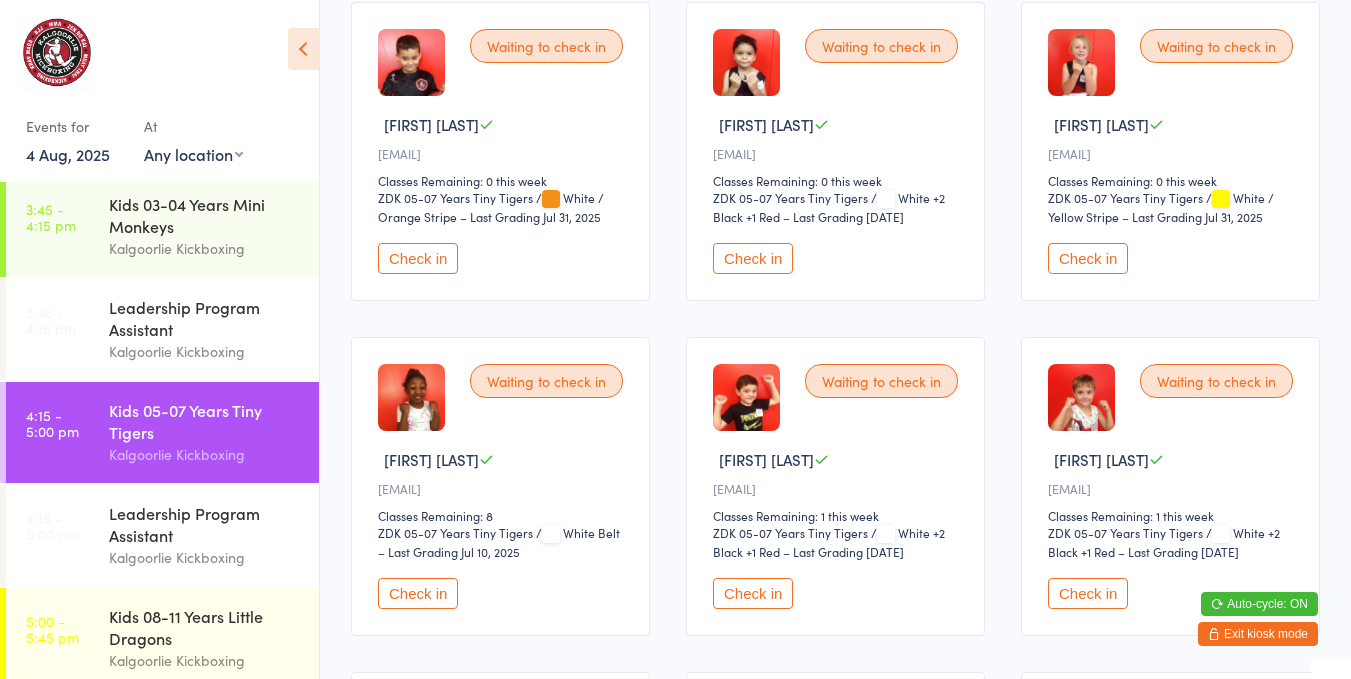 click on "Check in" at bounding box center [753, 593] 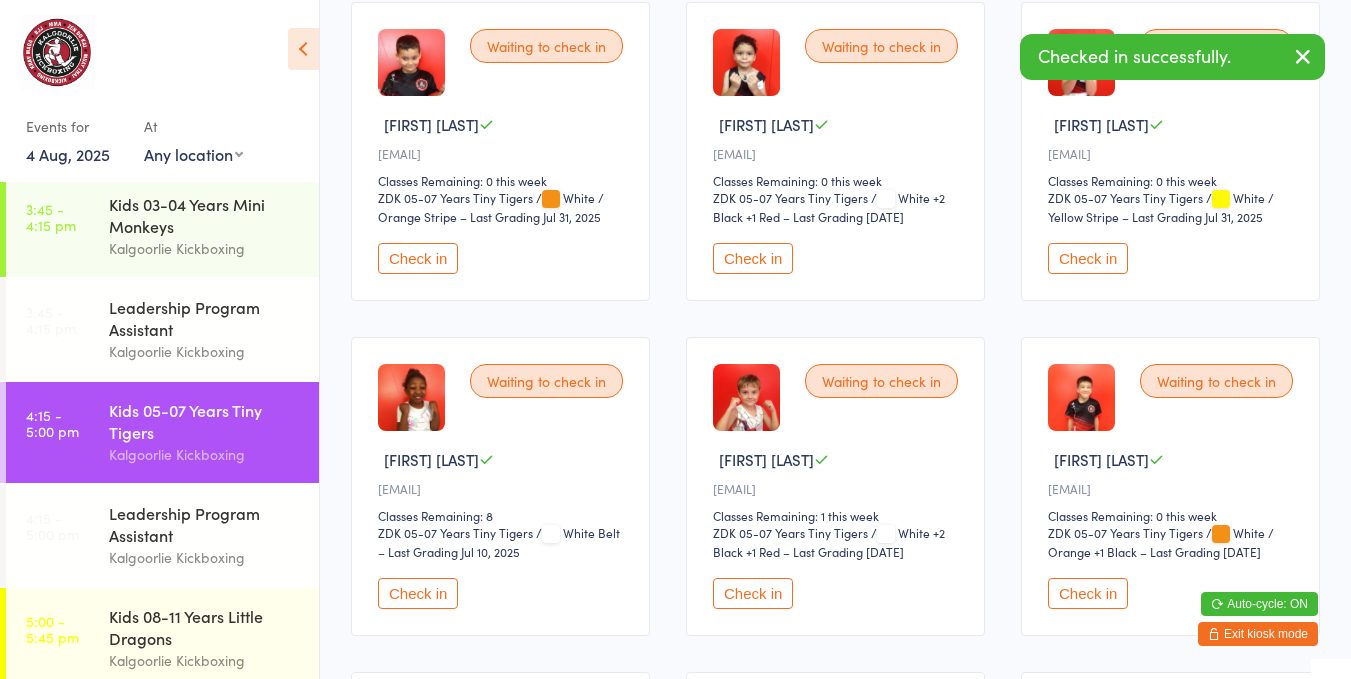 click on "Check in" at bounding box center [753, 593] 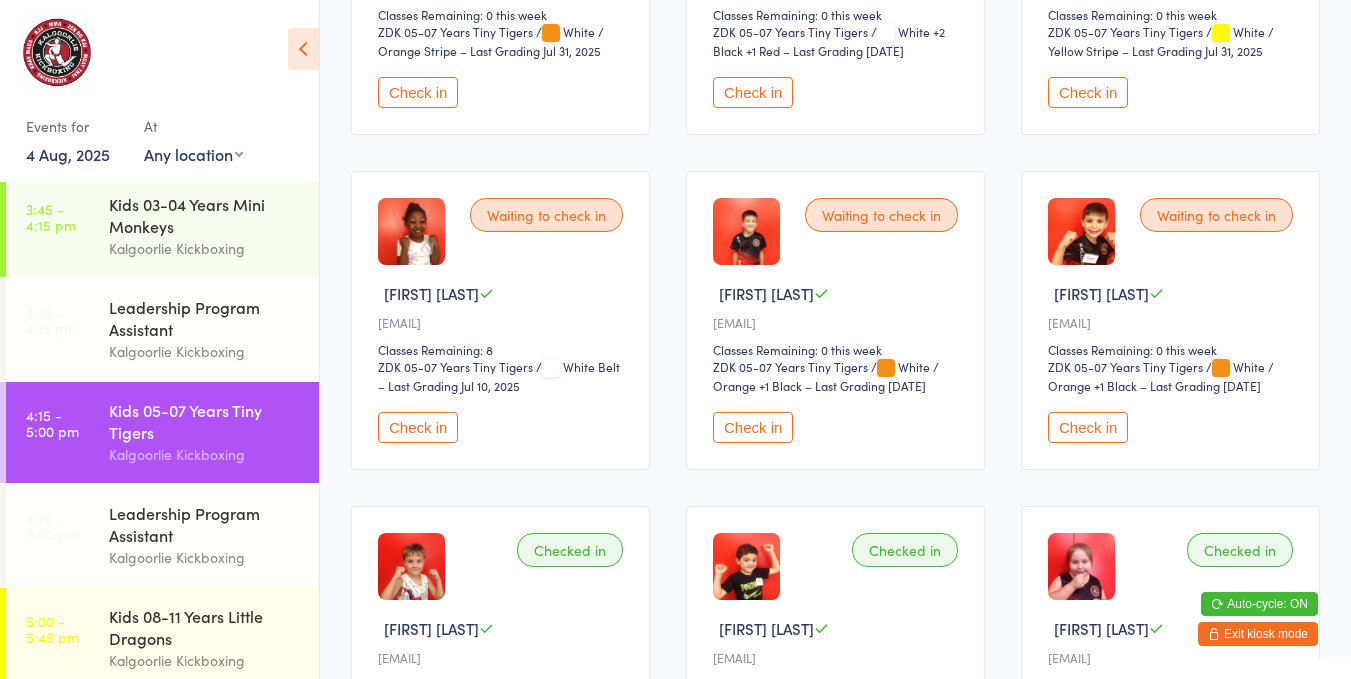 scroll, scrollTop: 404, scrollLeft: 0, axis: vertical 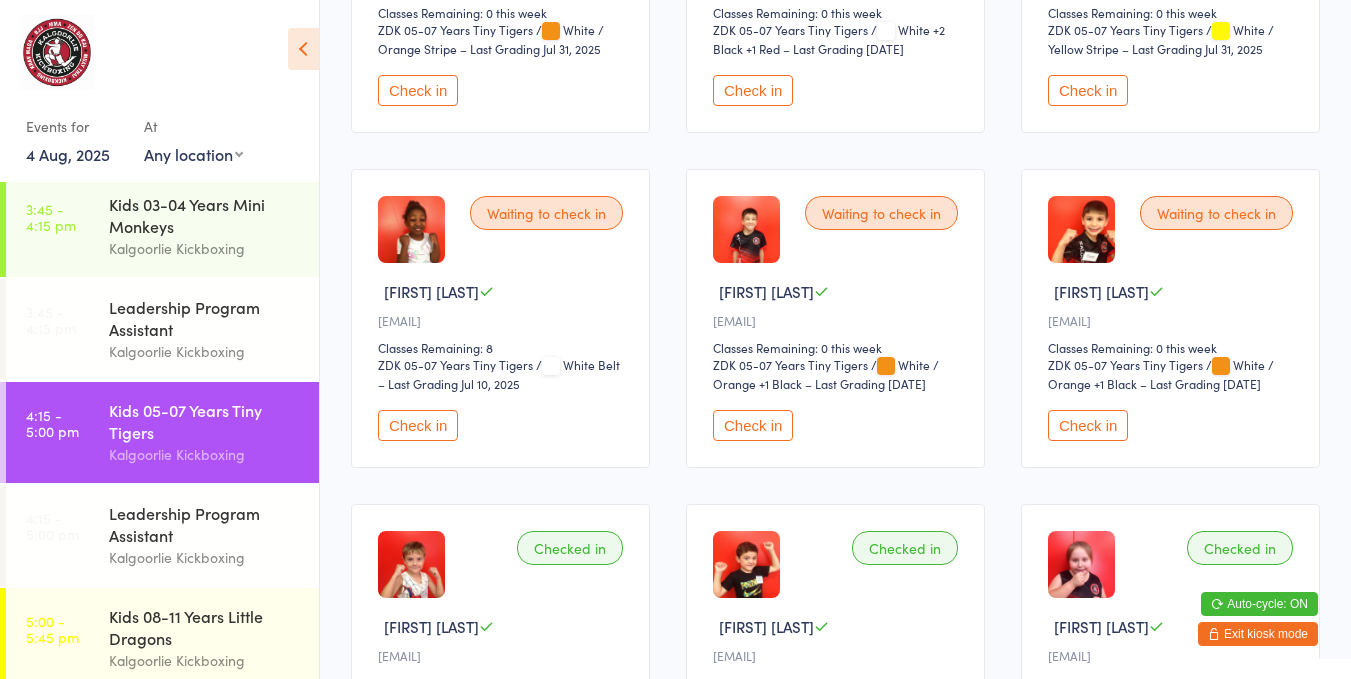 click on "Check in" at bounding box center (753, 425) 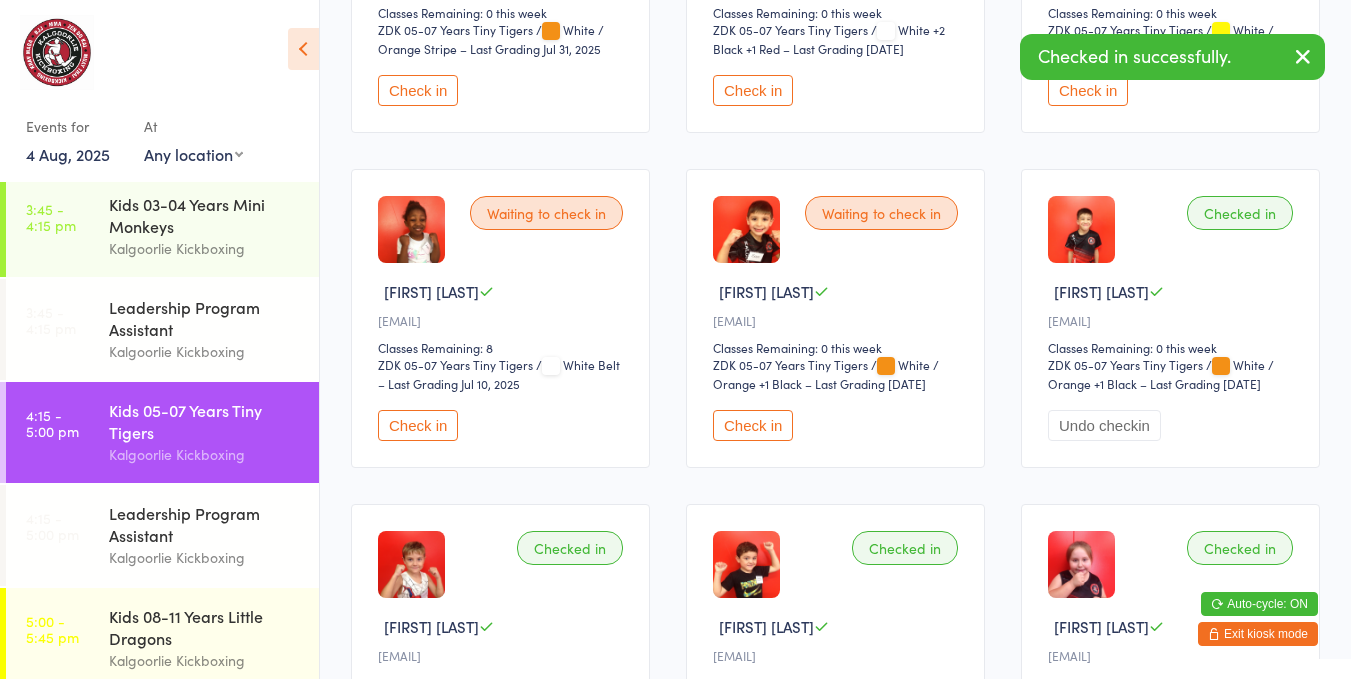 click on "Check in" at bounding box center [753, 425] 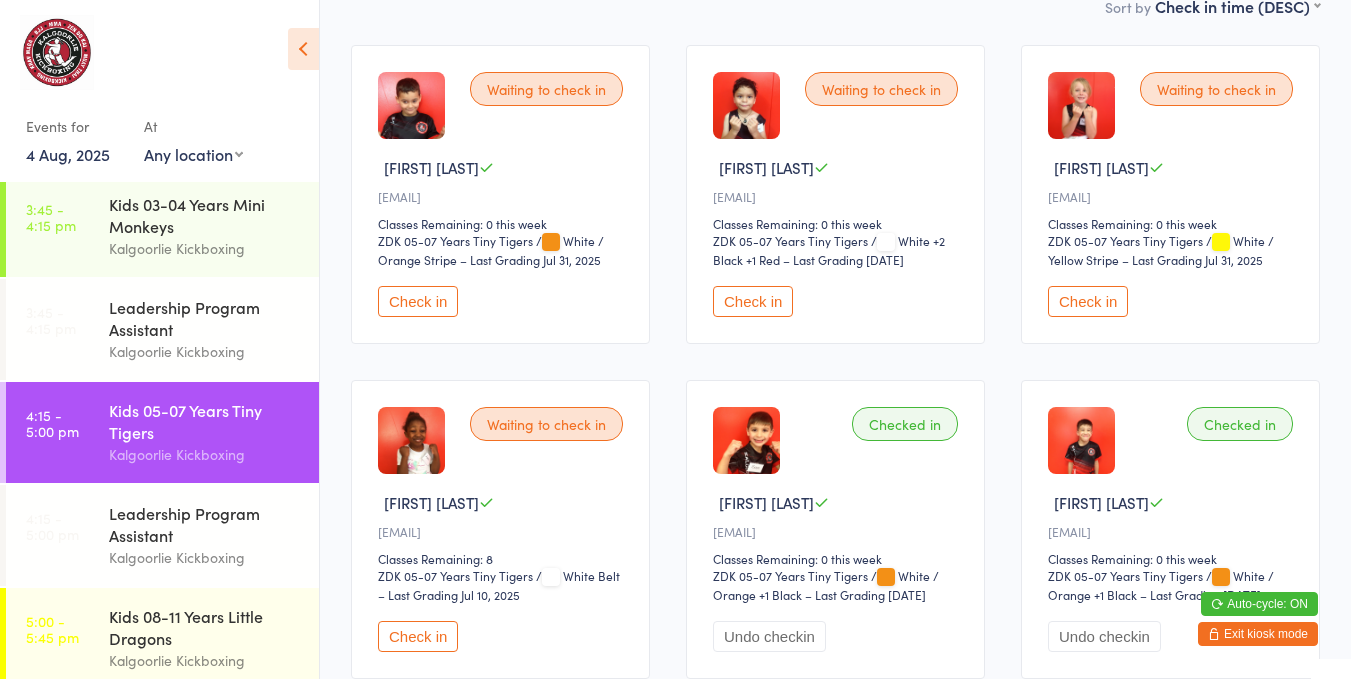 scroll, scrollTop: 183, scrollLeft: 0, axis: vertical 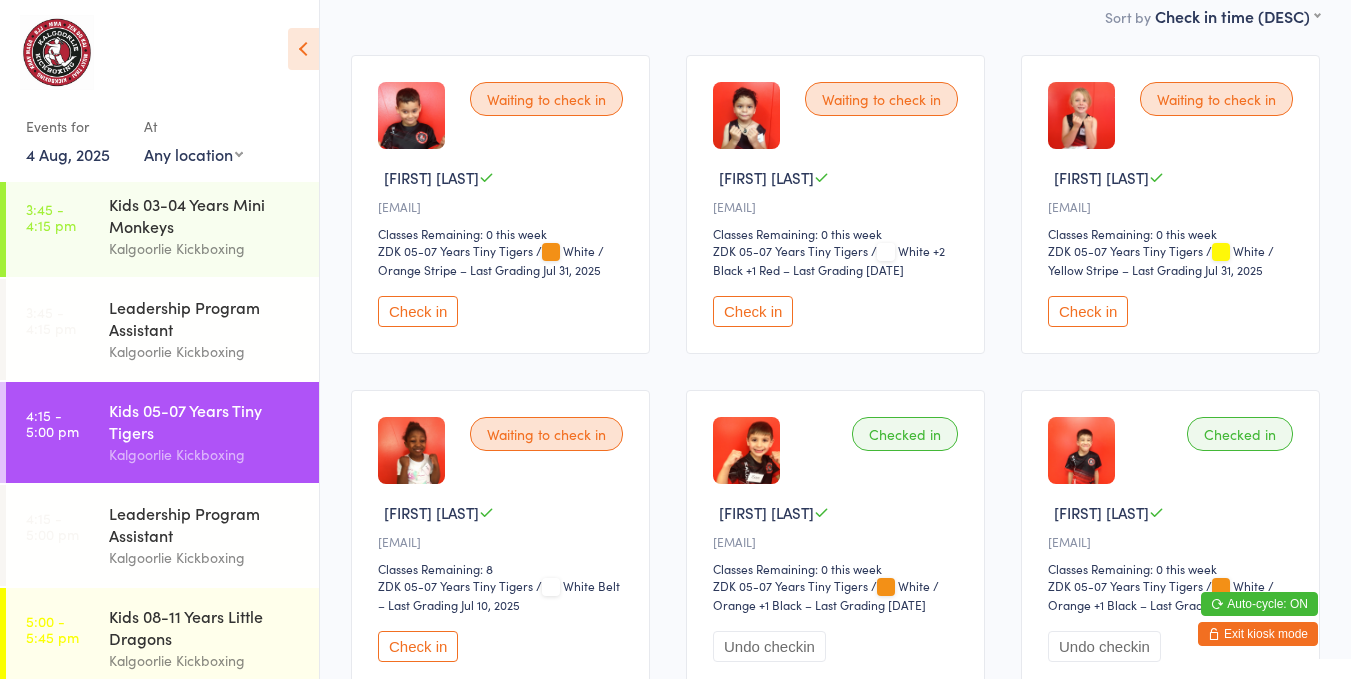 click on "Check in" at bounding box center [753, 311] 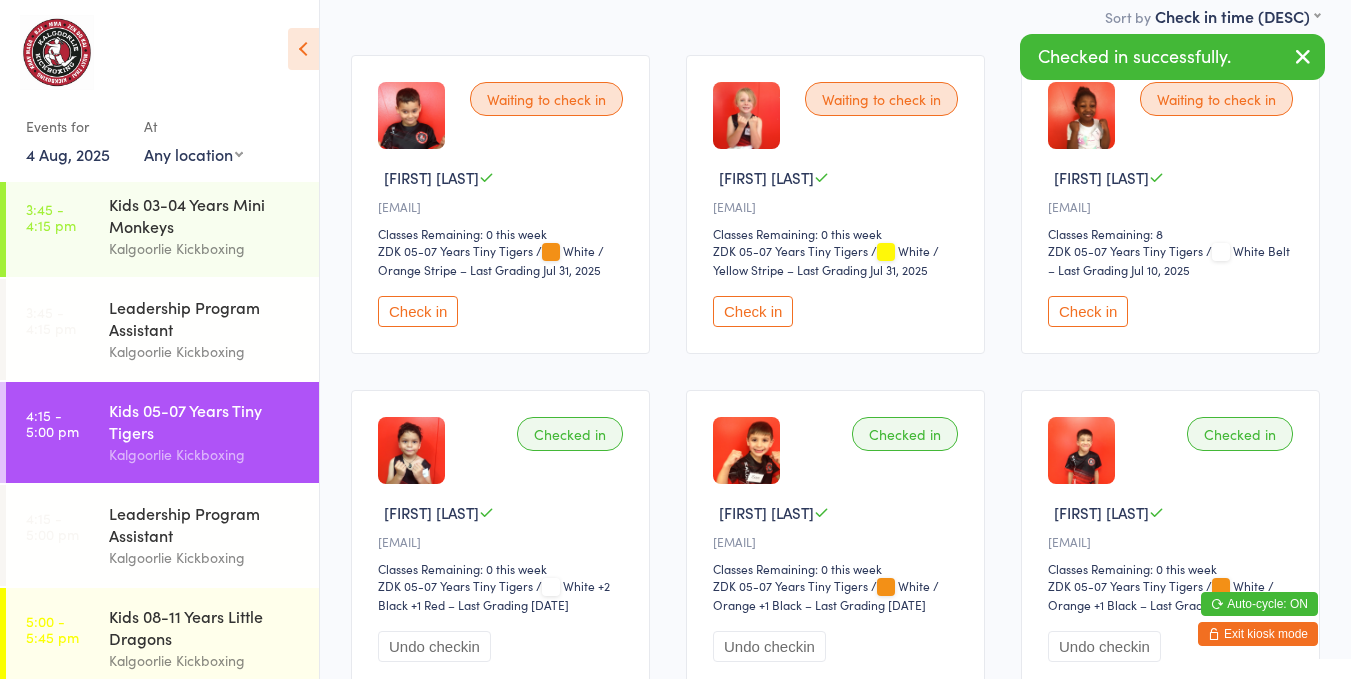 scroll, scrollTop: 0, scrollLeft: 0, axis: both 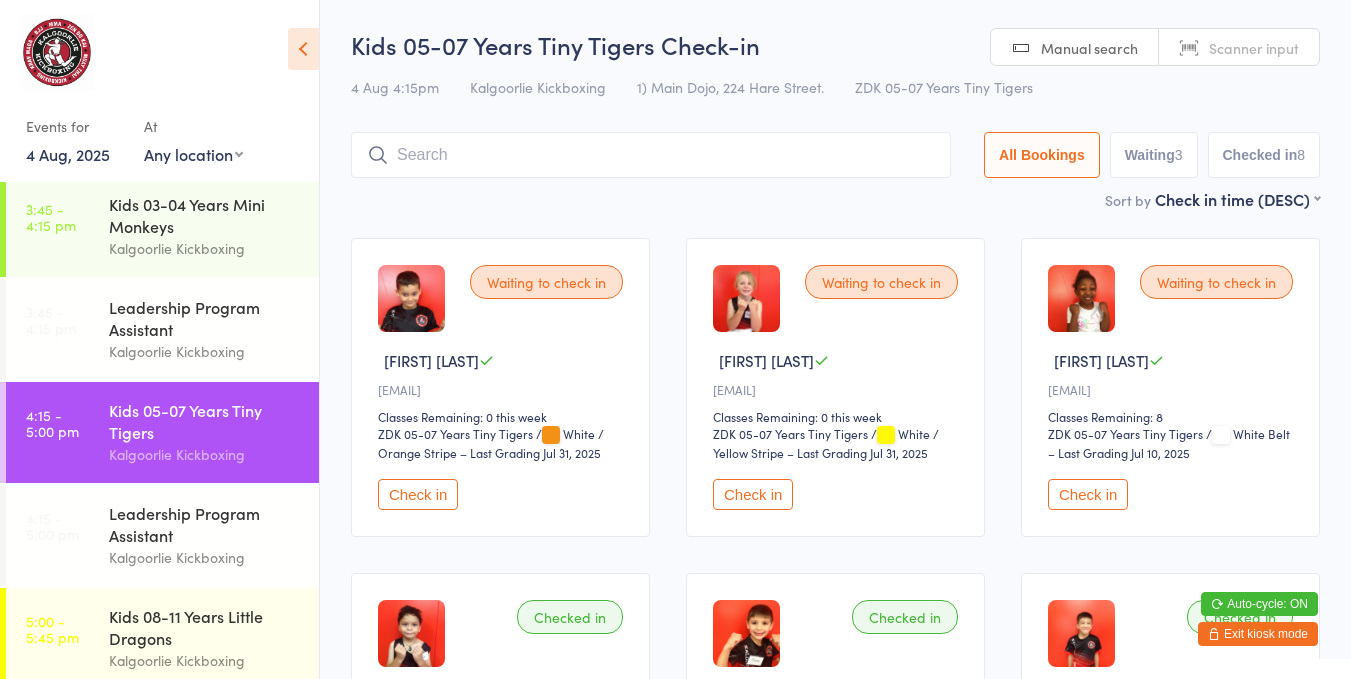 click on "Leadership Program Assistant" at bounding box center (205, 524) 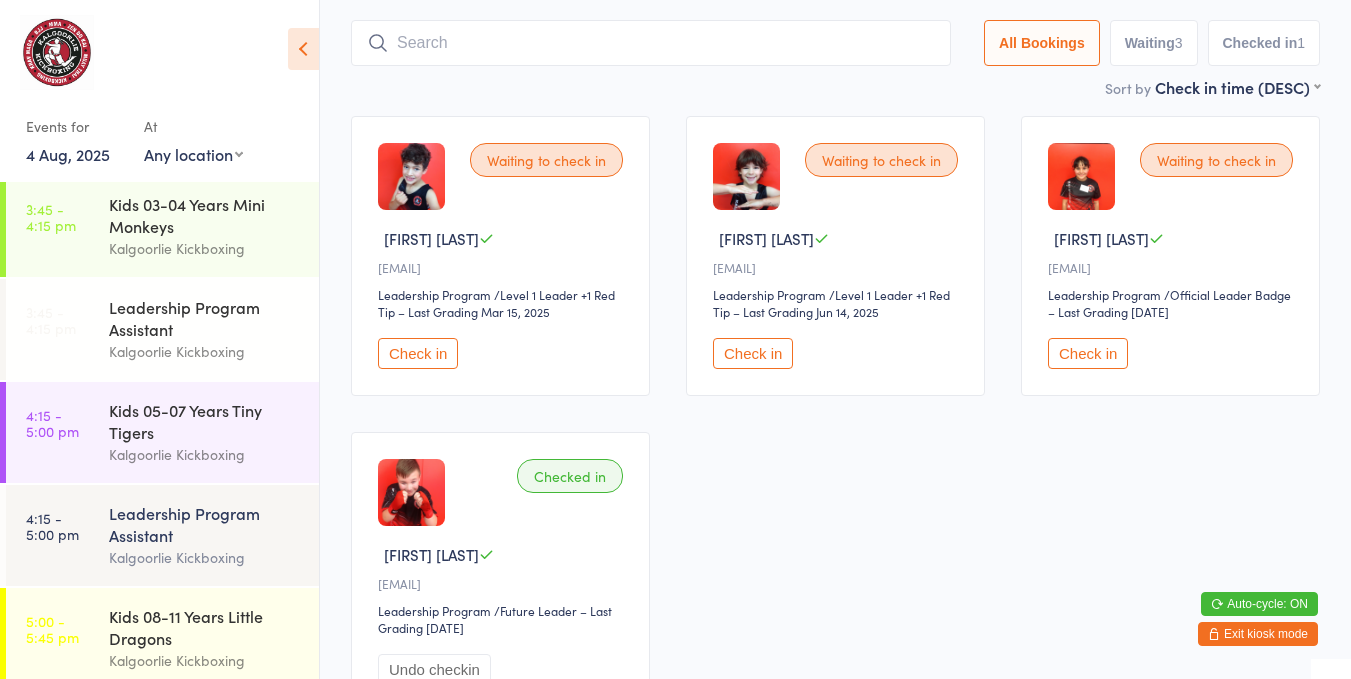 scroll, scrollTop: 0, scrollLeft: 0, axis: both 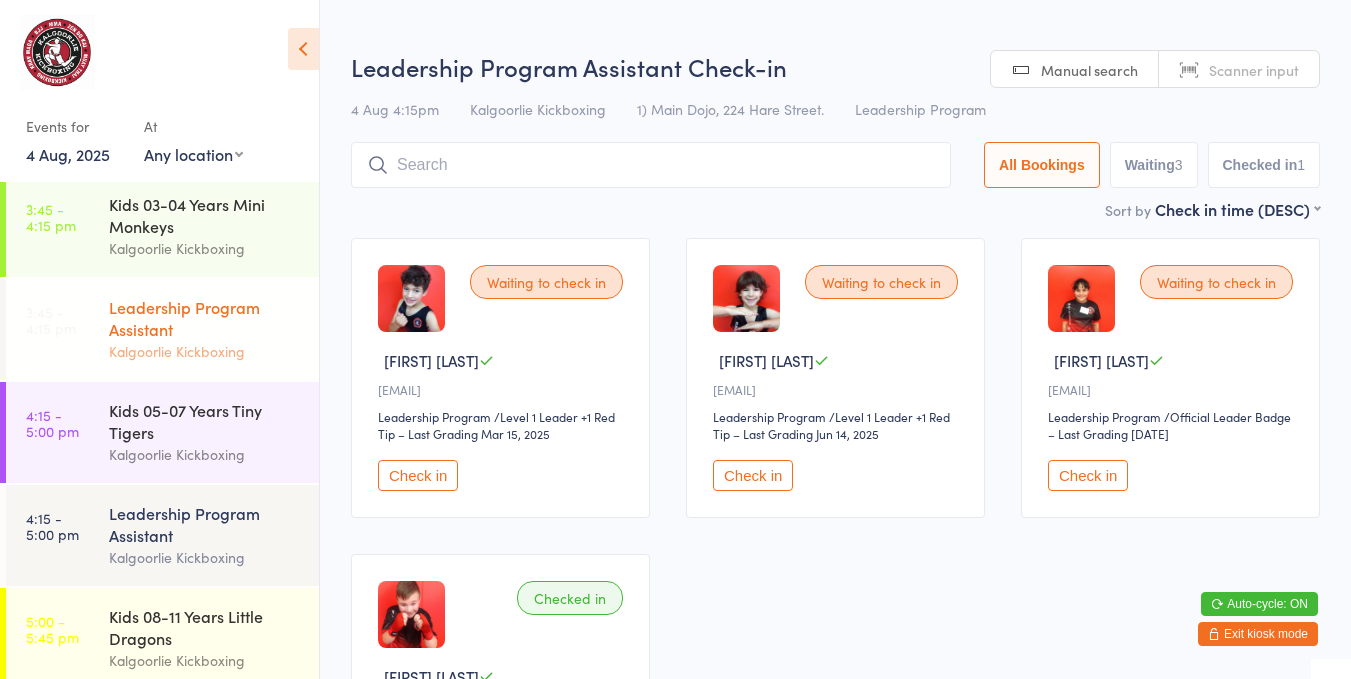 click on "Leadership Program Assistant" at bounding box center [205, 318] 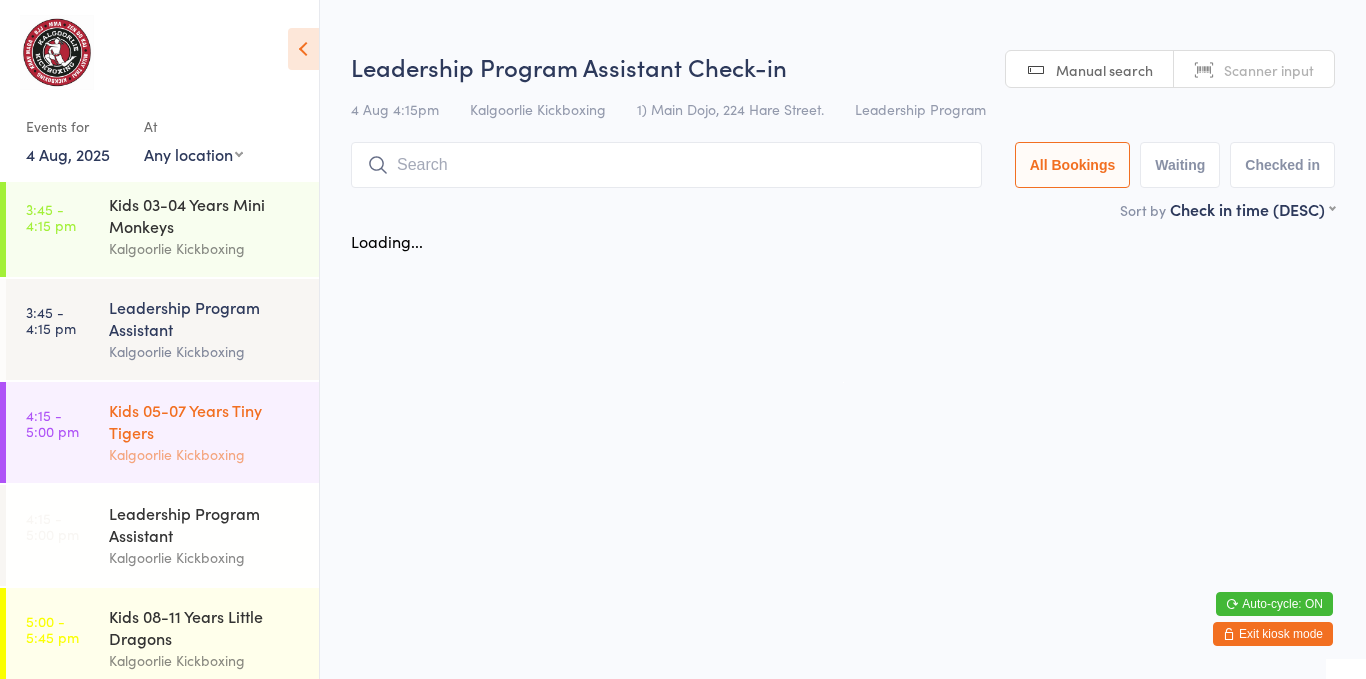 click on "Kids 05-07 Years Tiny Tigers" at bounding box center (205, 421) 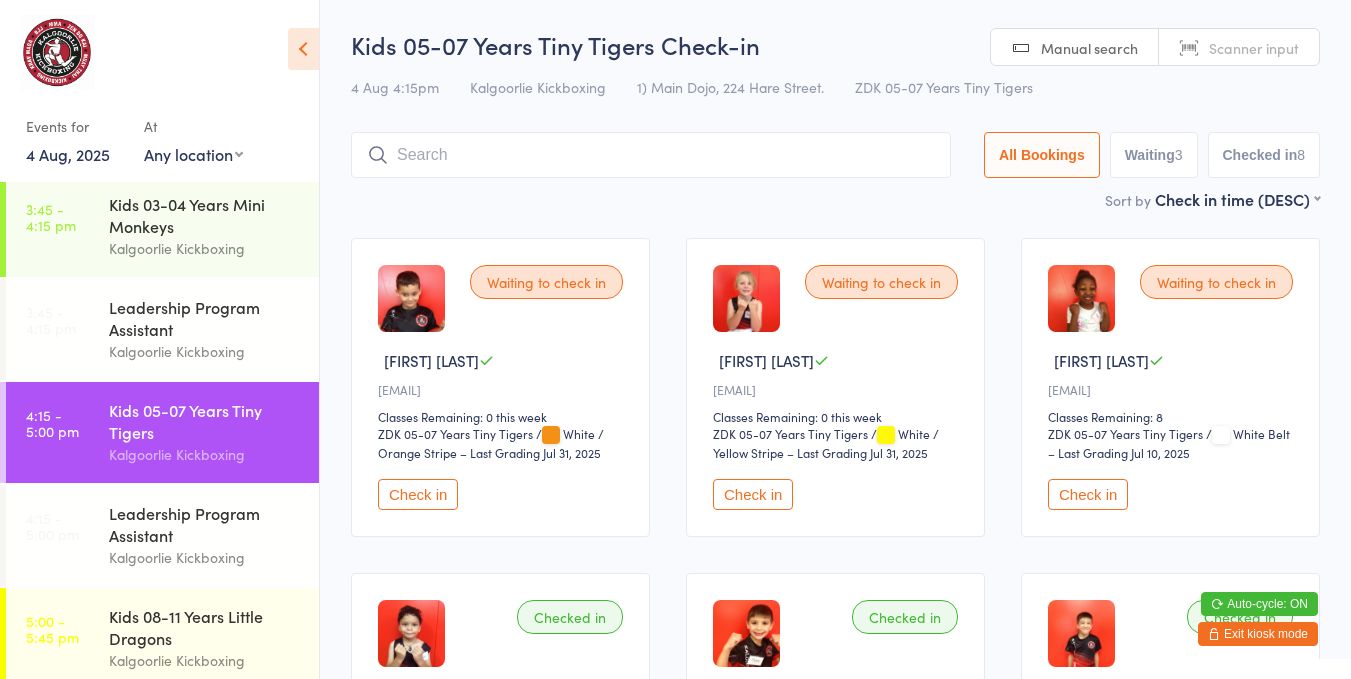 click on "Waiting to check in [FIRST] [LAST] [EMAIL] Classes Remaining: 8 [CLASS] [CLASS] / White Belt – Last Grading [DATE] Check in" at bounding box center [1170, 387] 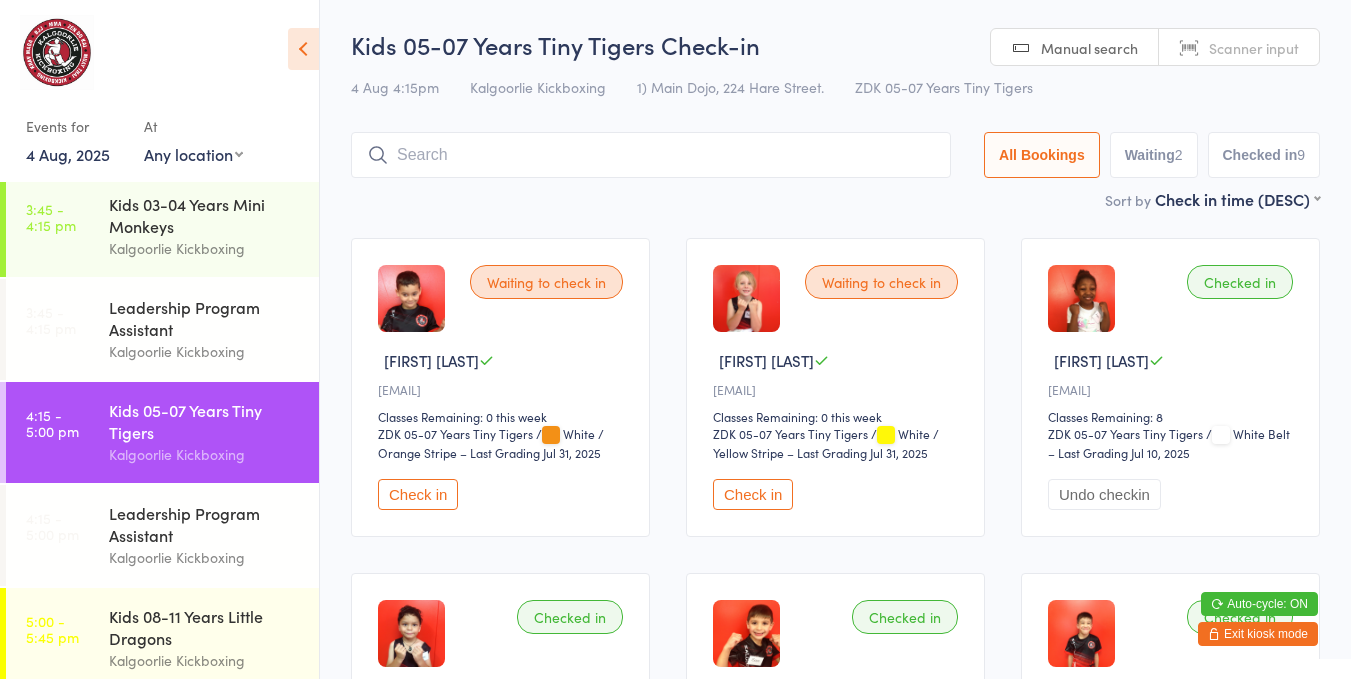 click on "Kids 08-11 Years Little Dragons" at bounding box center (205, 627) 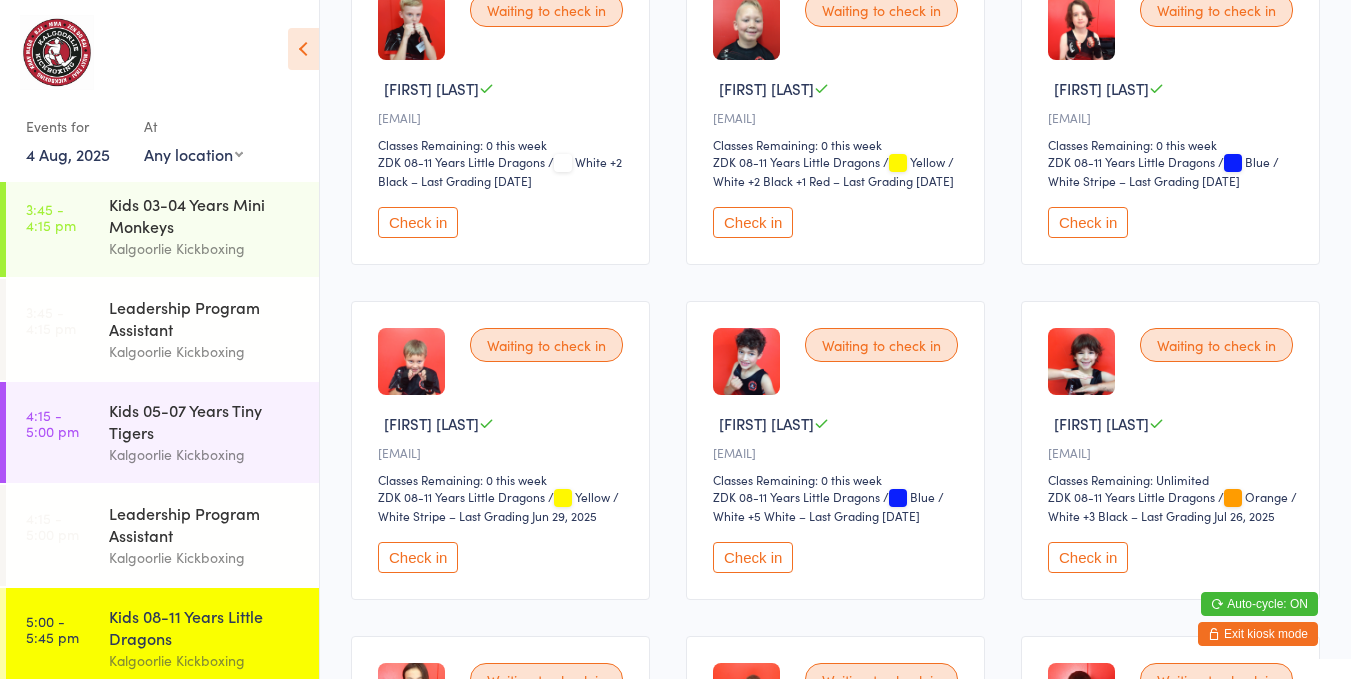 scroll, scrollTop: 278, scrollLeft: 0, axis: vertical 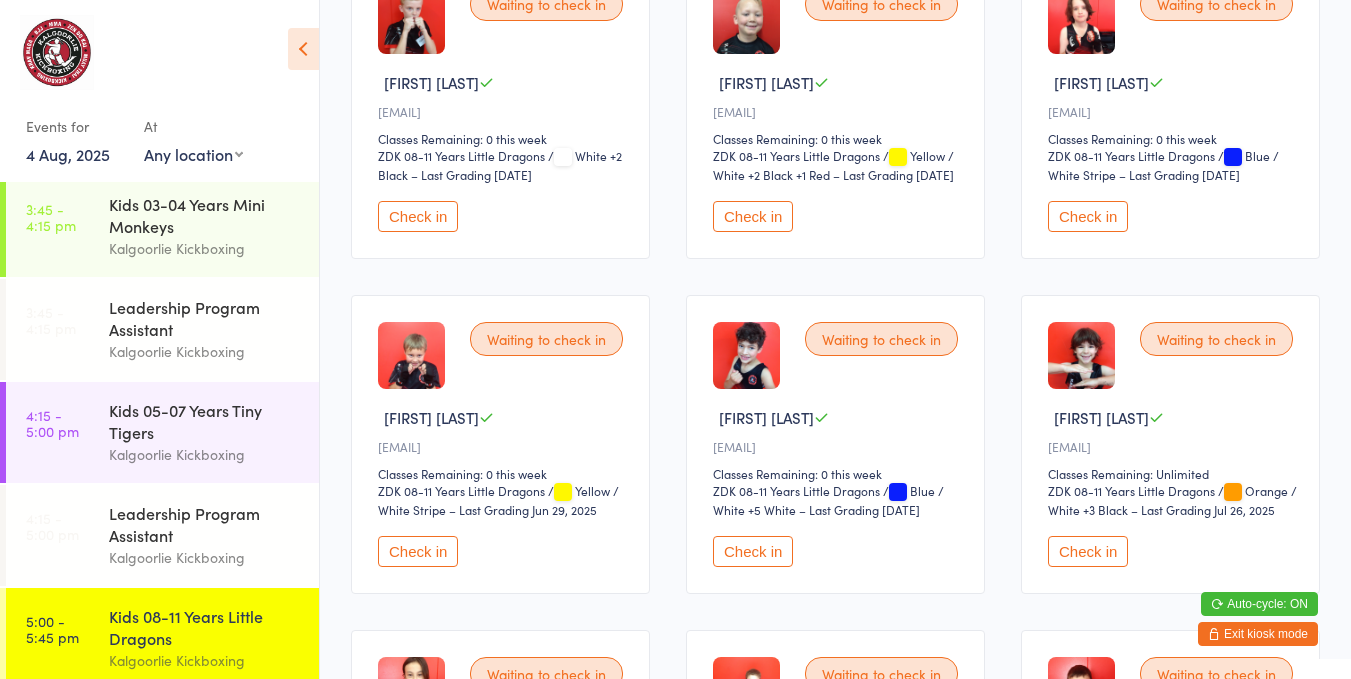 click on "Check in" at bounding box center [753, 551] 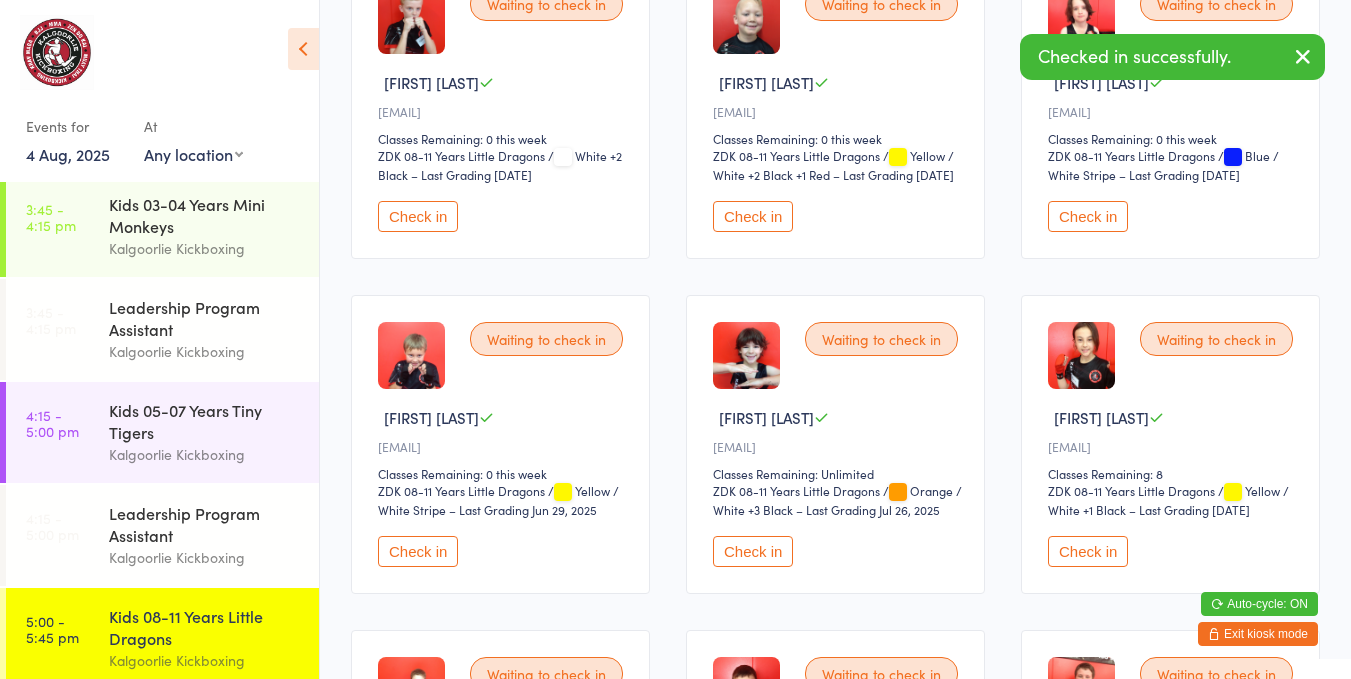 click on "Kalgoorlie Kickboxing" at bounding box center (205, 454) 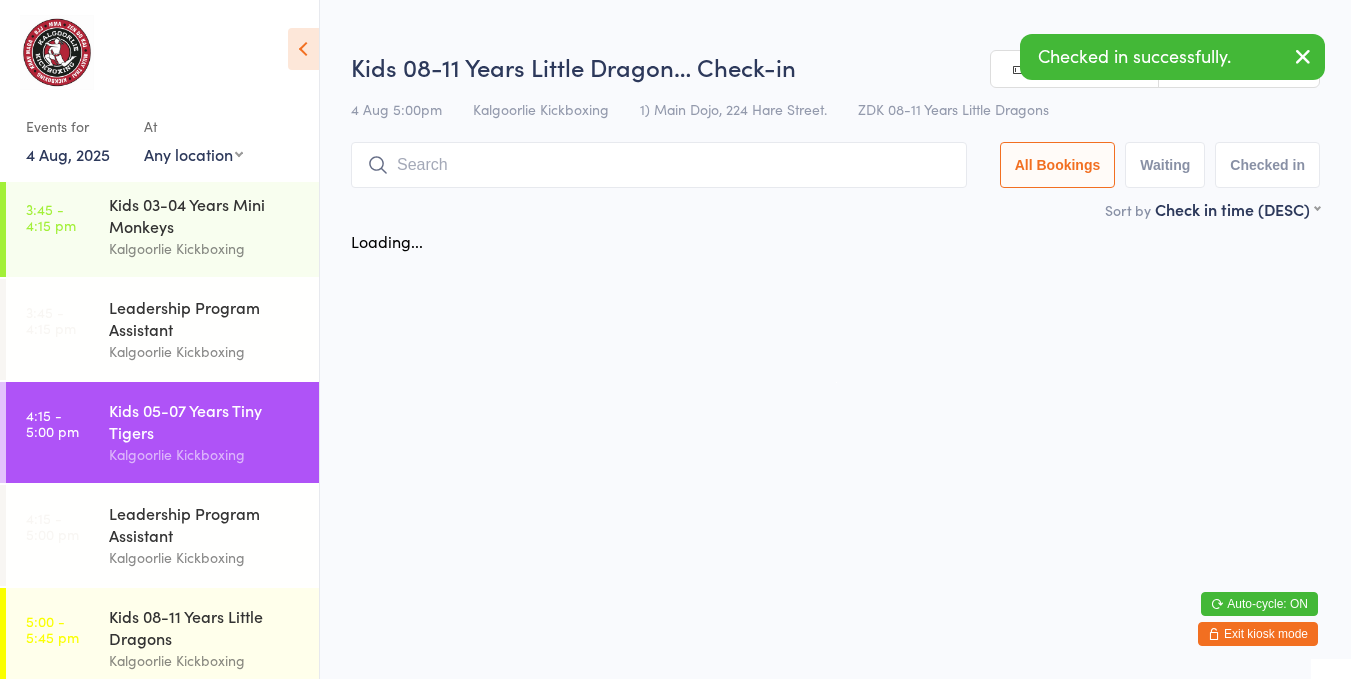 scroll, scrollTop: 0, scrollLeft: 0, axis: both 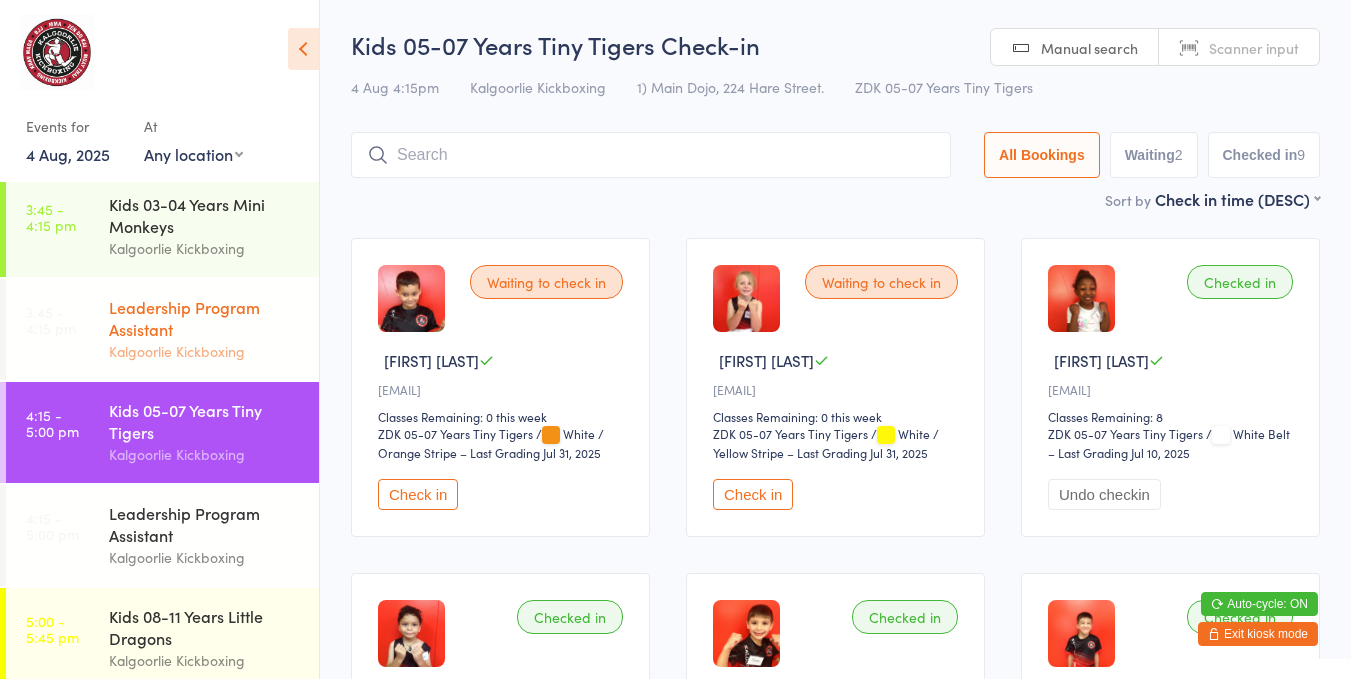 click on "Leadership Program Assistant" at bounding box center [205, 318] 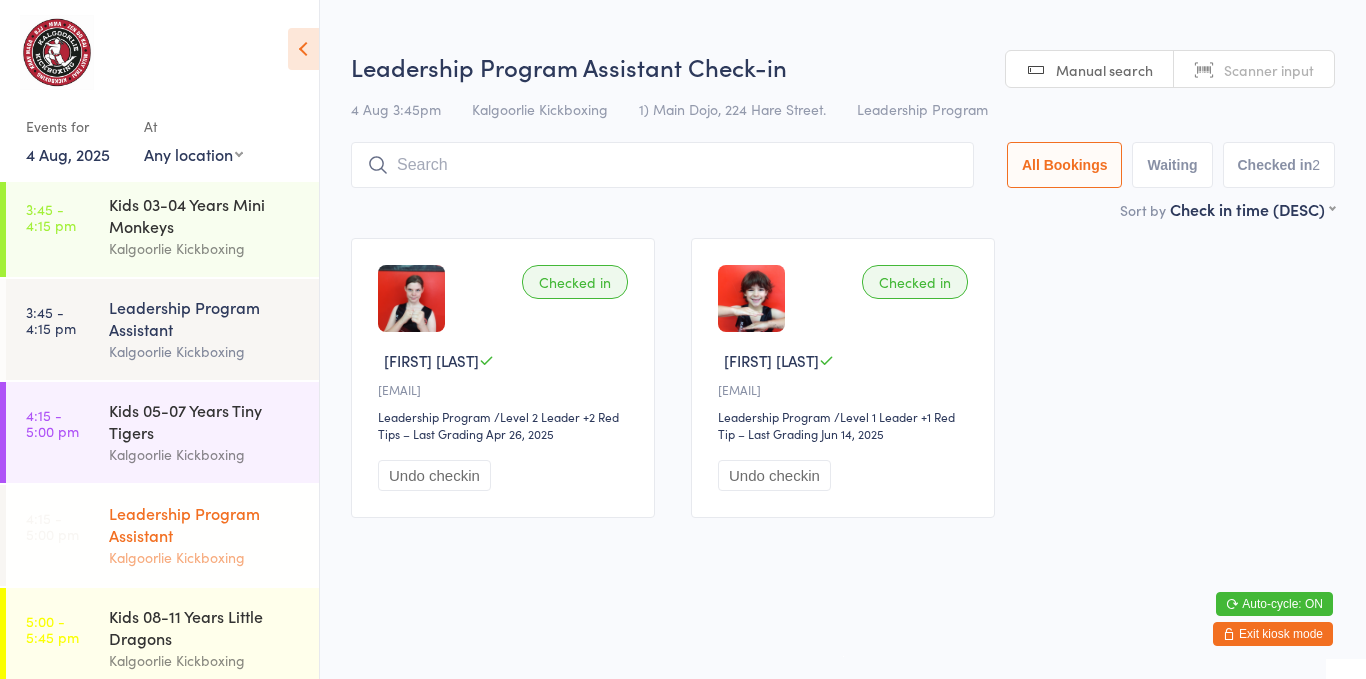 click on "Leadership Program Assistant" at bounding box center (205, 524) 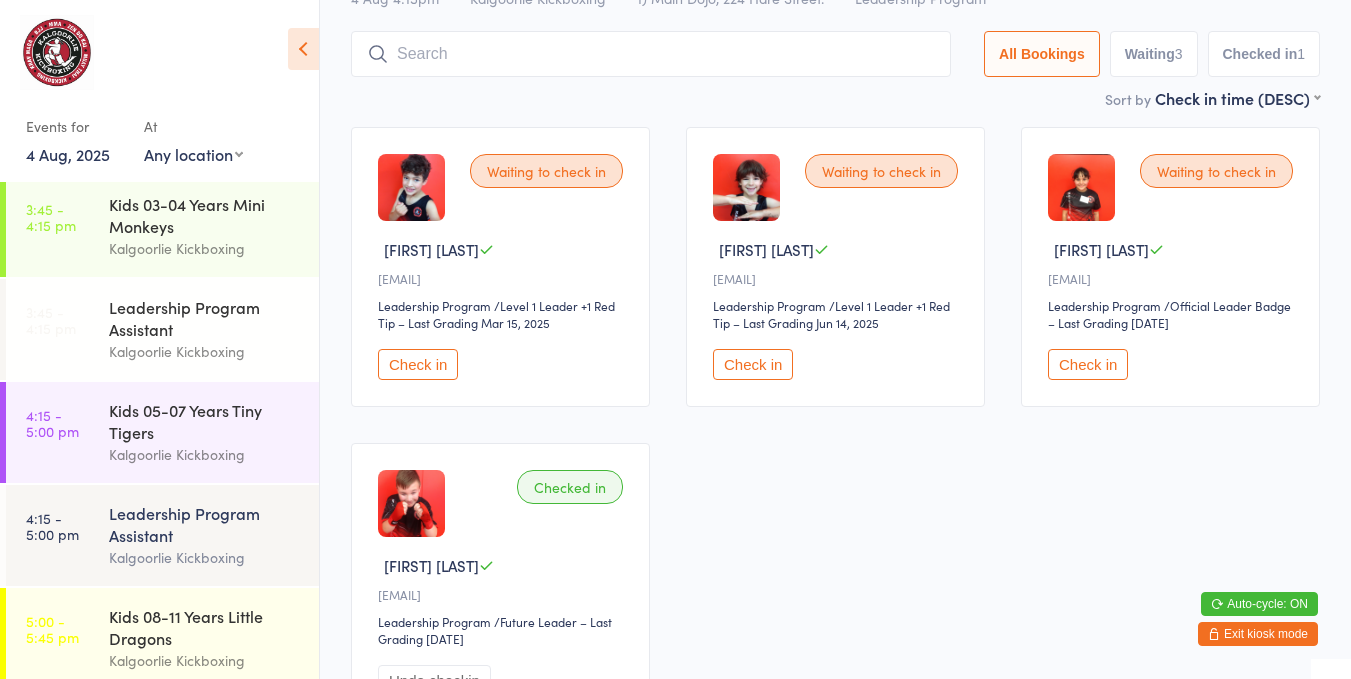 scroll, scrollTop: 0, scrollLeft: 0, axis: both 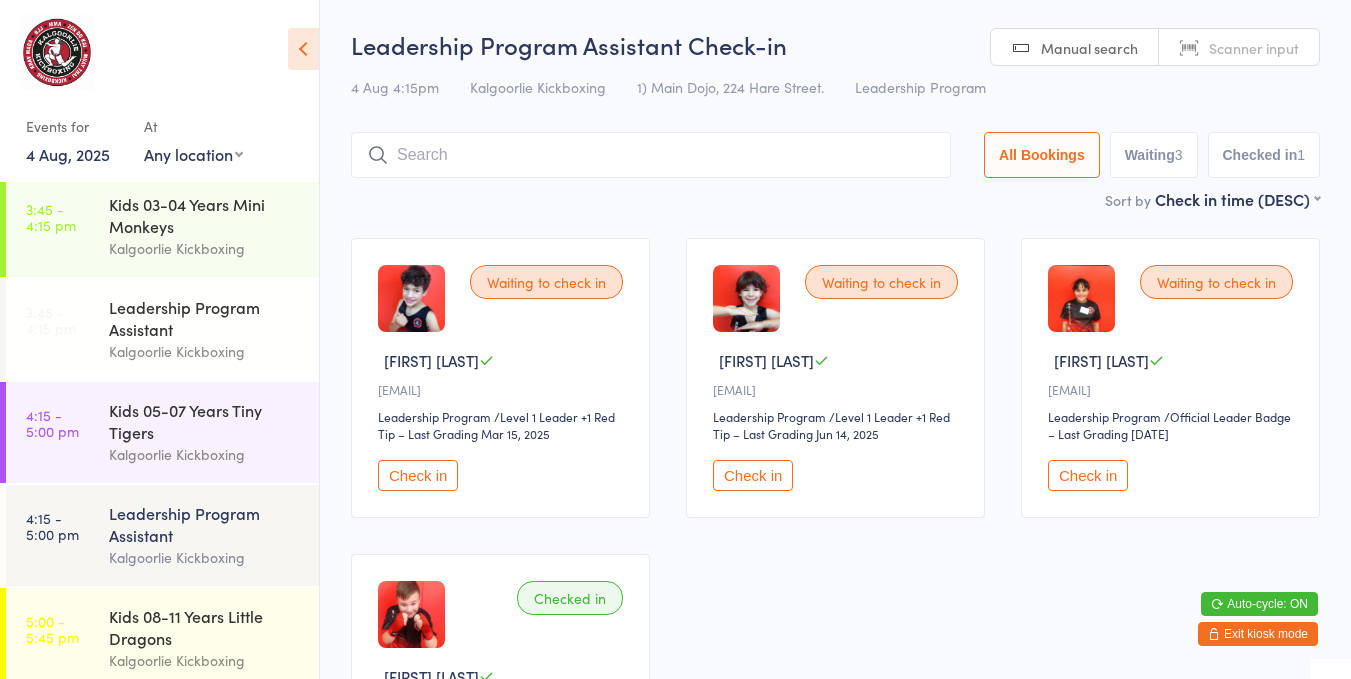 click on "Check in" at bounding box center [418, 475] 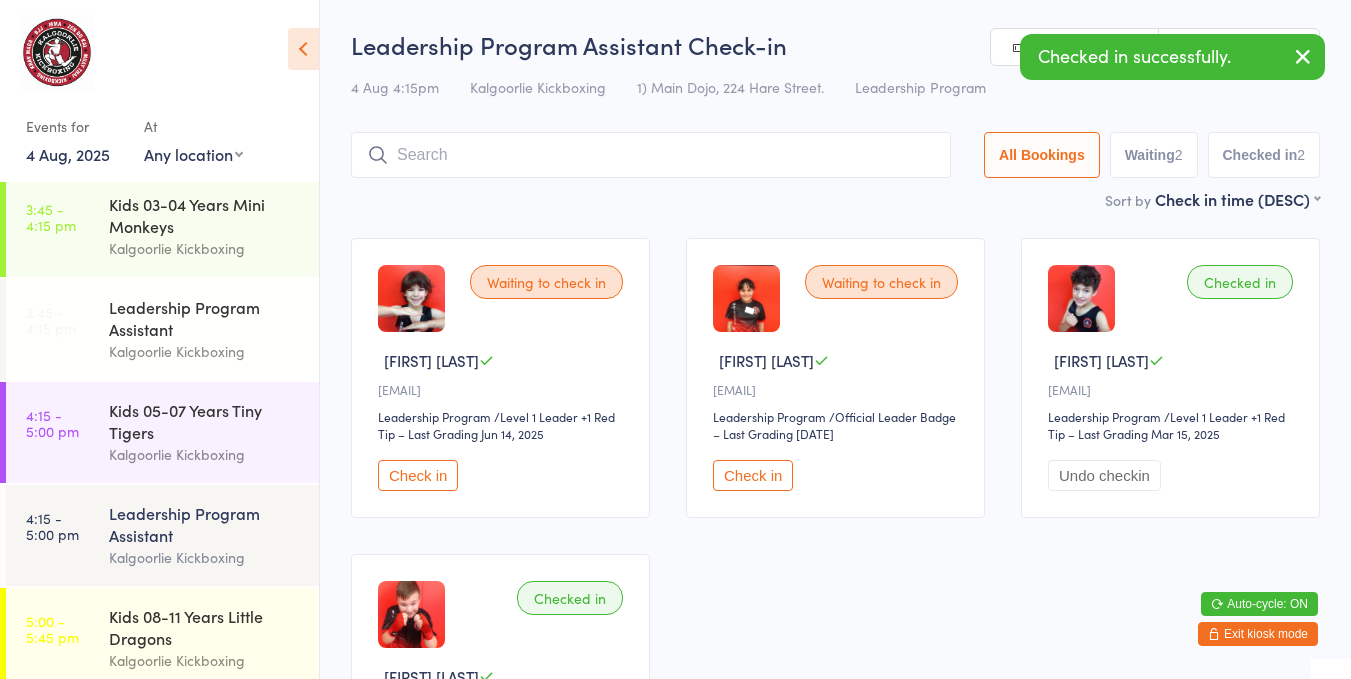 click on "Undo checkin" at bounding box center [1104, 475] 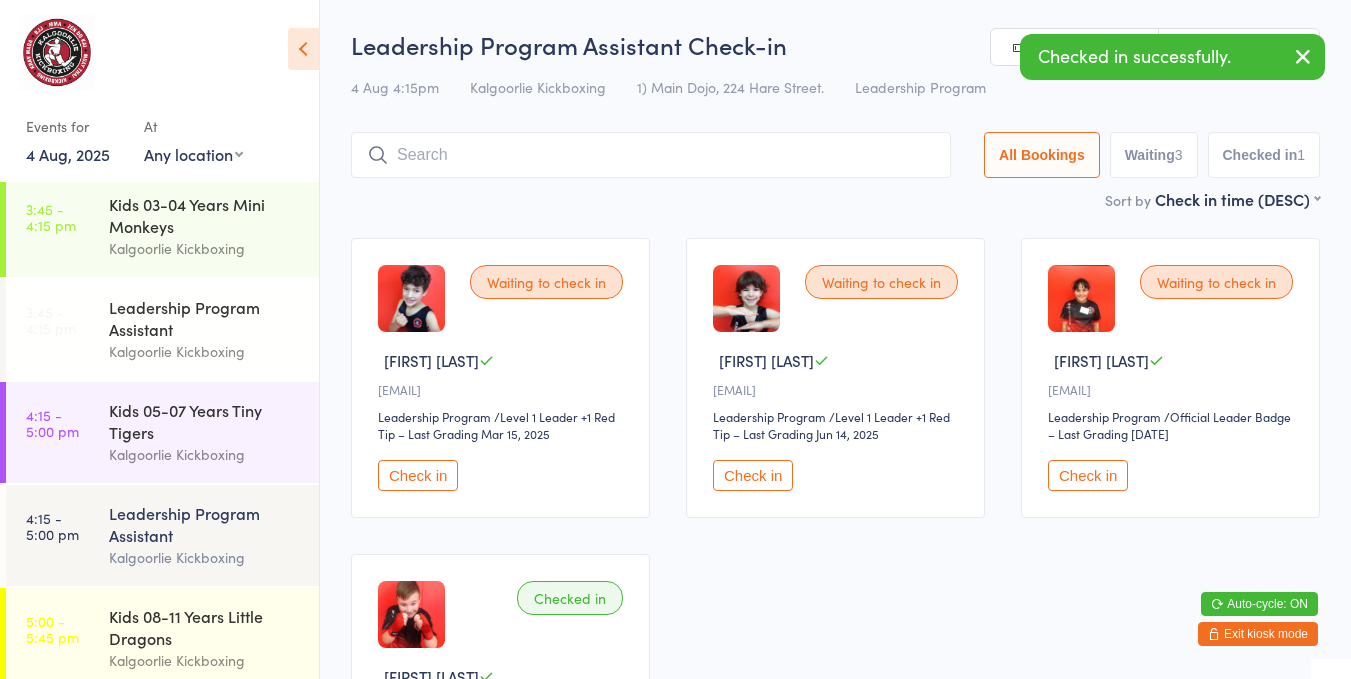 click on "Kids 05-07 Years Tiny Tigers" at bounding box center (205, 421) 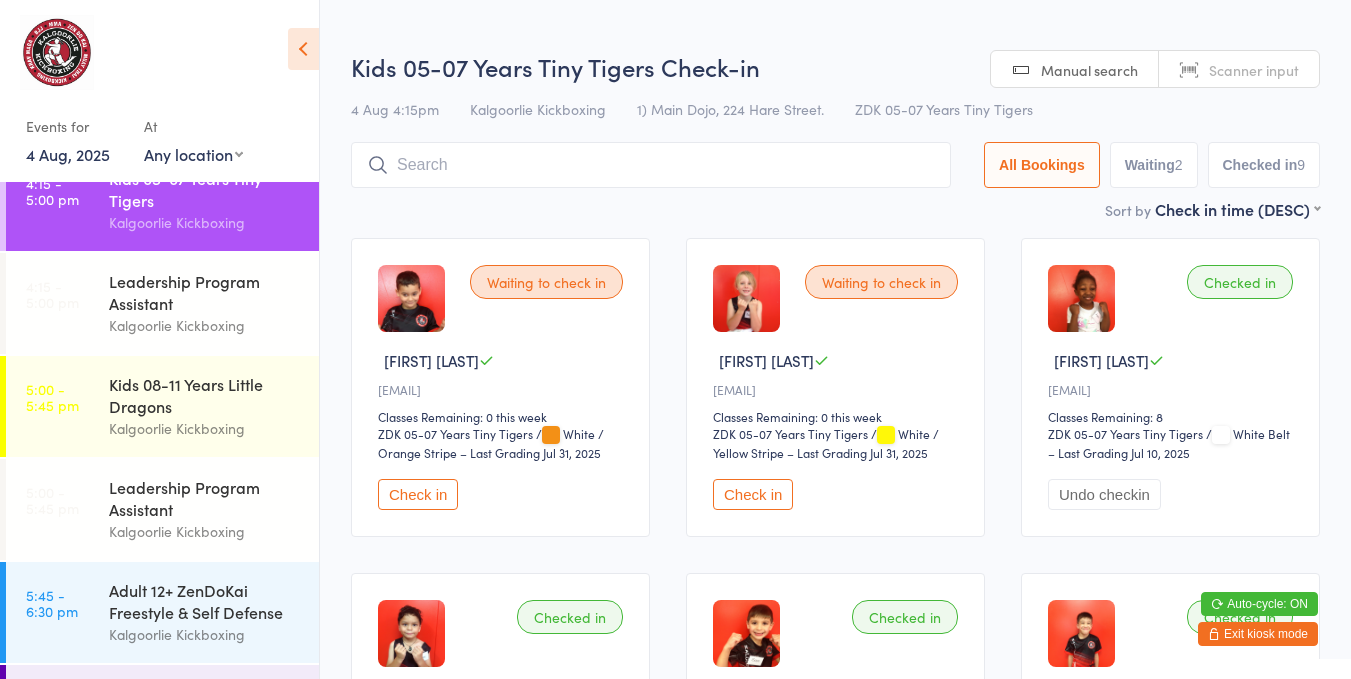 scroll, scrollTop: 239, scrollLeft: 0, axis: vertical 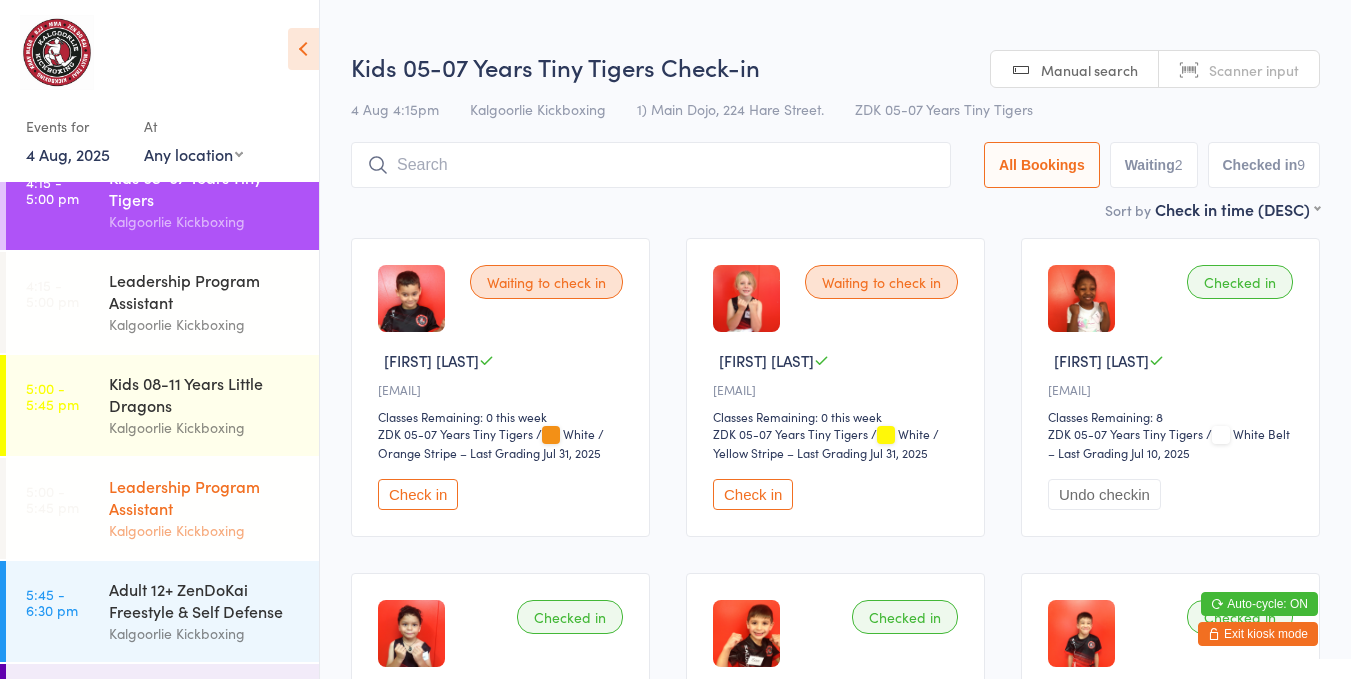 click on "Leadership Program Assistant Kalgoorlie Kickboxing" at bounding box center (214, 508) 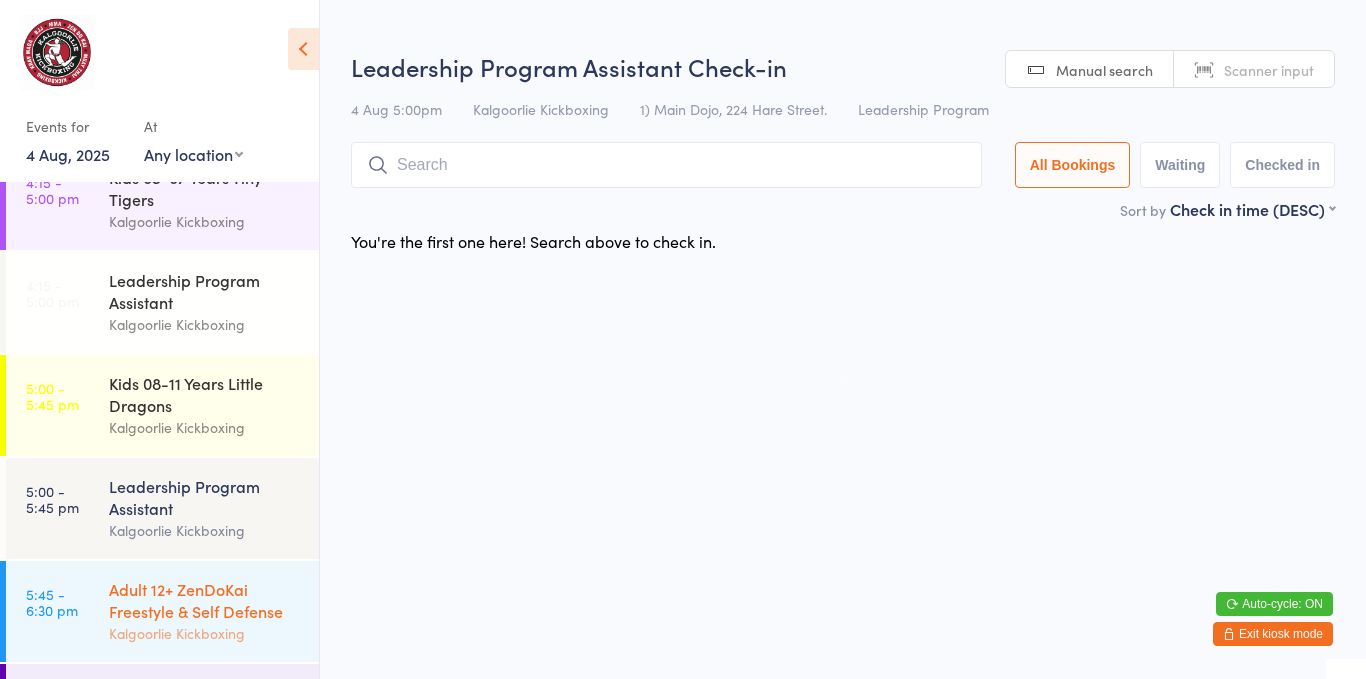 click on "Adult 12+ ZenDoKai Freestyle & Self Defense" at bounding box center (205, 600) 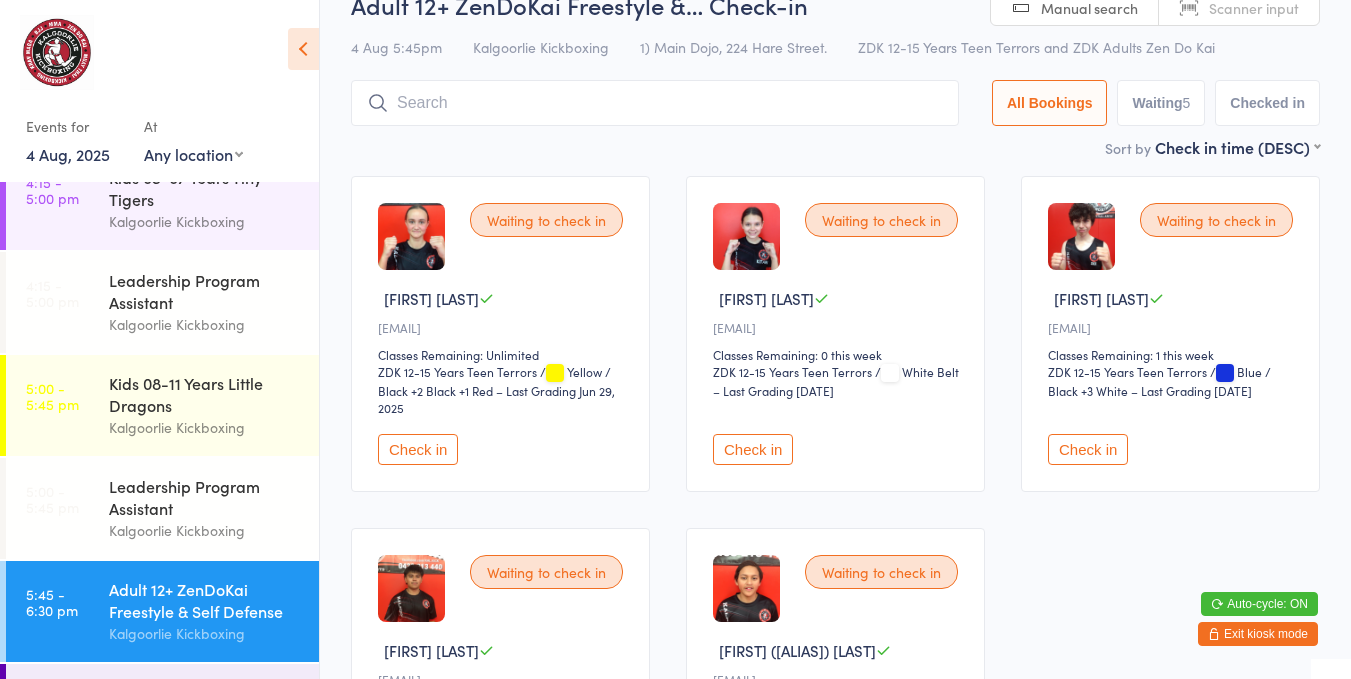 scroll, scrollTop: 0, scrollLeft: 0, axis: both 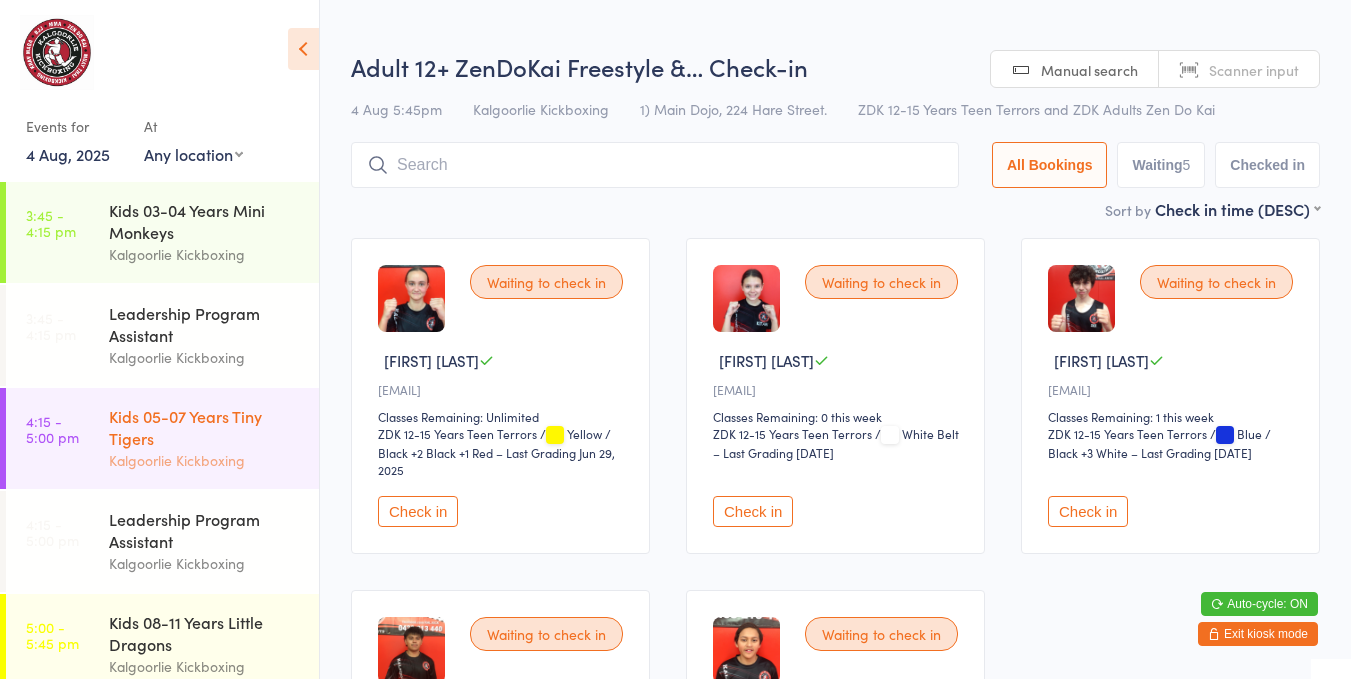 click on "Kids 05-07 Years Tiny Tigers" at bounding box center [205, 427] 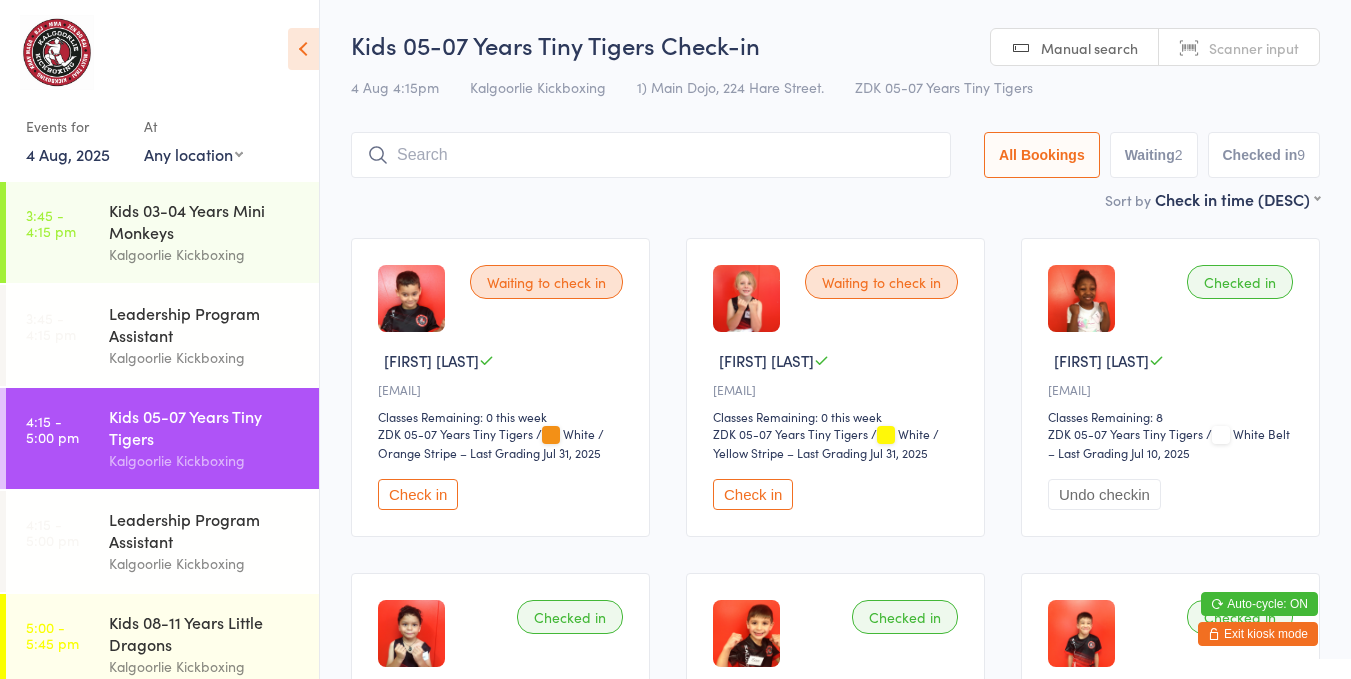 click on "Check in" at bounding box center [753, 494] 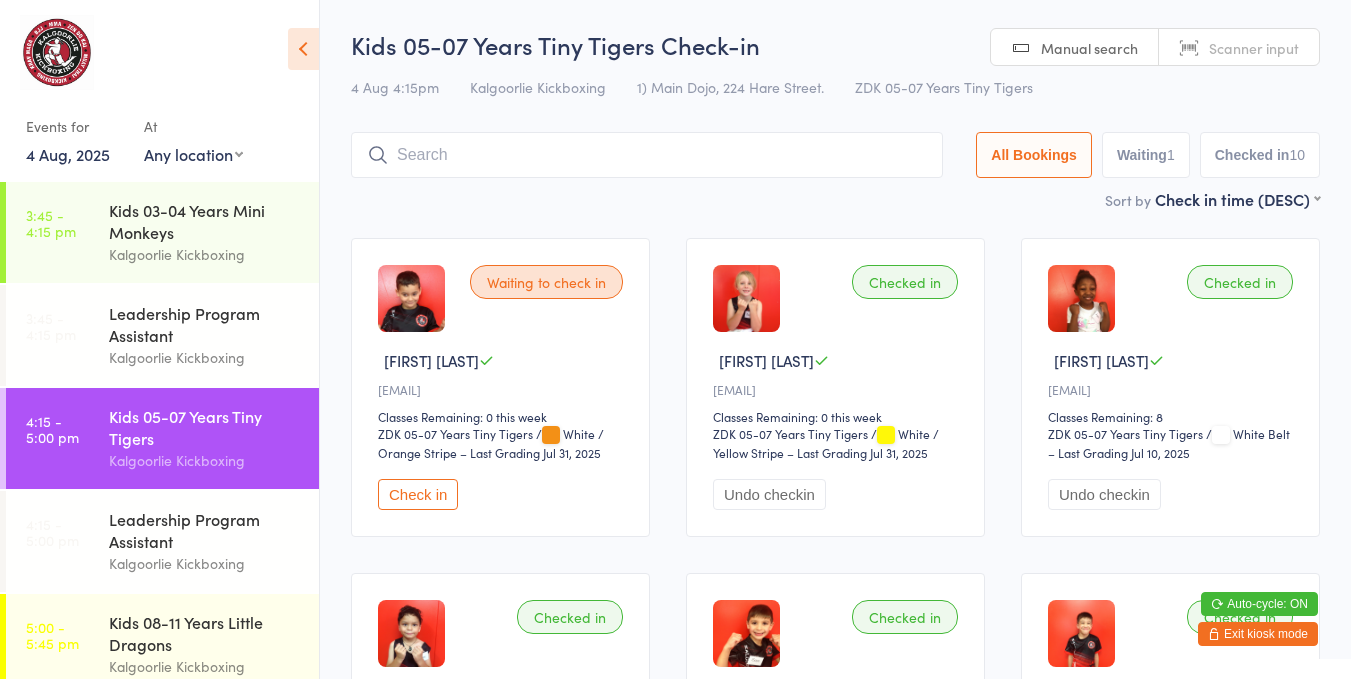 click on "Kids 08-11 Years Little Dragons" at bounding box center [205, 633] 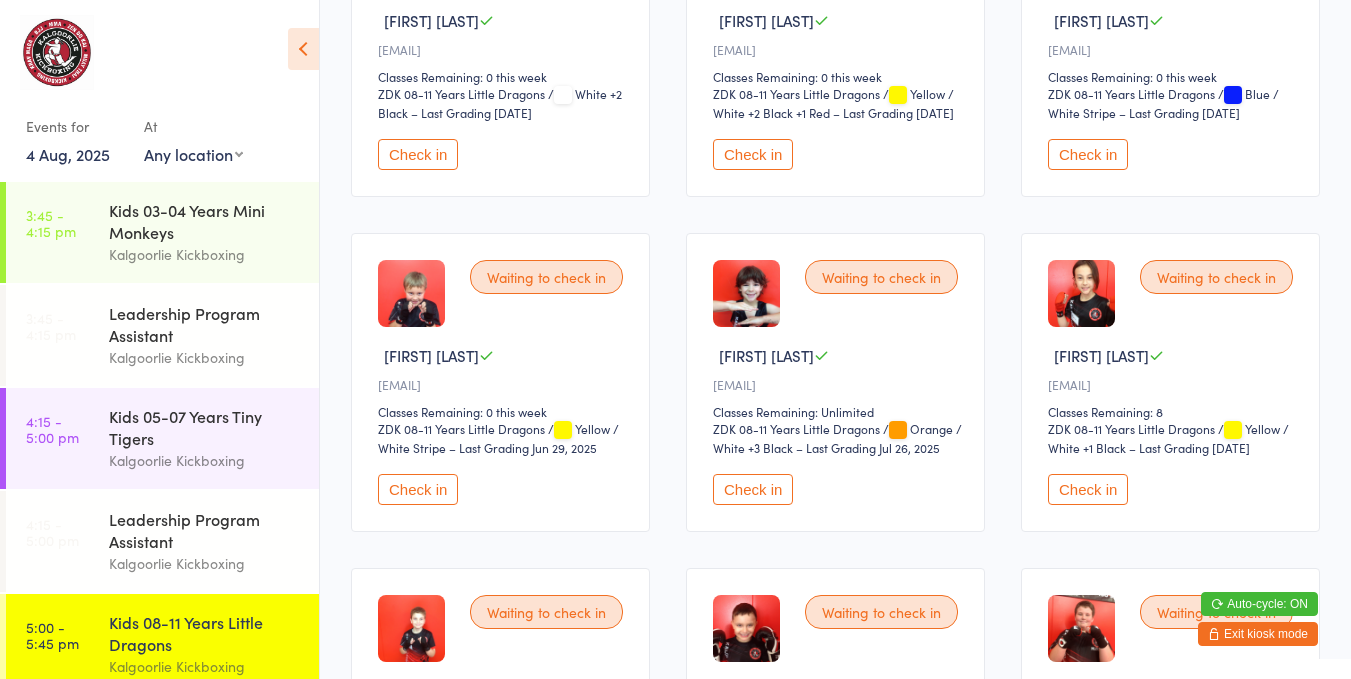 scroll, scrollTop: 341, scrollLeft: 0, axis: vertical 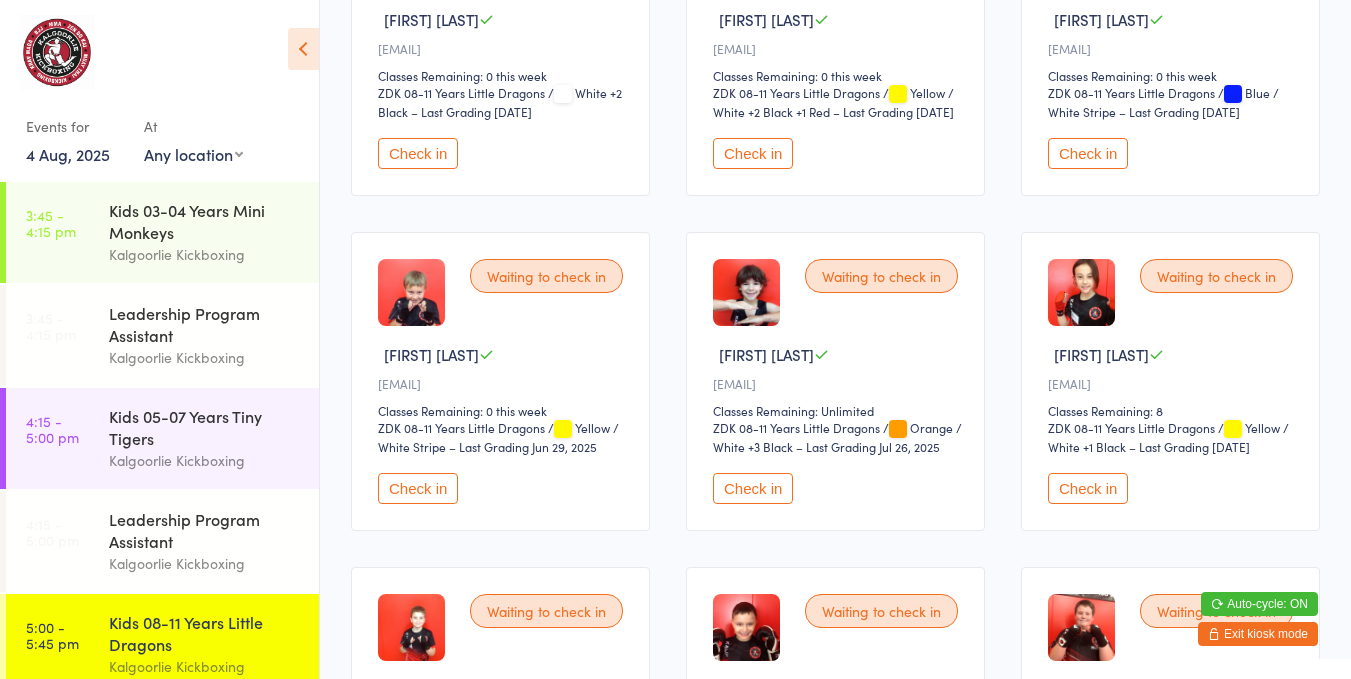 click on "Check in" at bounding box center [418, 488] 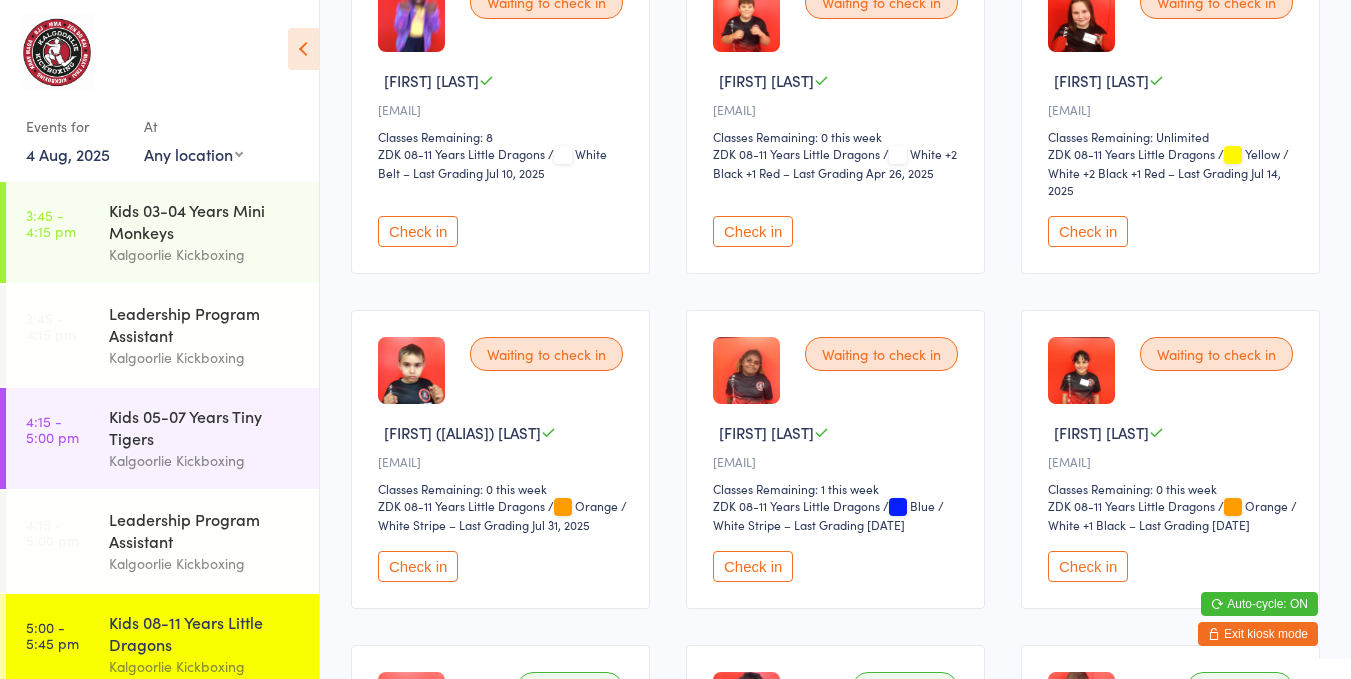 scroll, scrollTop: 1319, scrollLeft: 0, axis: vertical 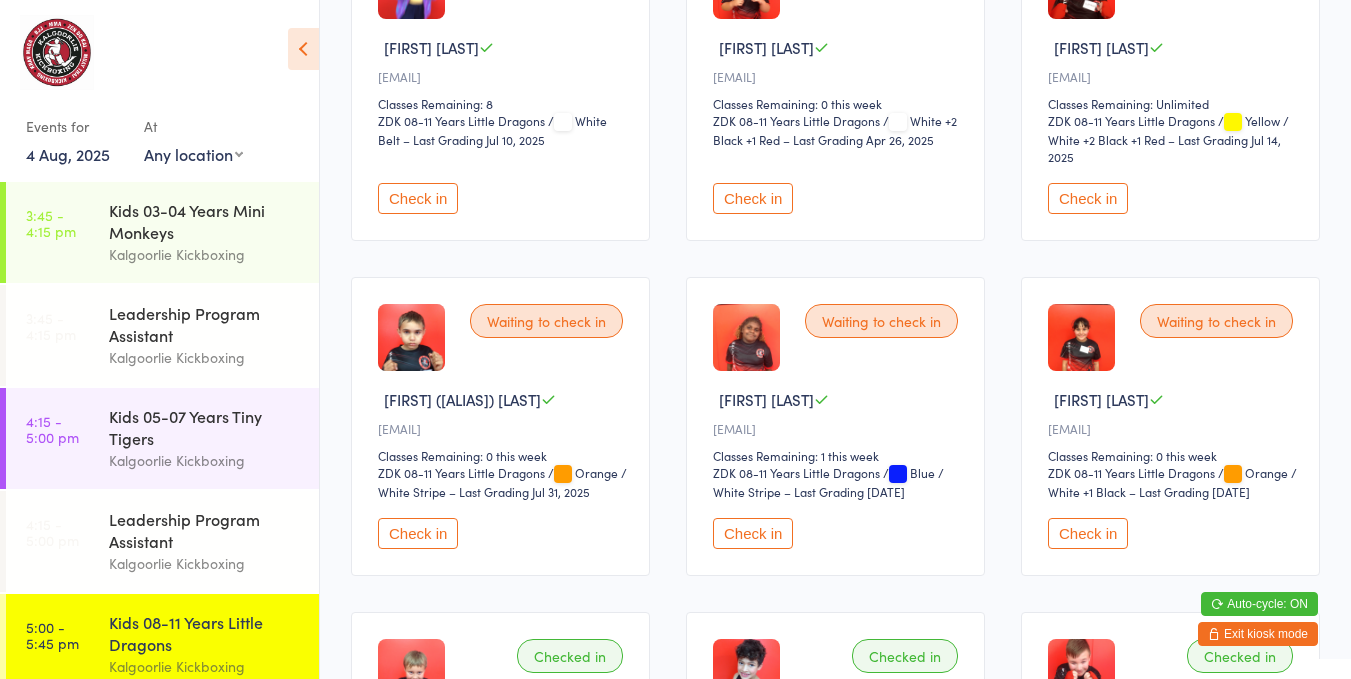 click on "Check in" at bounding box center [1088, 533] 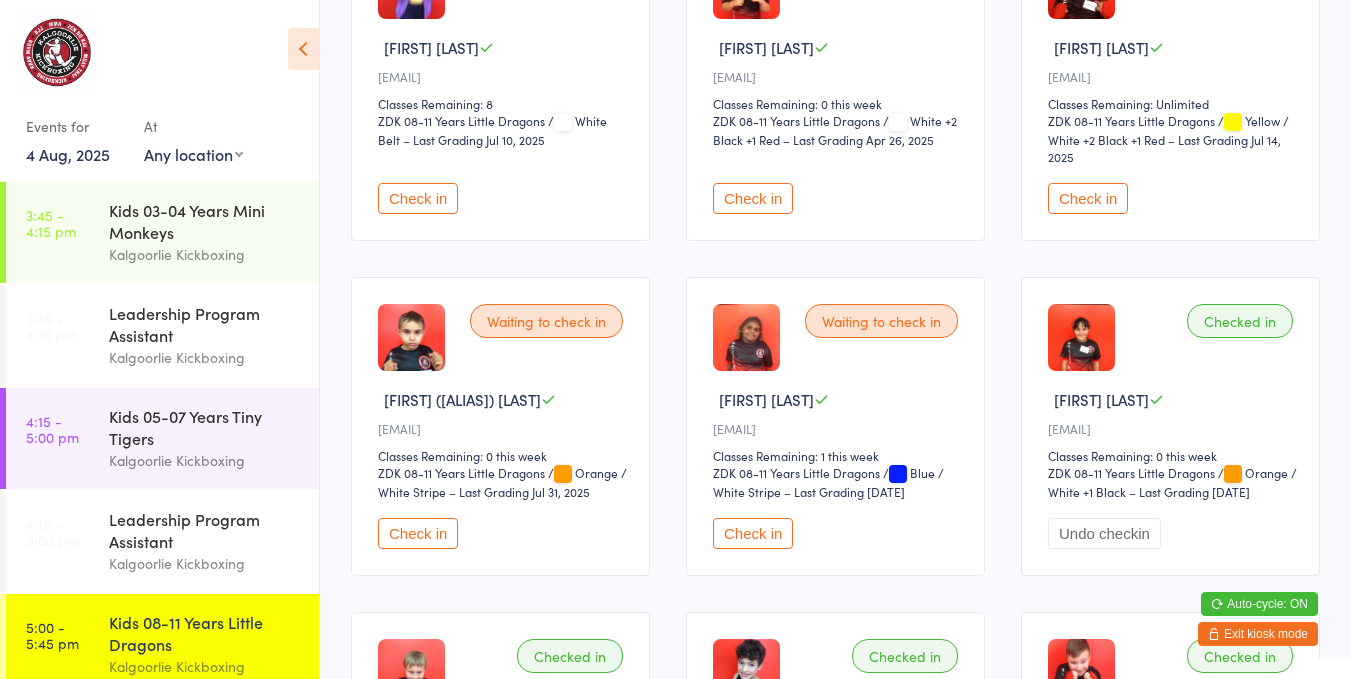 click on "Check in" at bounding box center (418, 198) 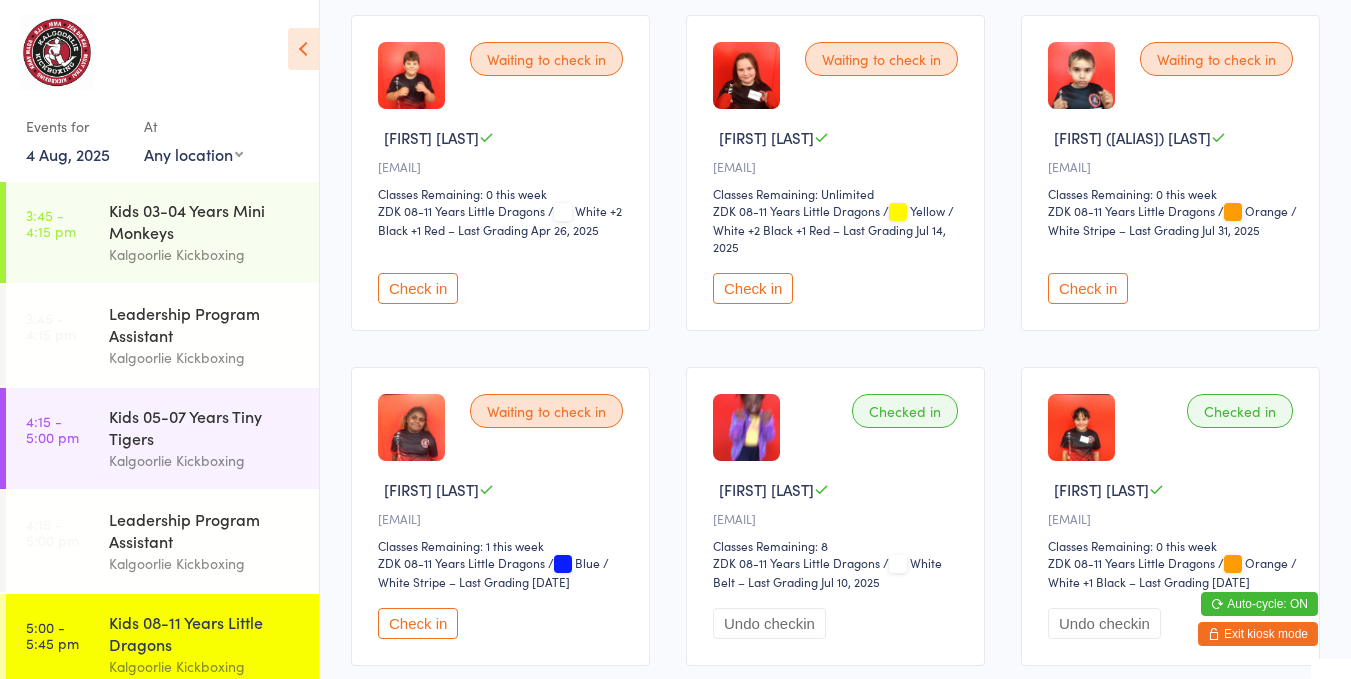 scroll, scrollTop: 1228, scrollLeft: 0, axis: vertical 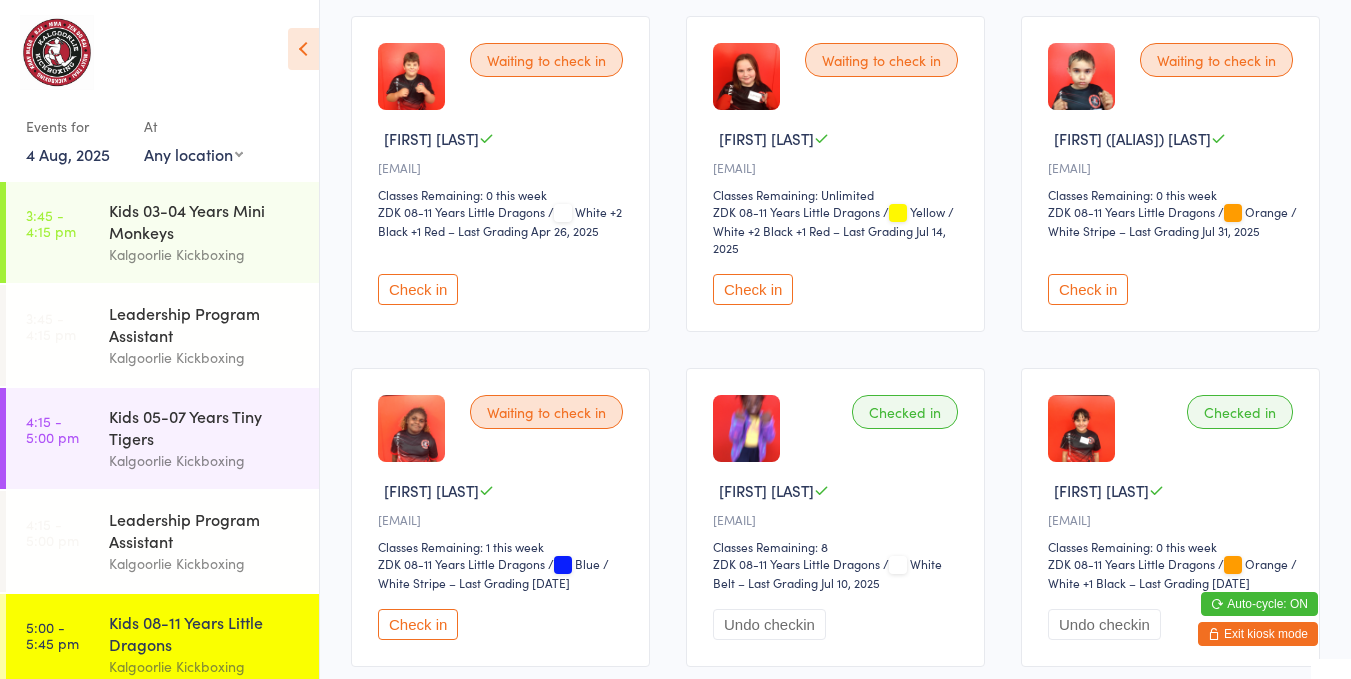 click on "Check in" at bounding box center (753, 289) 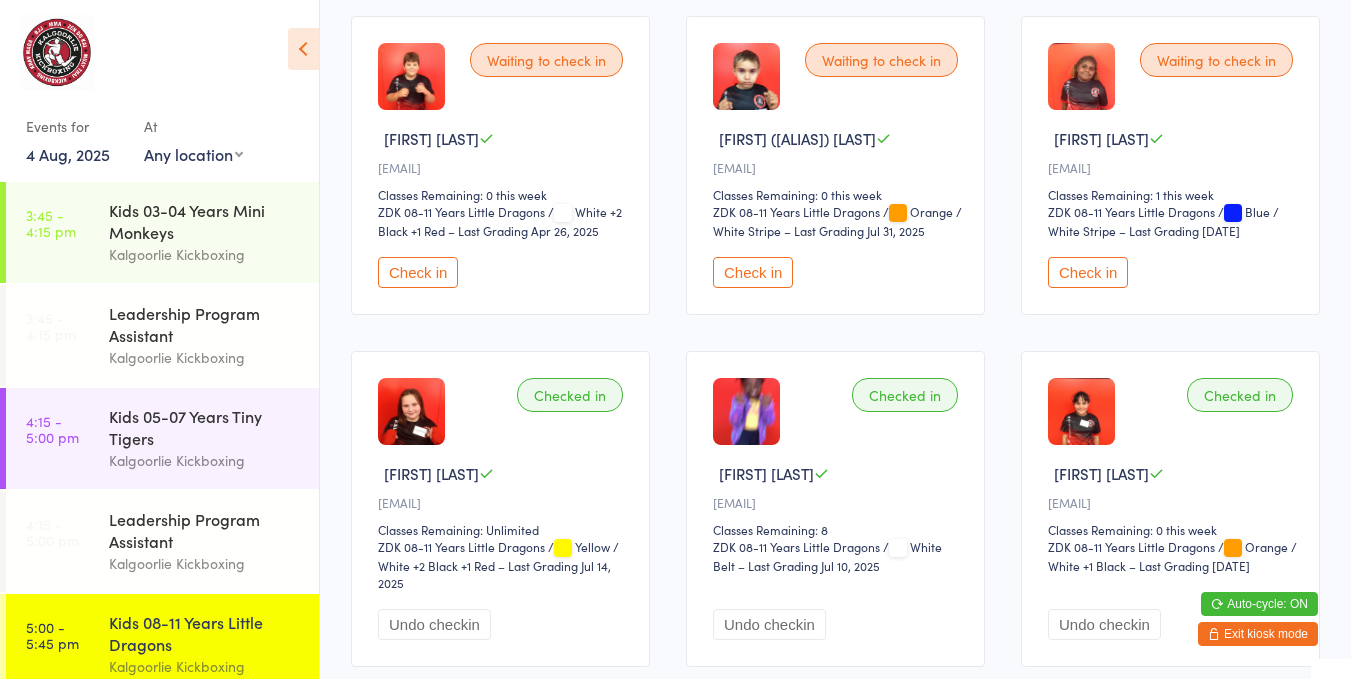click on "Check in" at bounding box center [753, 272] 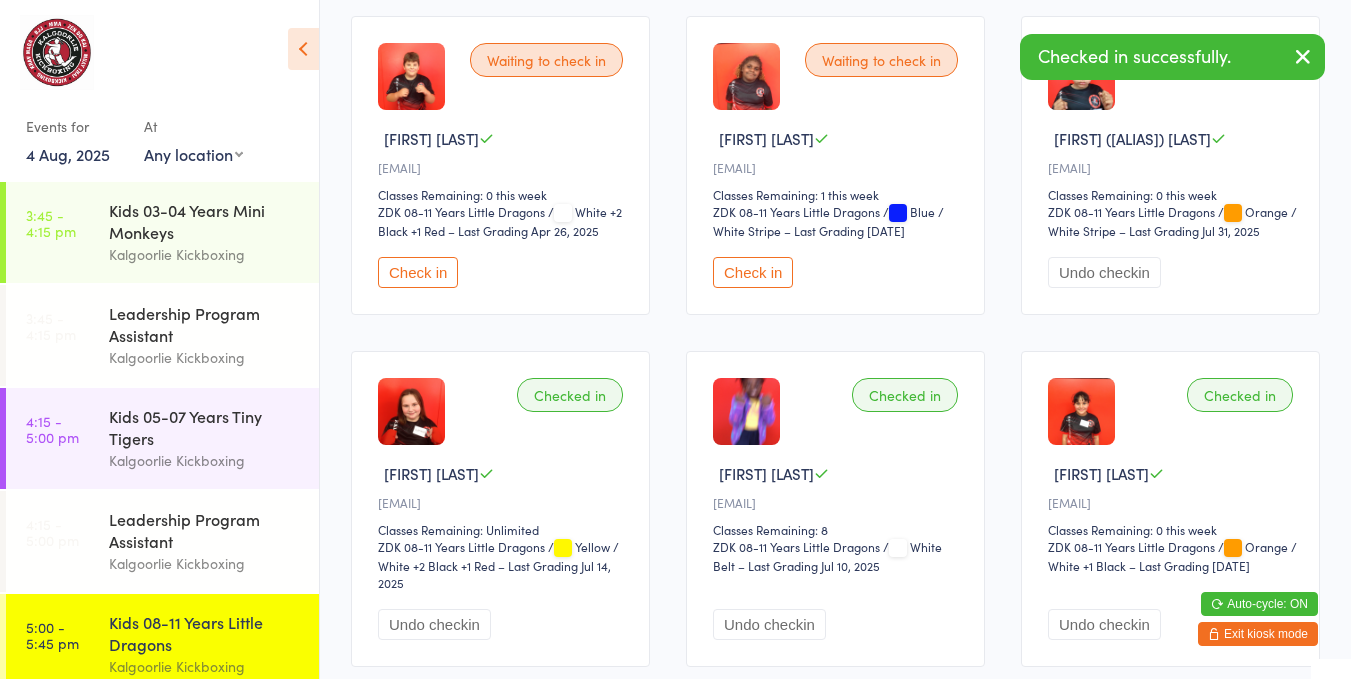 click on "Check in" at bounding box center (753, 272) 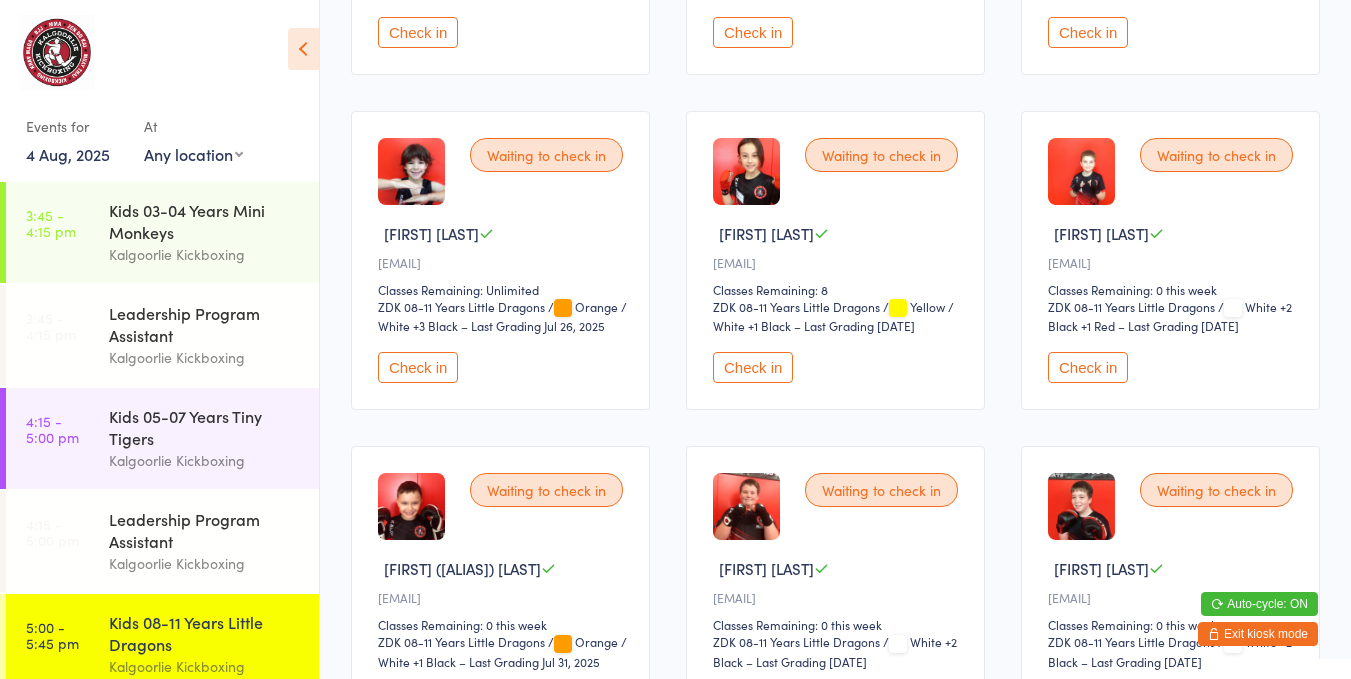 scroll, scrollTop: 439, scrollLeft: 0, axis: vertical 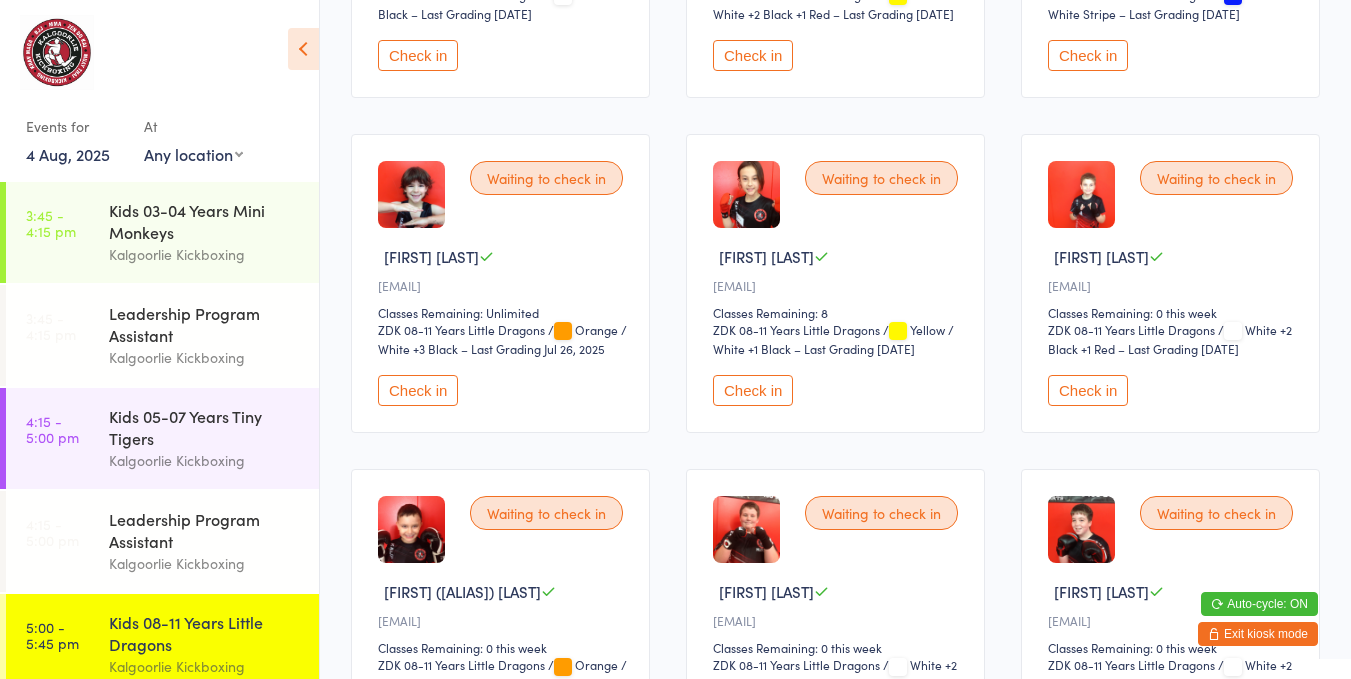 click on "Check in" at bounding box center [418, 390] 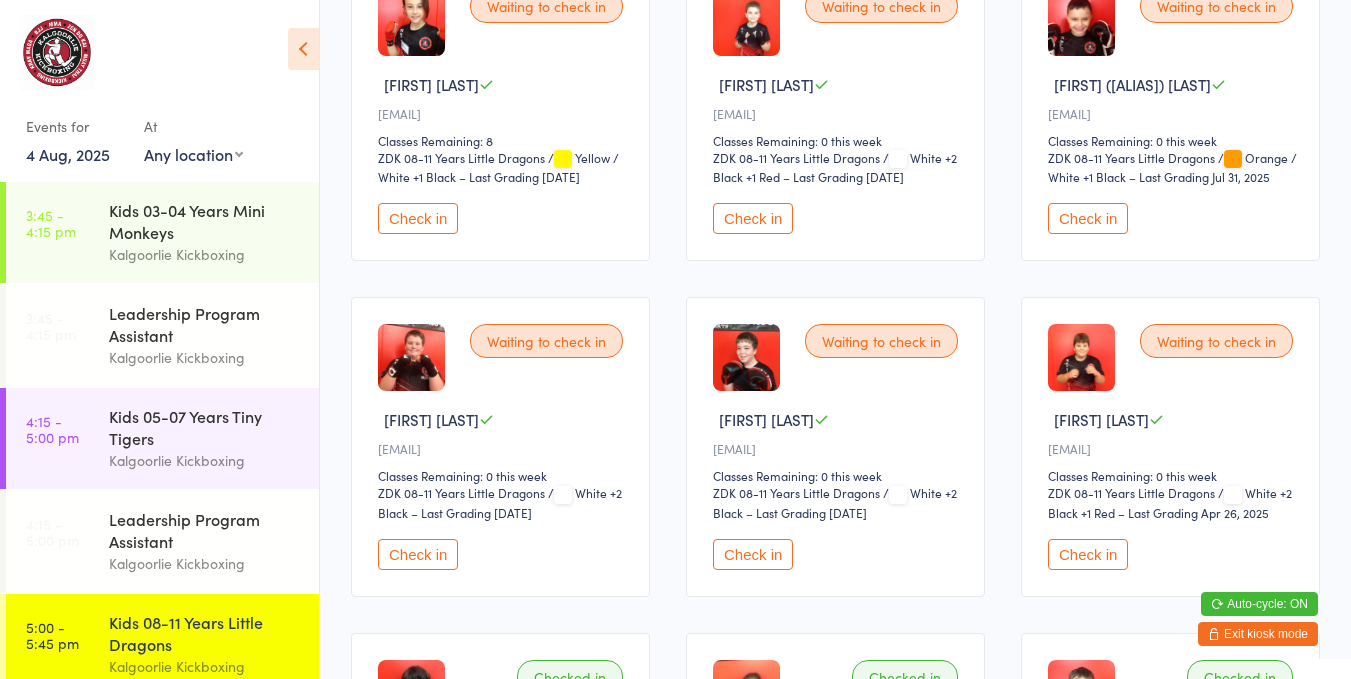scroll, scrollTop: 610, scrollLeft: 0, axis: vertical 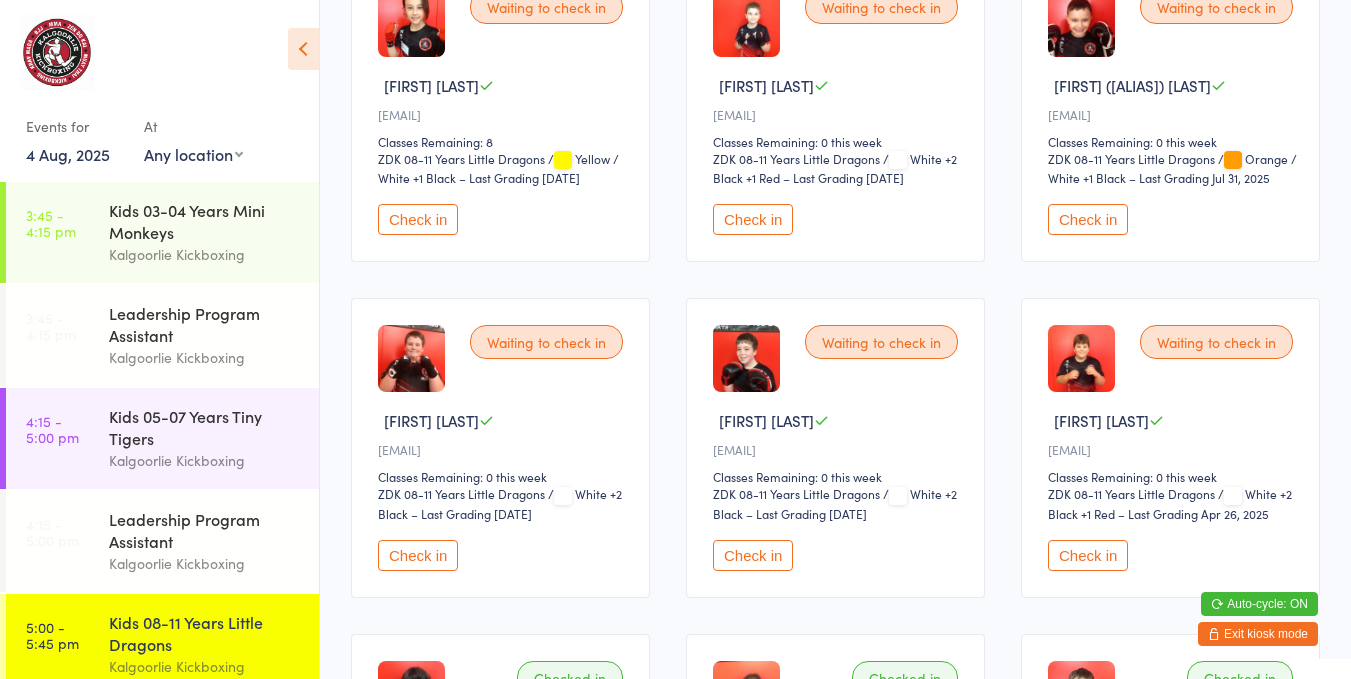 click on "Check in" at bounding box center (1088, 555) 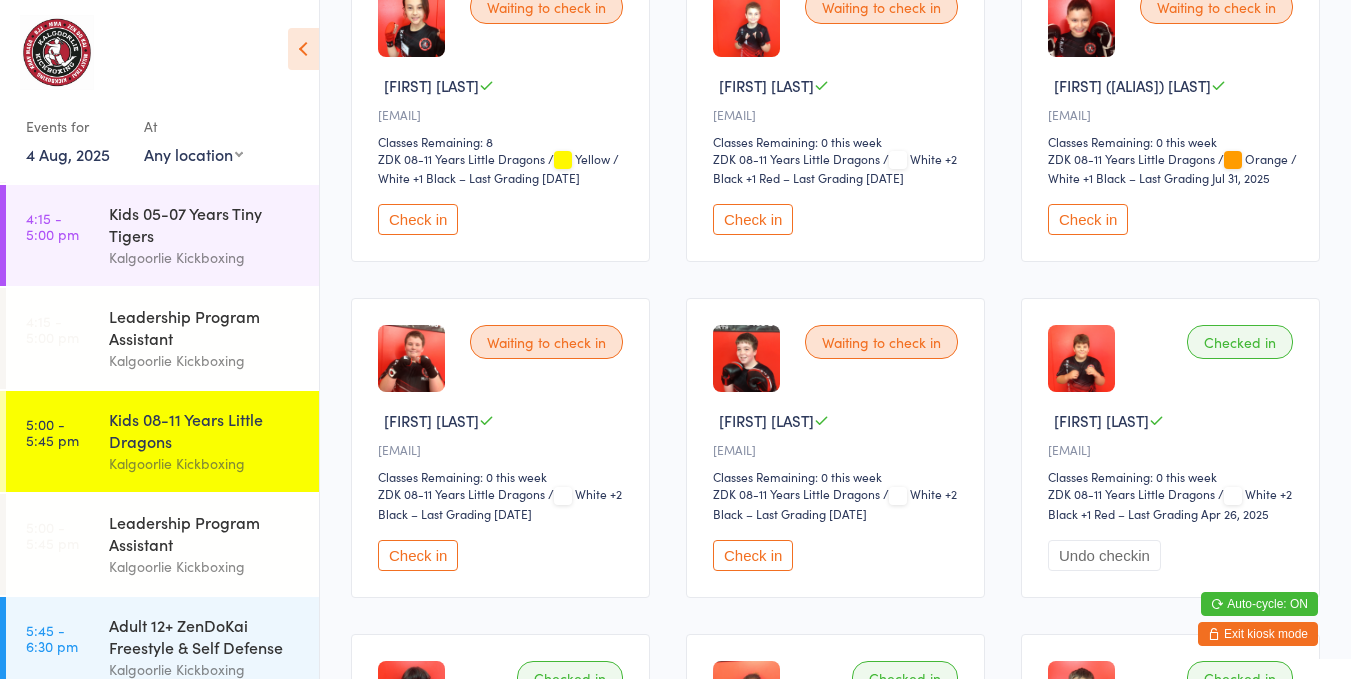 scroll, scrollTop: 222, scrollLeft: 0, axis: vertical 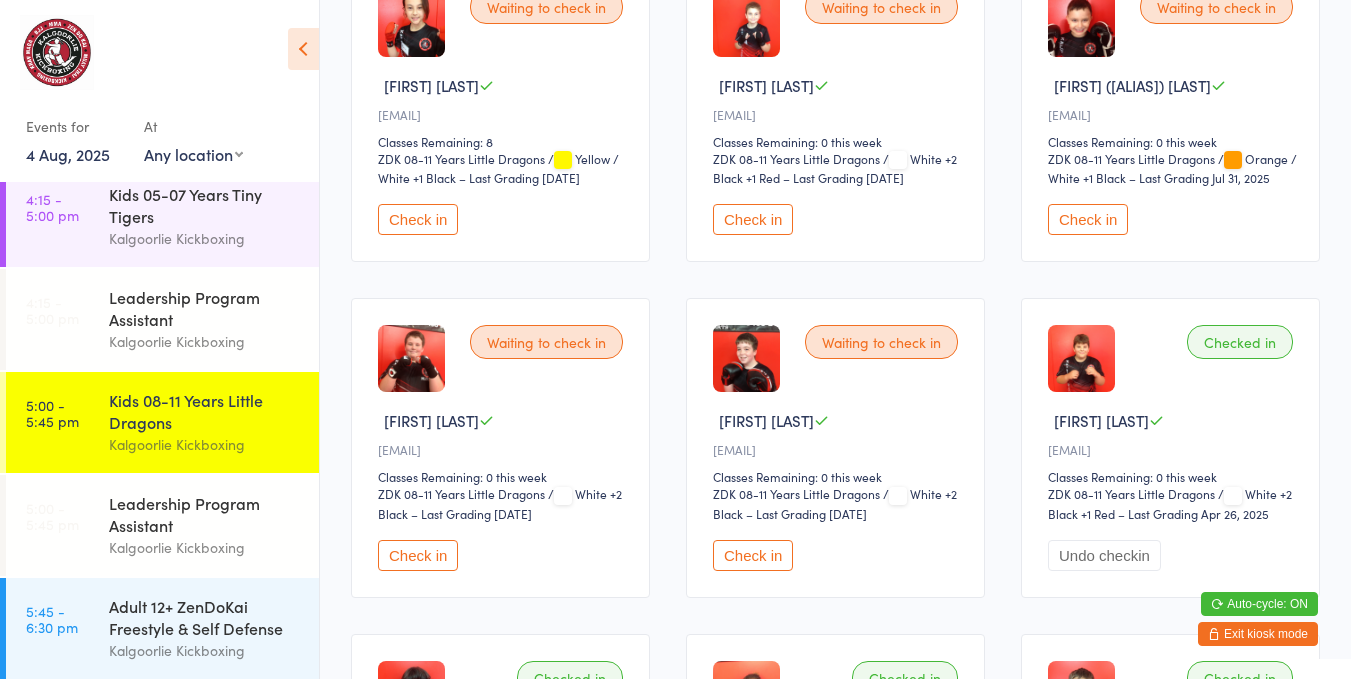 click on "Kids 08-11 Years Little Dragons" at bounding box center (205, 411) 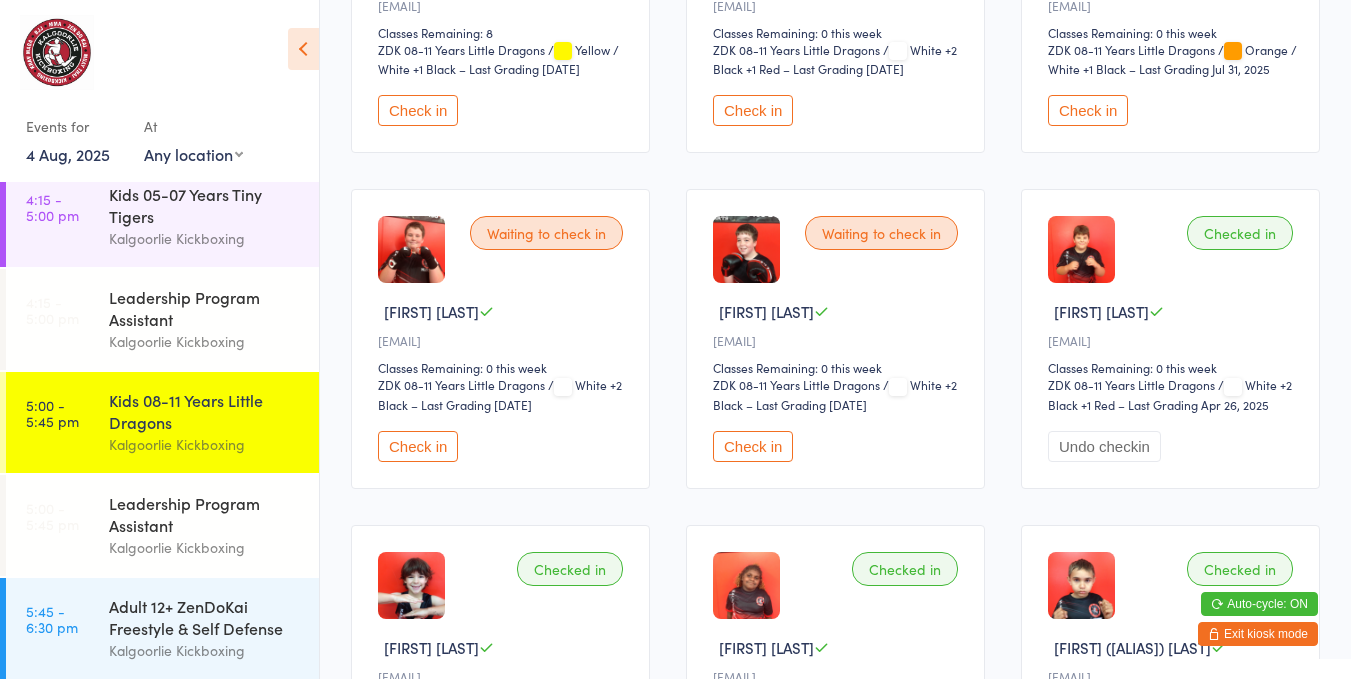 scroll, scrollTop: 710, scrollLeft: 0, axis: vertical 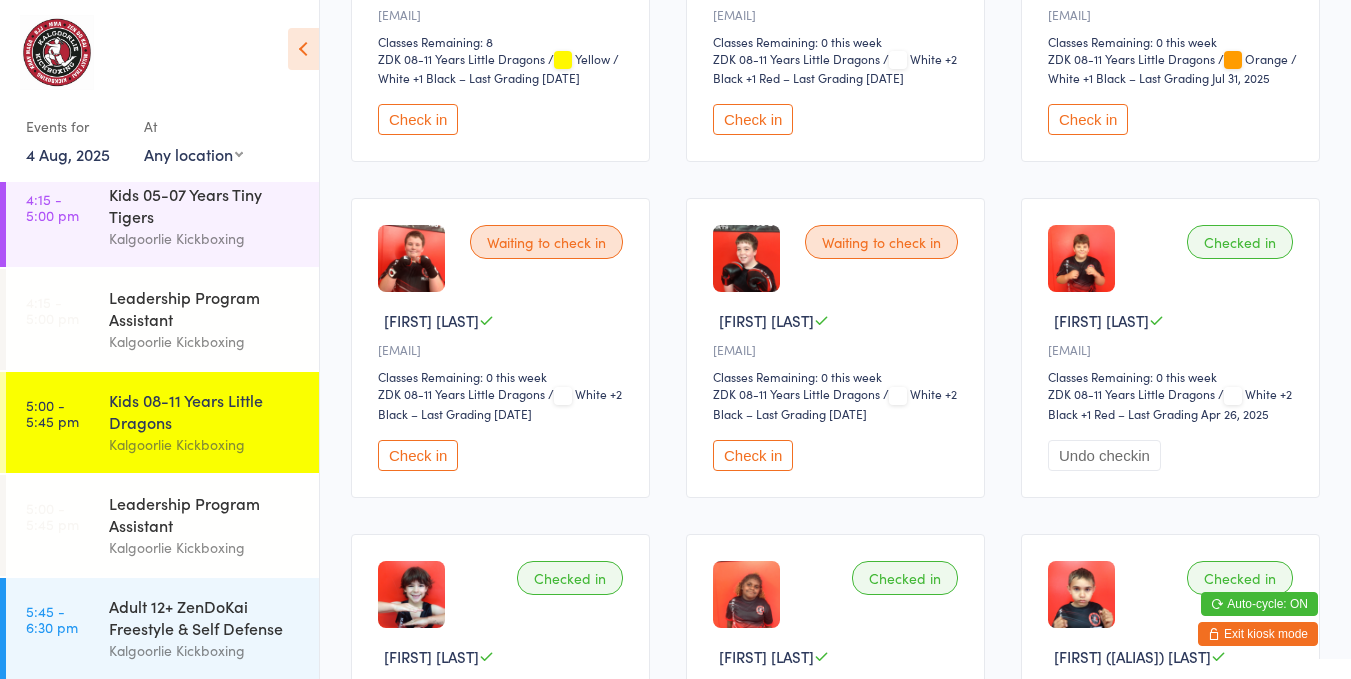 click on "Check in" at bounding box center (753, 455) 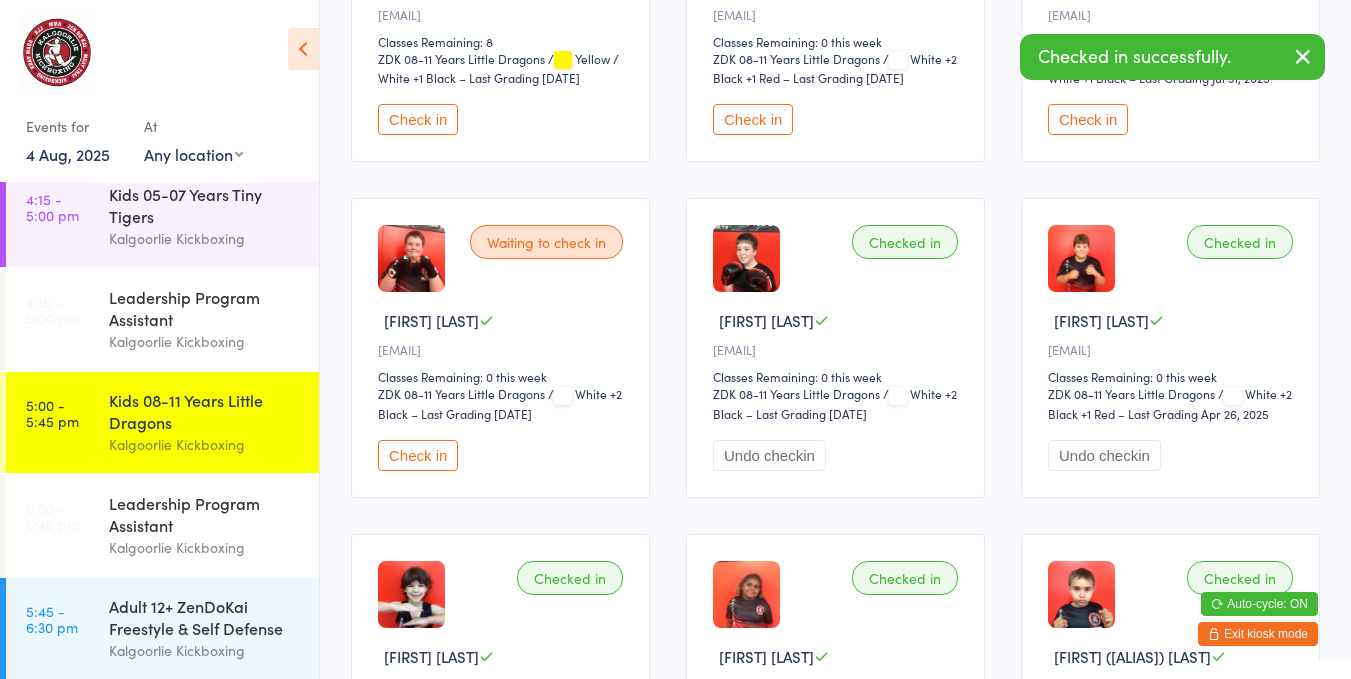 click on "Check in" at bounding box center (418, 455) 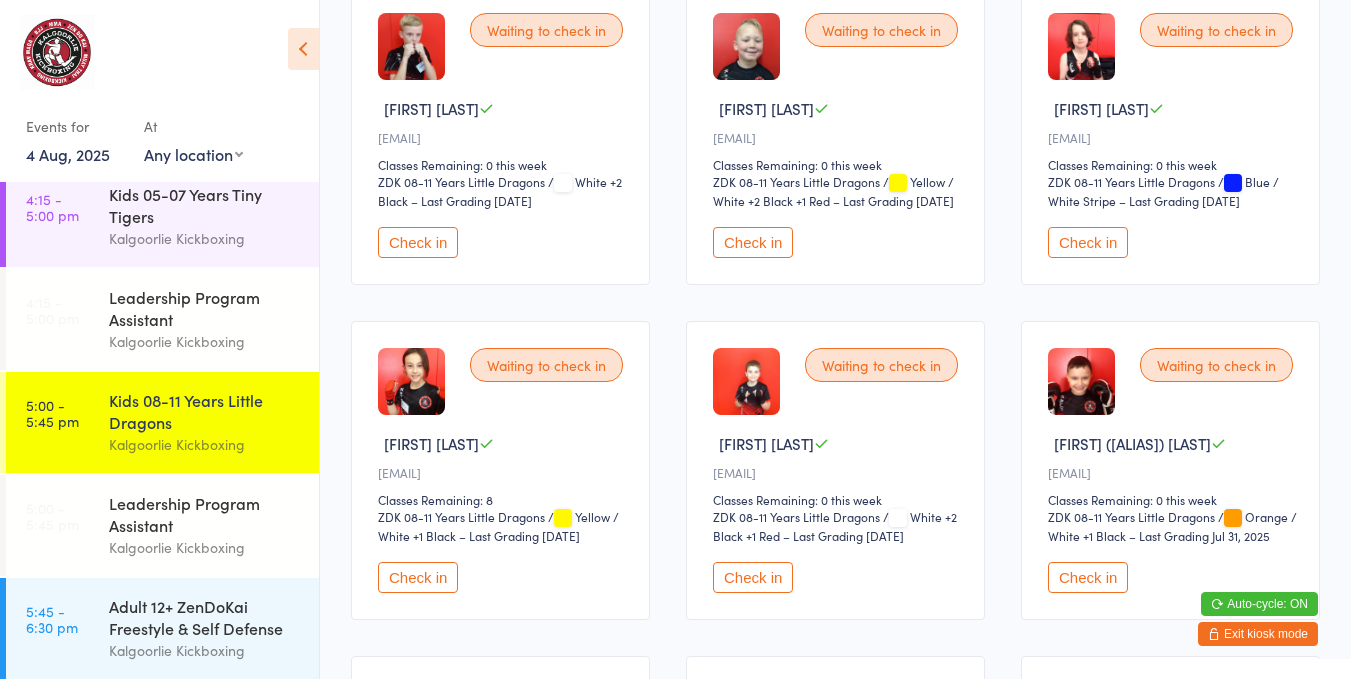 scroll, scrollTop: 276, scrollLeft: 0, axis: vertical 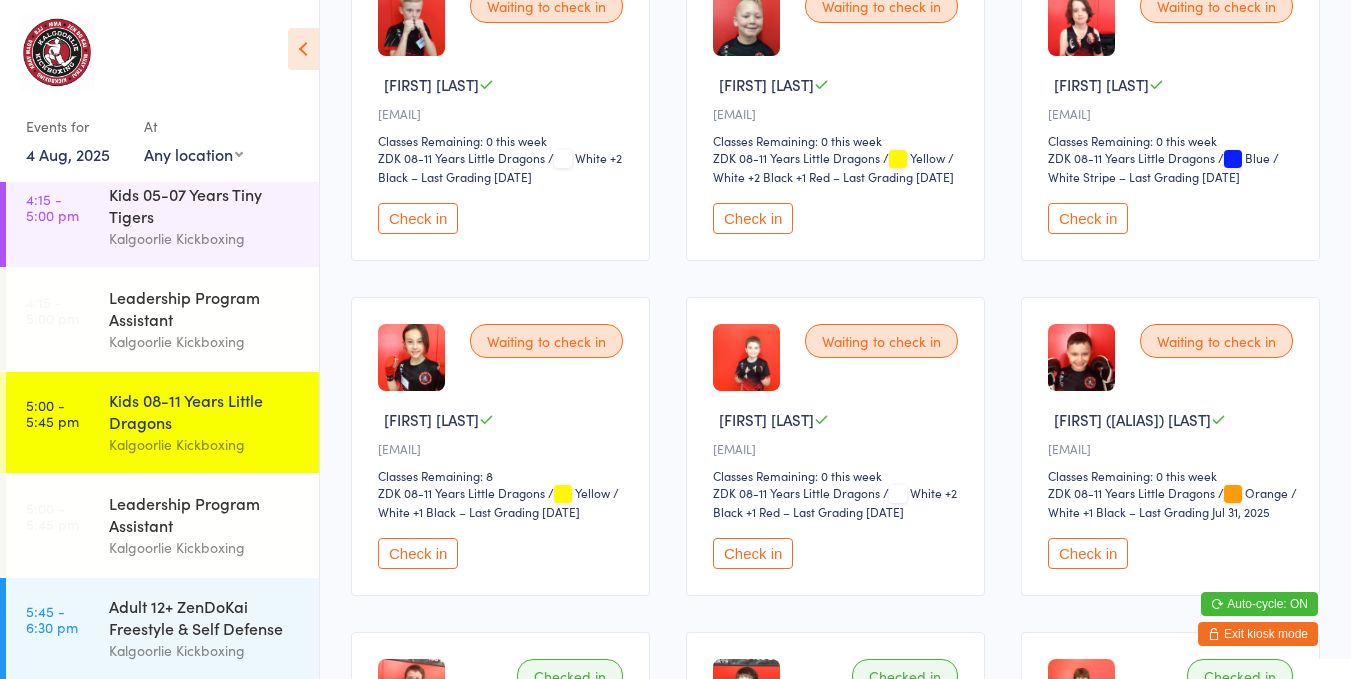 click on "Check in" at bounding box center [753, 553] 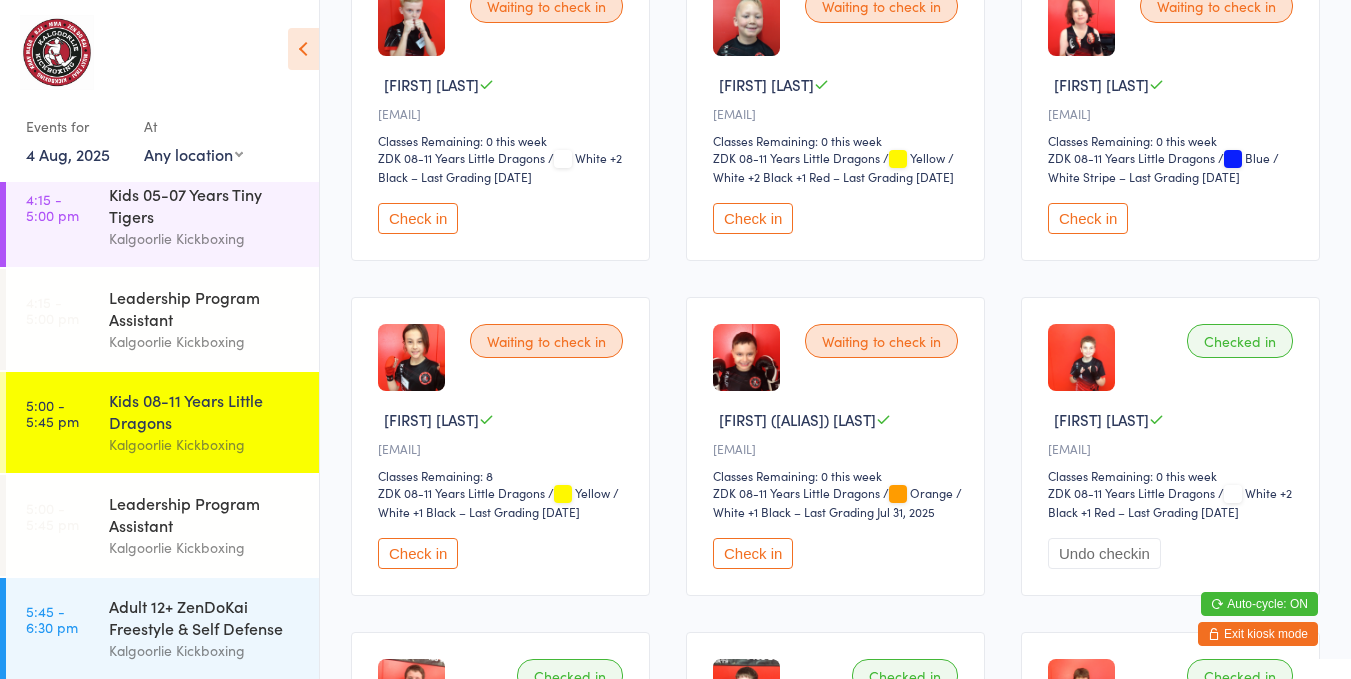 scroll, scrollTop: 0, scrollLeft: 0, axis: both 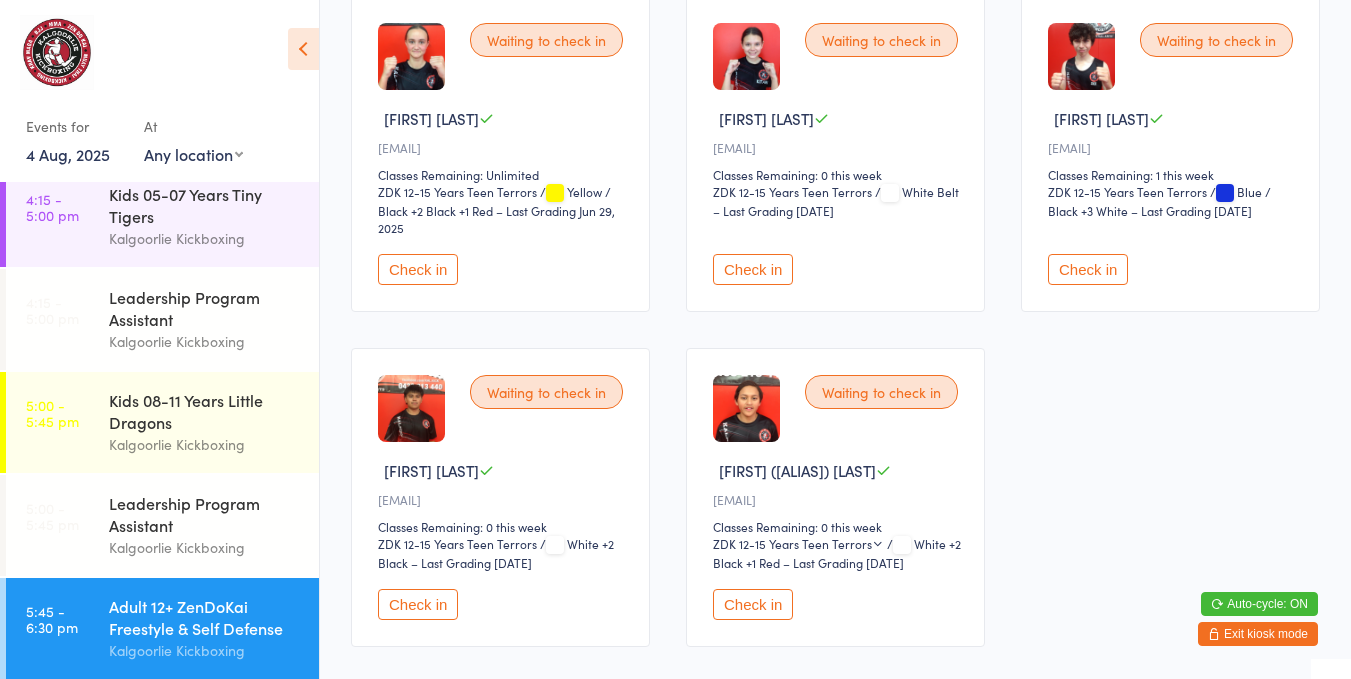 click on "Waiting to check in [FIRST] ([ALIAS]) [LAST] [EMAIL] Classes Remaining: 0 this week [CLASS] [CLASS] [CLASS] / White +2 Black +1 Red – Last Grading [DATE] Check in" at bounding box center [835, 497] 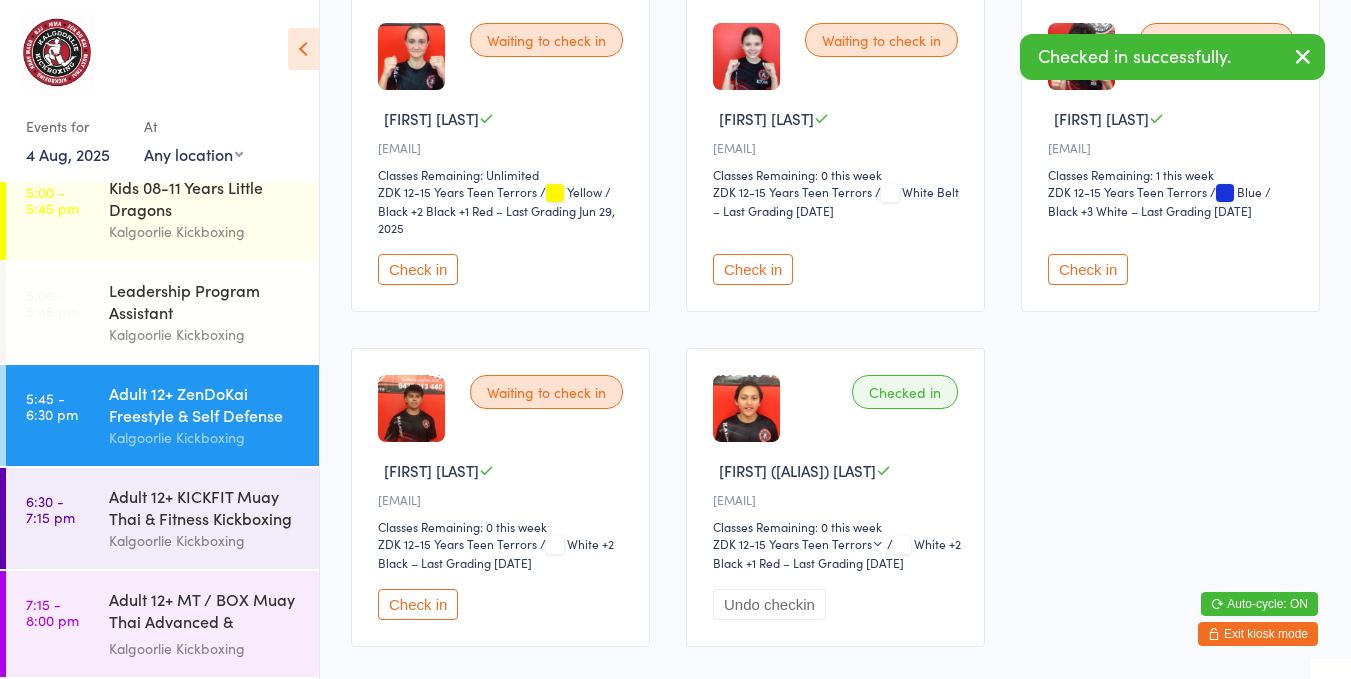 scroll, scrollTop: 440, scrollLeft: 0, axis: vertical 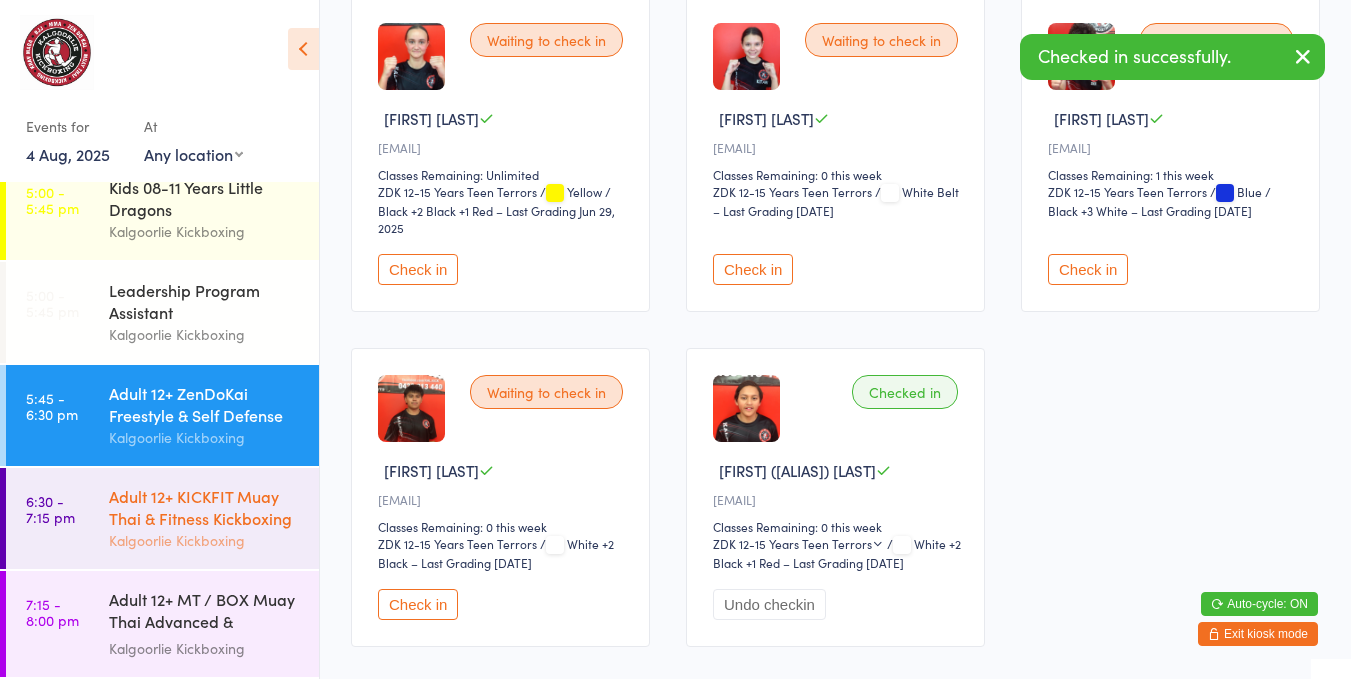 click on "Adult 12+ KICKFIT Muay Thai & Fitness Kickboxing" at bounding box center (205, 507) 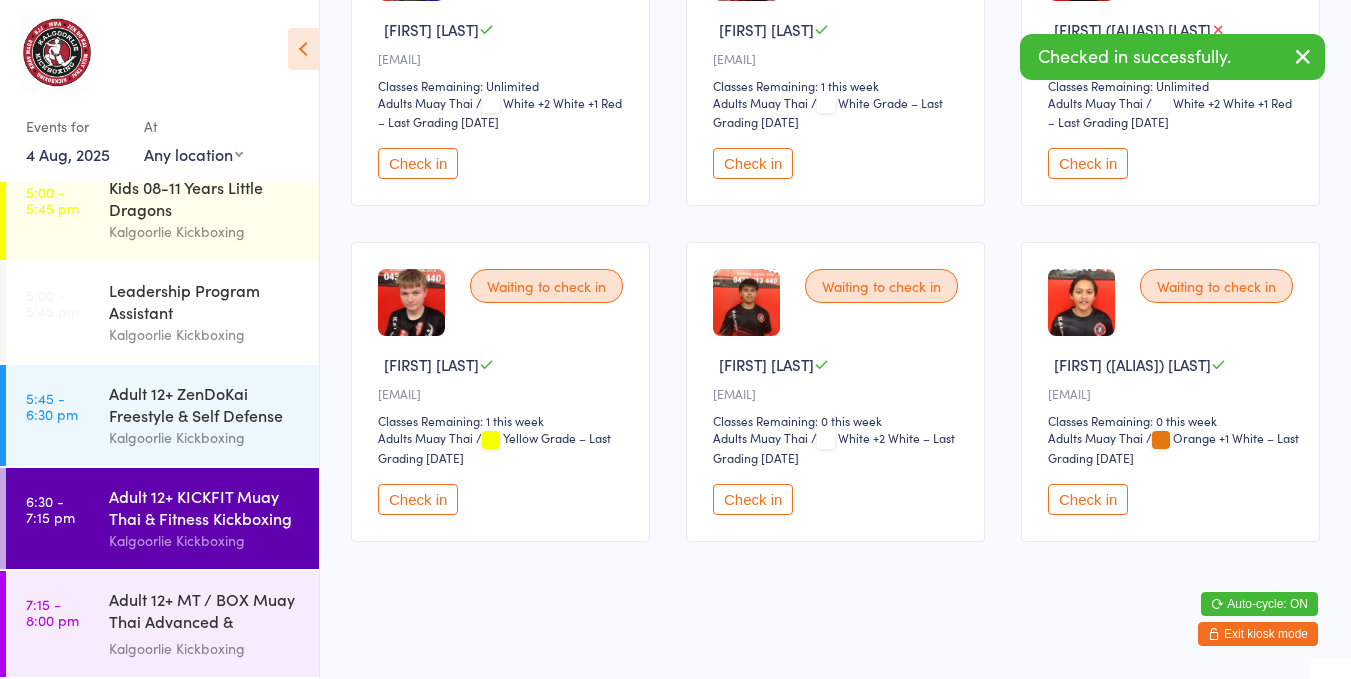 scroll, scrollTop: 668, scrollLeft: 0, axis: vertical 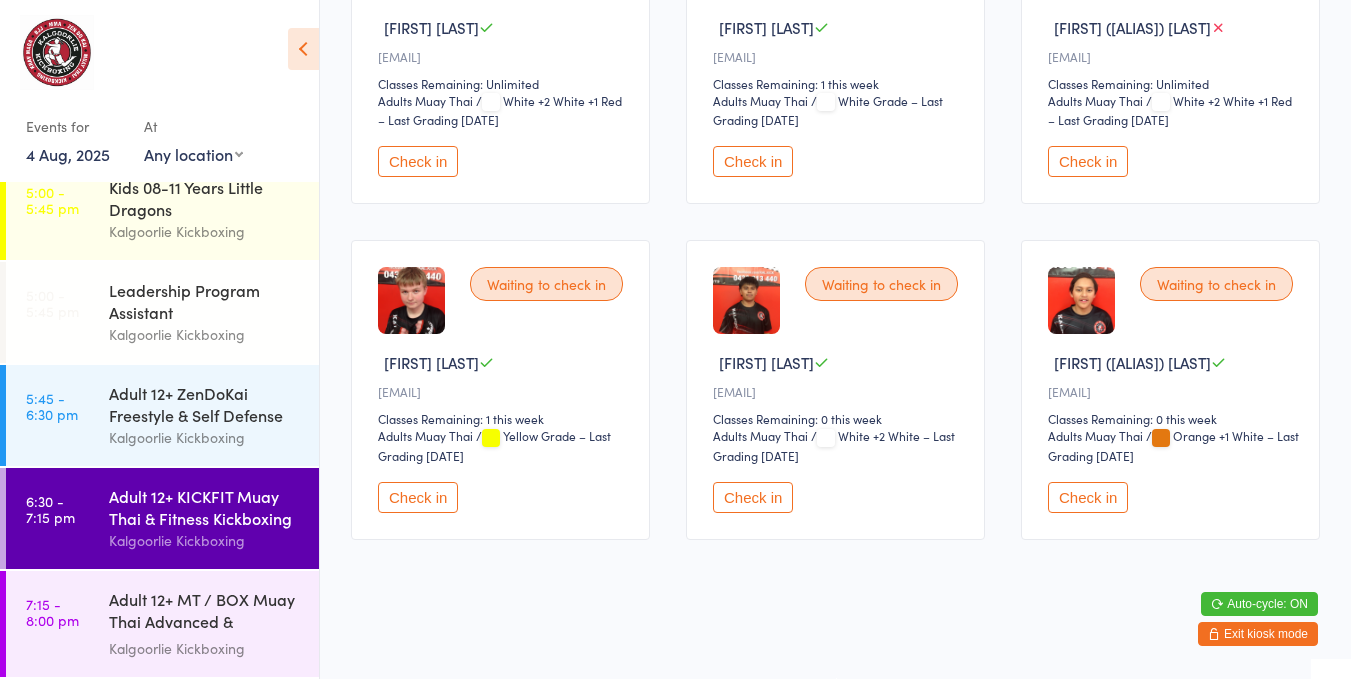click on "Check in" at bounding box center [1088, 497] 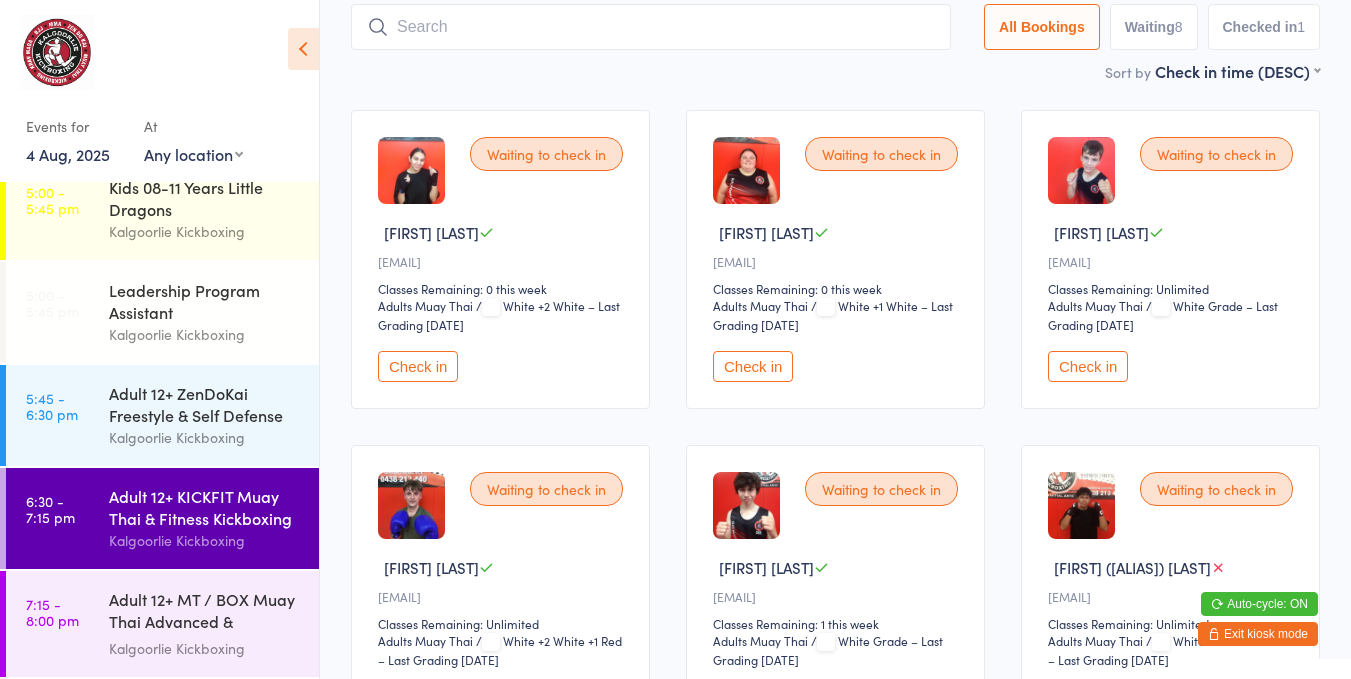 scroll, scrollTop: 126, scrollLeft: 0, axis: vertical 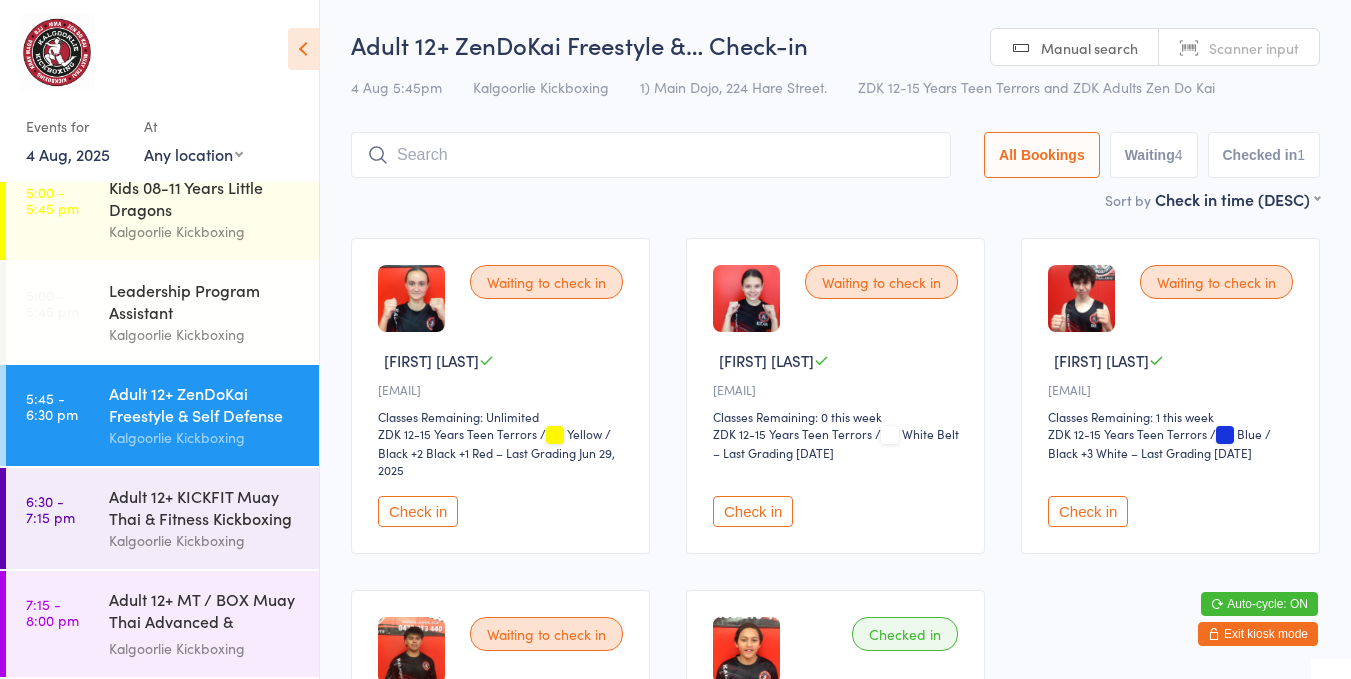 click on "Check in" at bounding box center (753, 511) 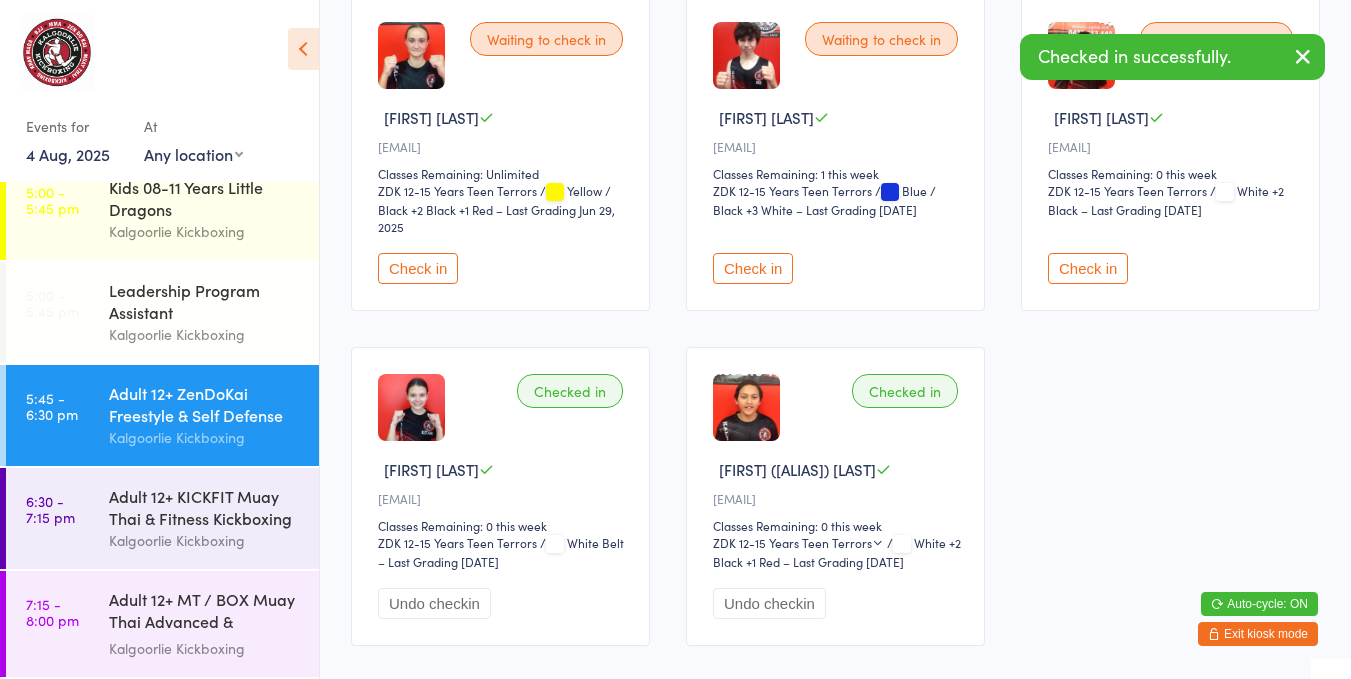 scroll, scrollTop: 246, scrollLeft: 0, axis: vertical 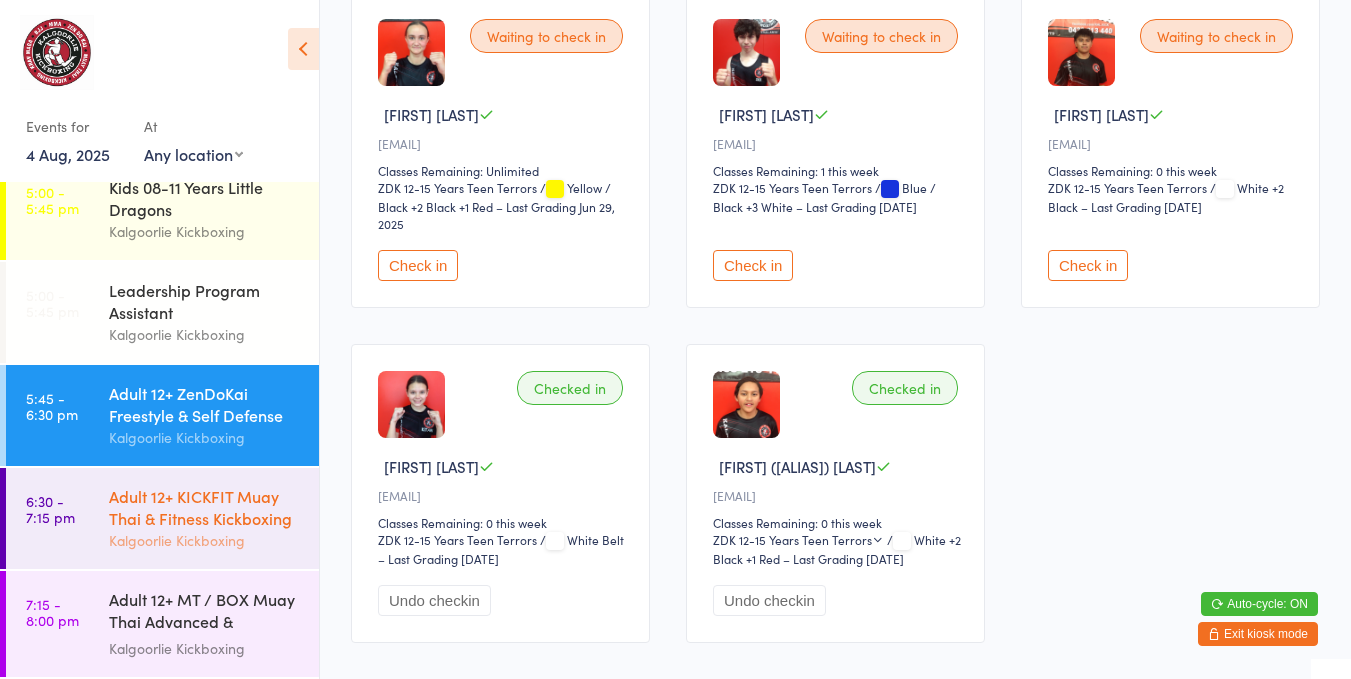 click on "Adult 12+ KICKFIT Muay Thai & Fitness Kickboxing" at bounding box center [205, 507] 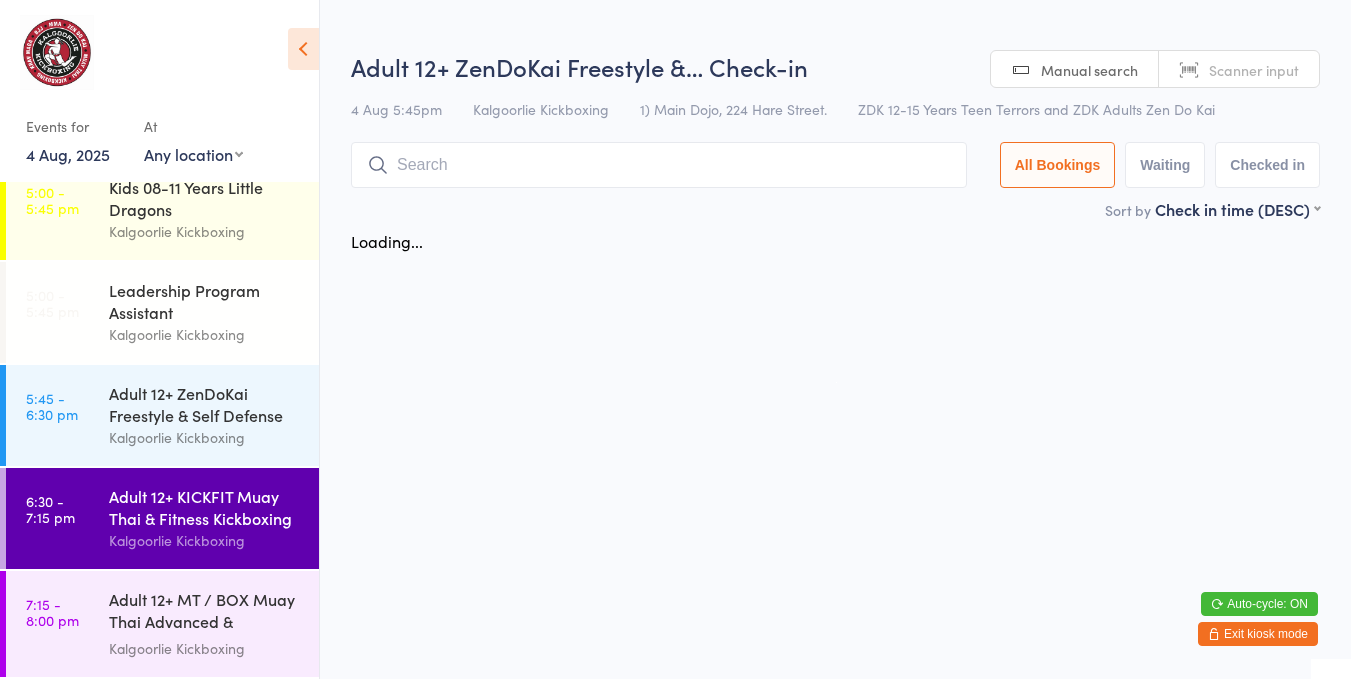 scroll, scrollTop: 0, scrollLeft: 0, axis: both 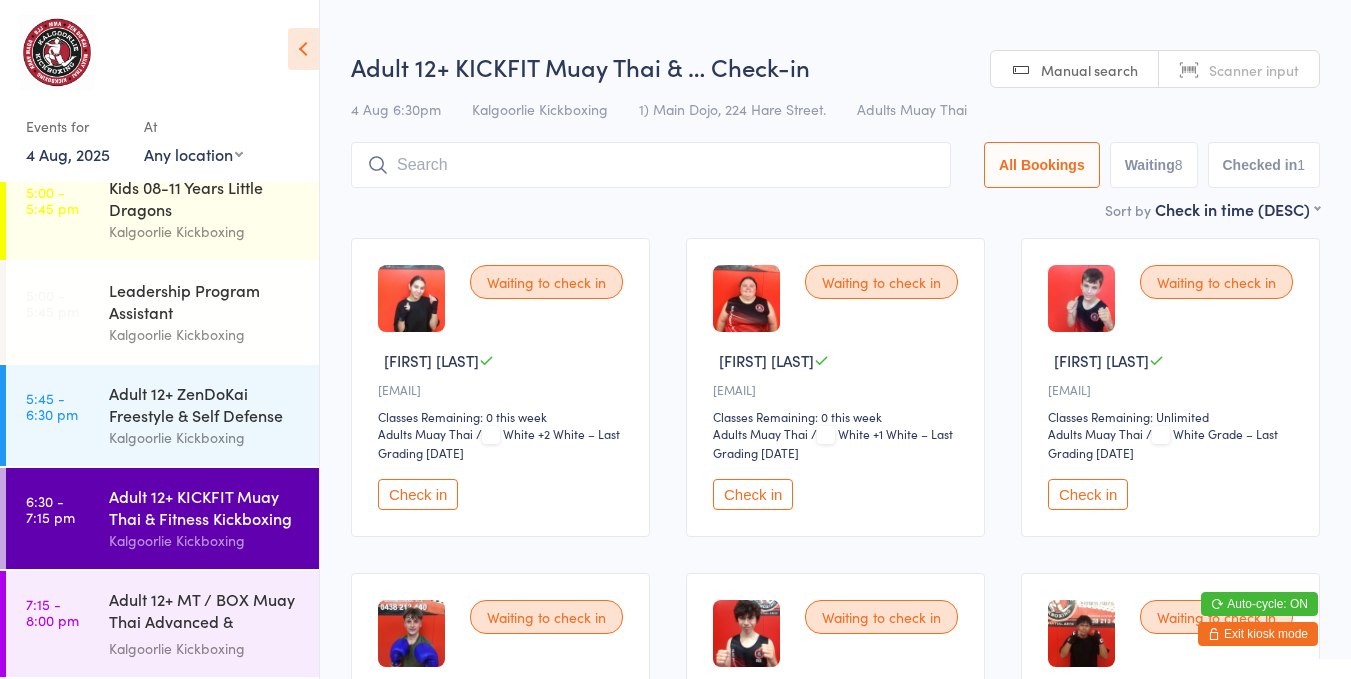 click on "Check in" at bounding box center (418, 494) 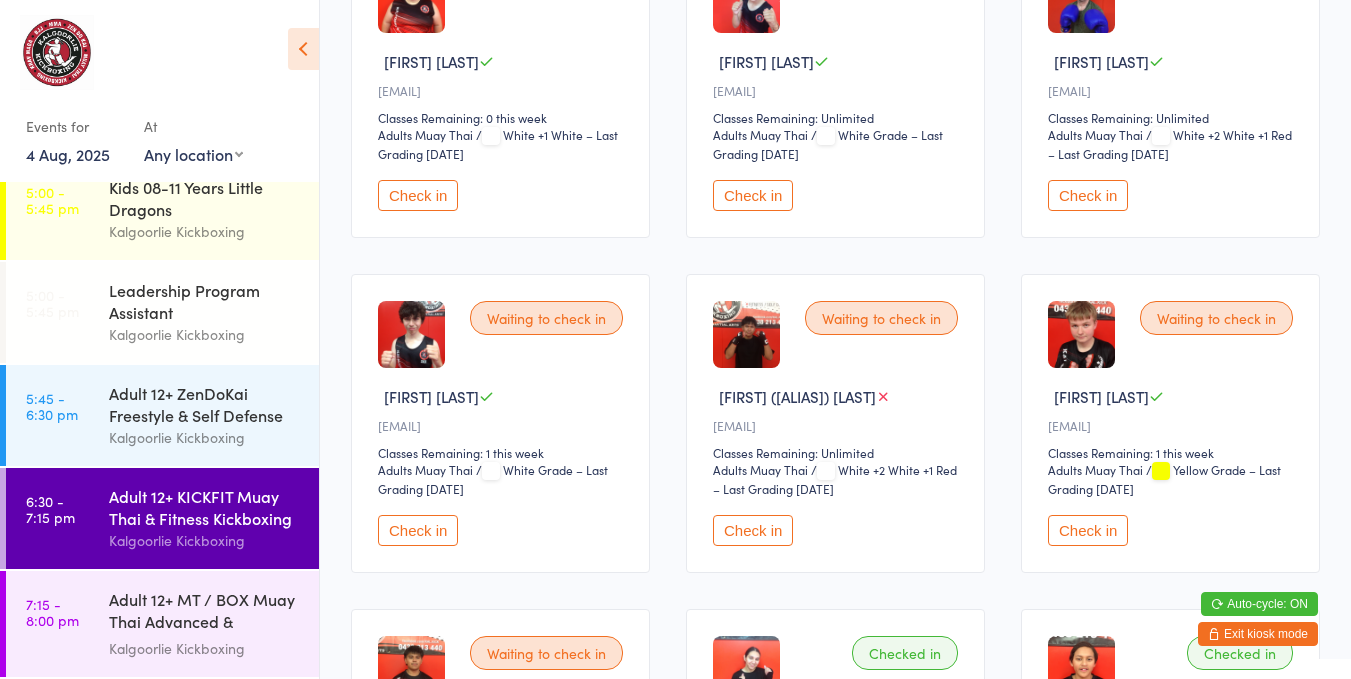 scroll, scrollTop: 302, scrollLeft: 0, axis: vertical 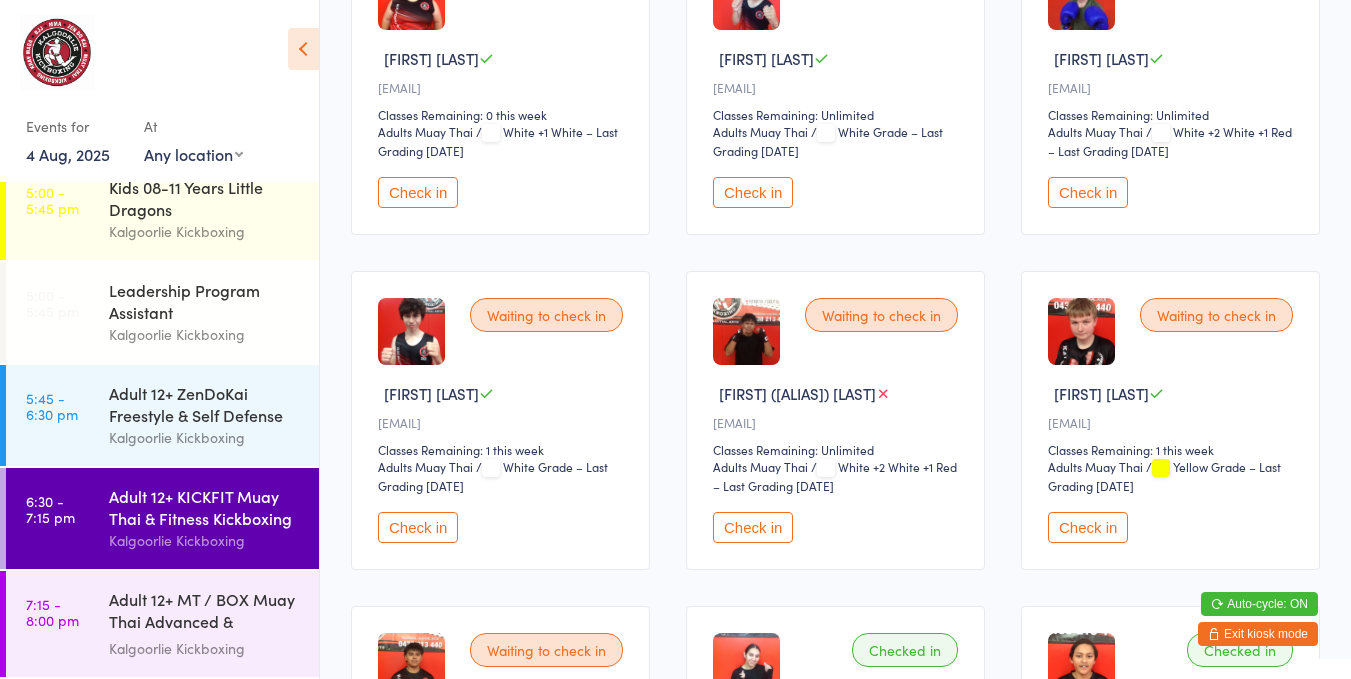 click on "Check in" at bounding box center (753, 527) 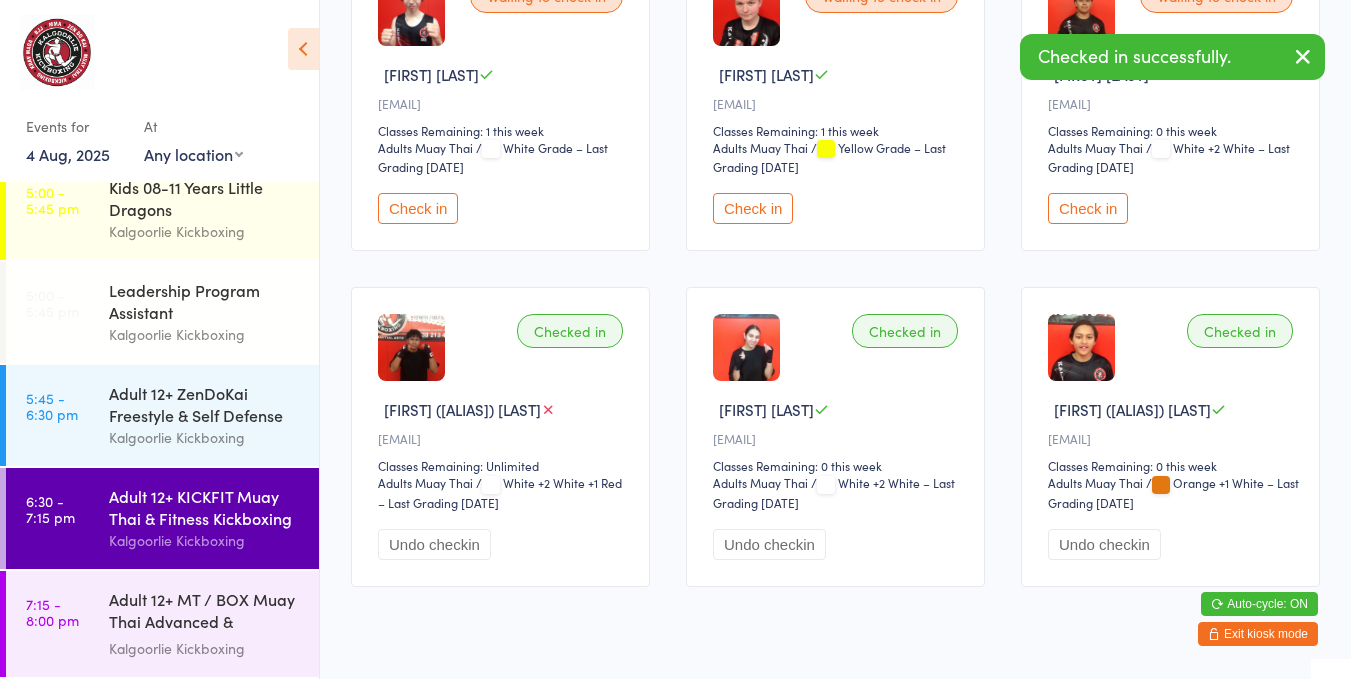 scroll, scrollTop: 632, scrollLeft: 0, axis: vertical 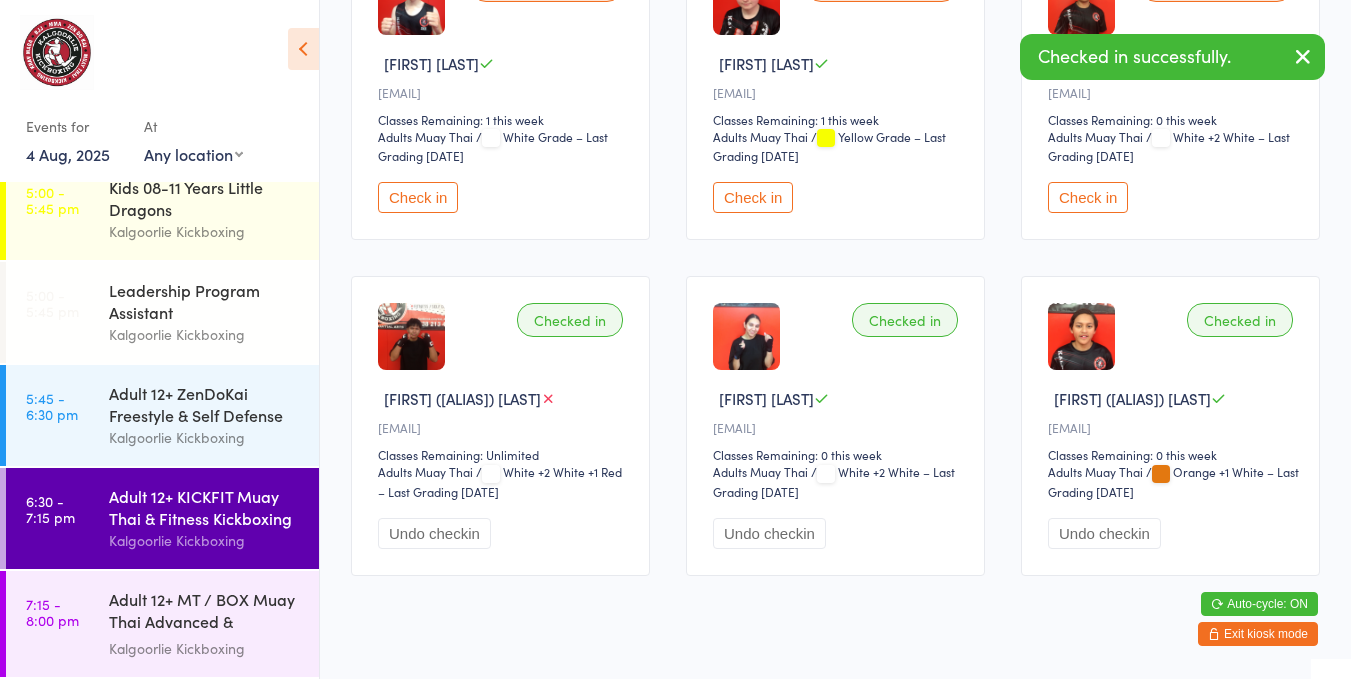 click on "Adult 12+ MT / BOX Muay Thai Advanced & SPARRING" at bounding box center (205, 612) 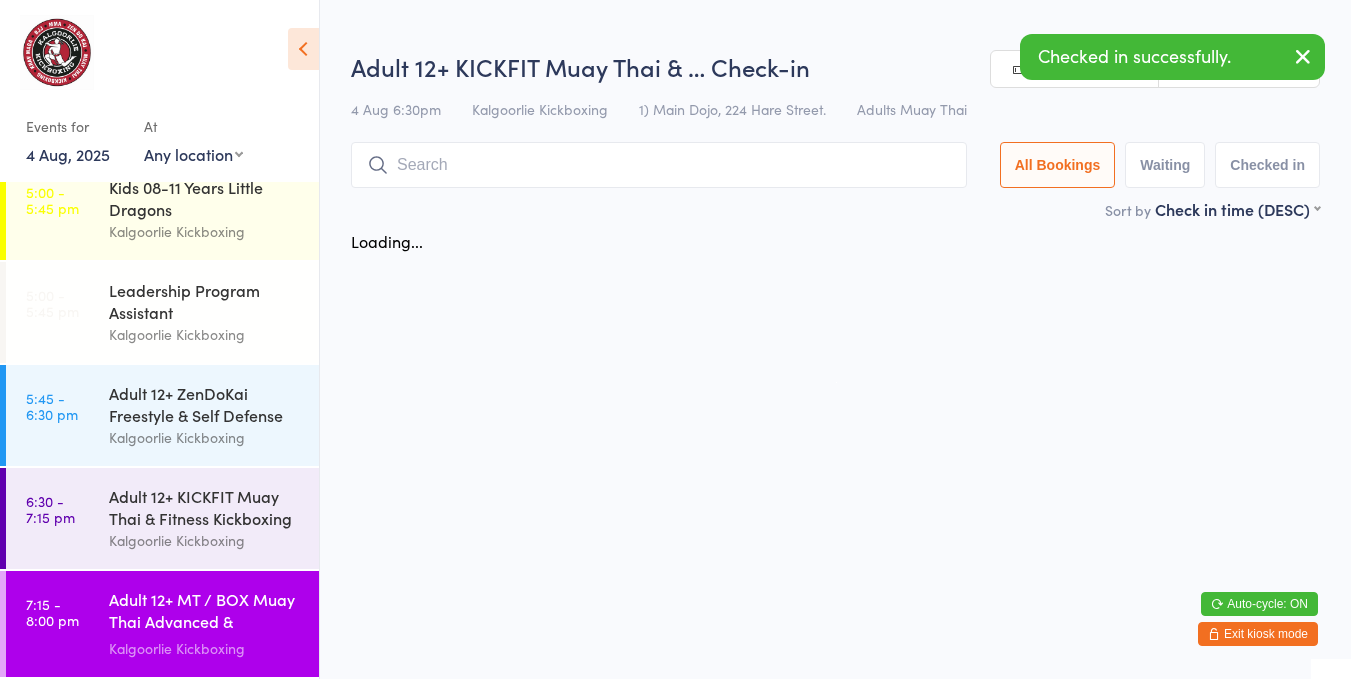 scroll, scrollTop: 0, scrollLeft: 0, axis: both 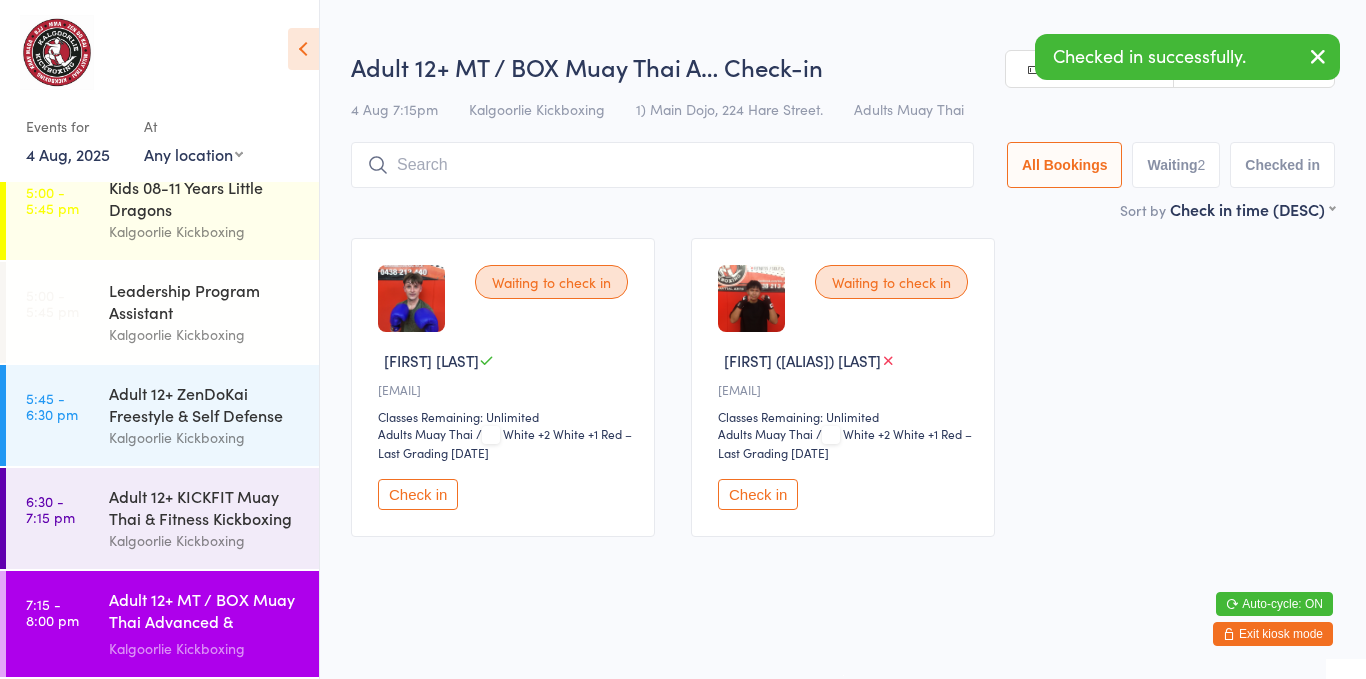 click on "Check in" at bounding box center (758, 494) 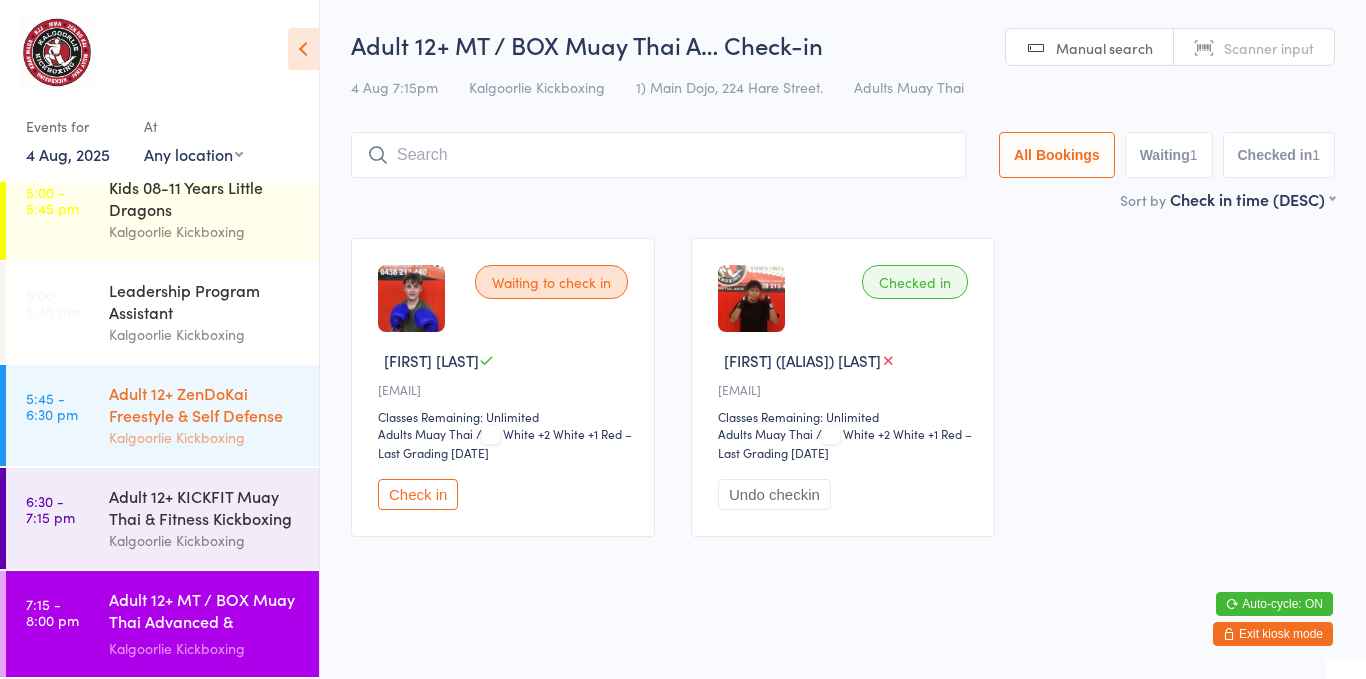 click on "Kalgoorlie Kickboxing" at bounding box center [205, 437] 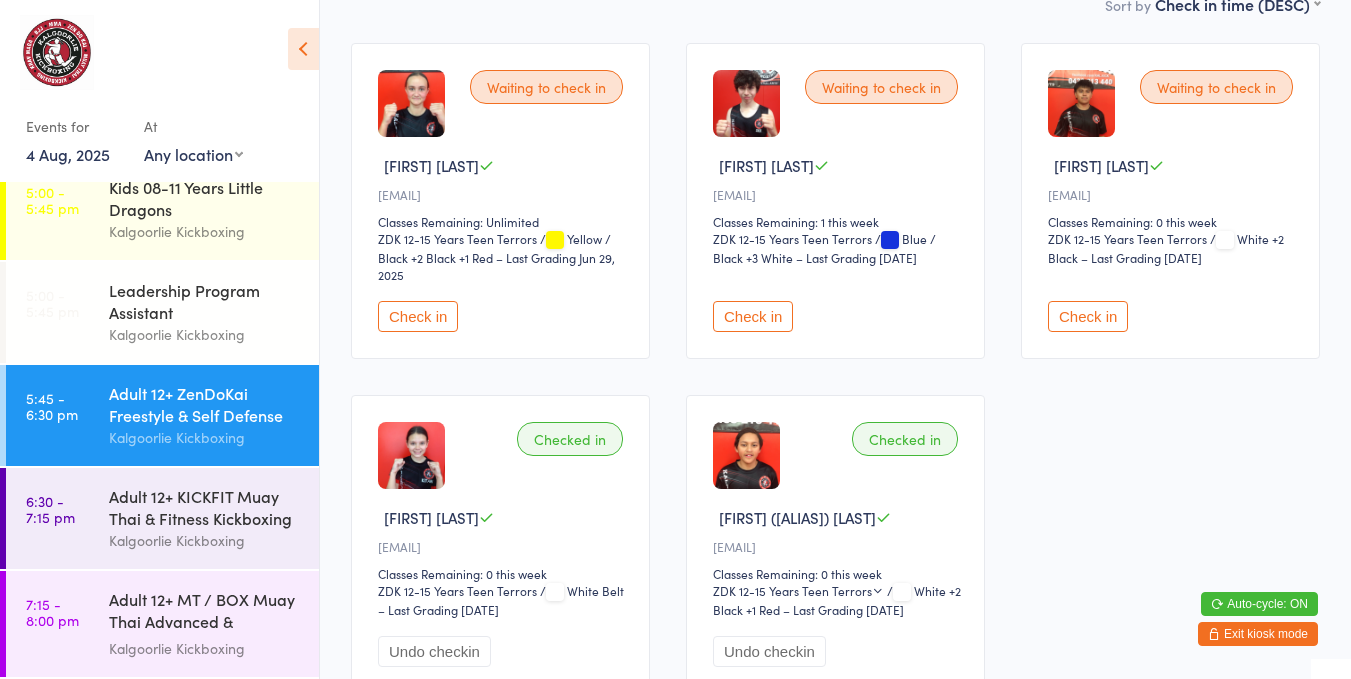 scroll, scrollTop: 196, scrollLeft: 0, axis: vertical 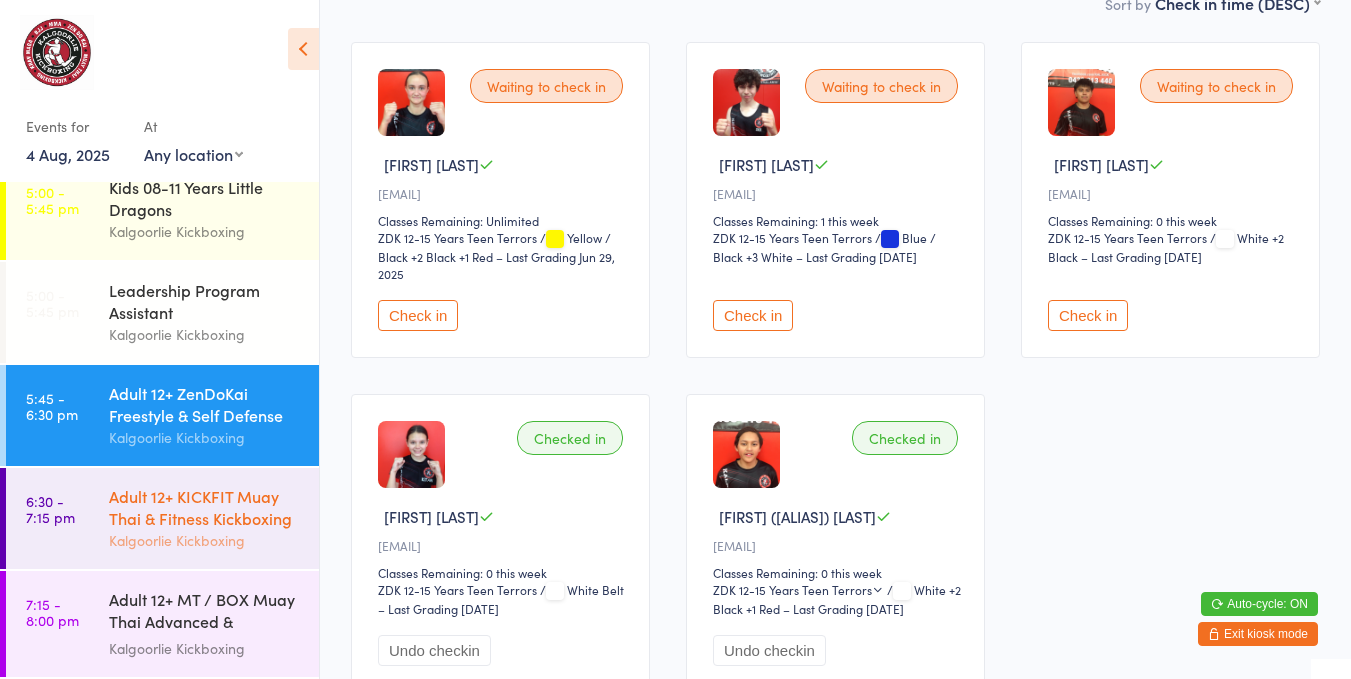 click on "Adult 12+ KICKFIT Muay Thai & Fitness Kickboxing" at bounding box center (205, 507) 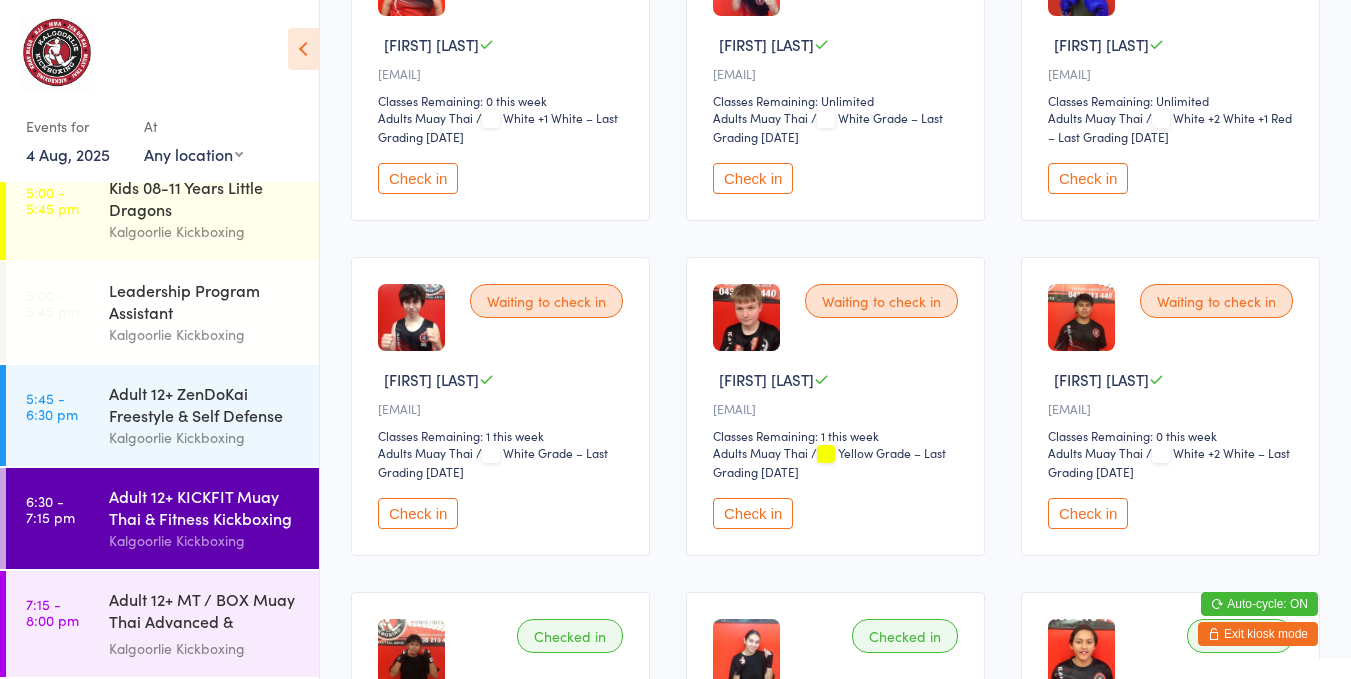 scroll, scrollTop: 342, scrollLeft: 0, axis: vertical 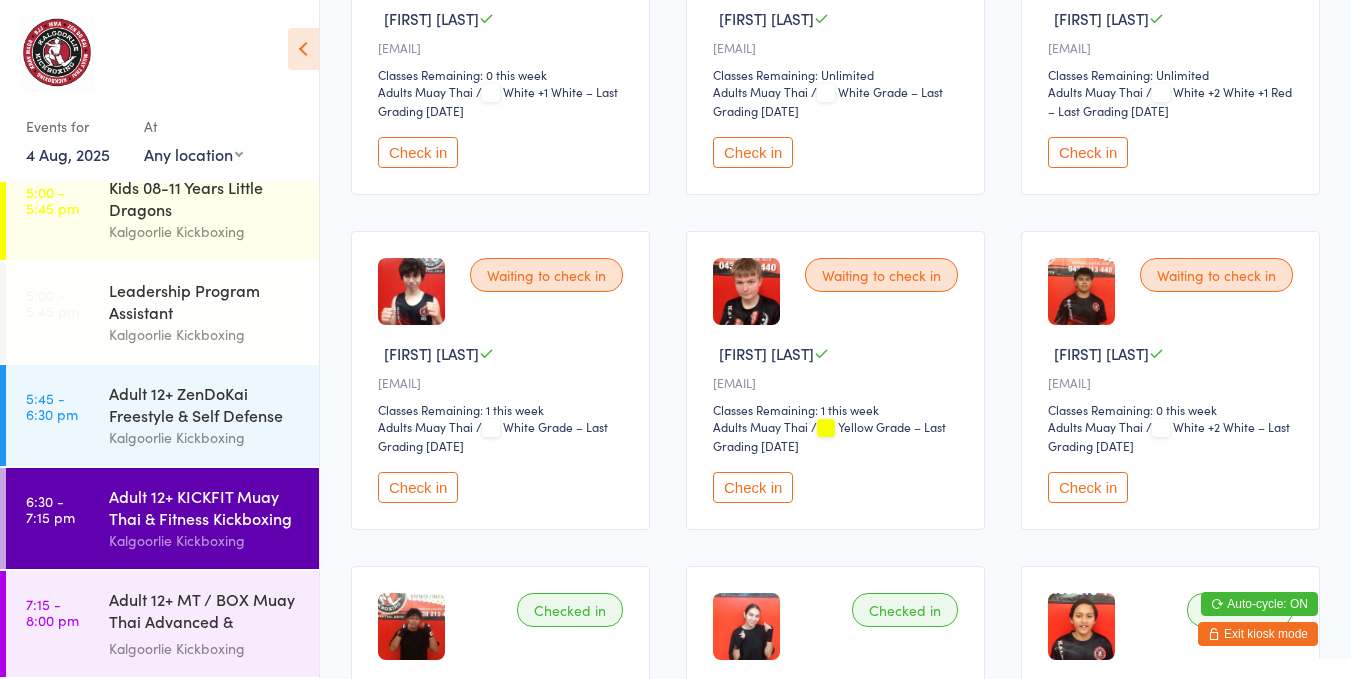 click on "Check in" at bounding box center [753, 487] 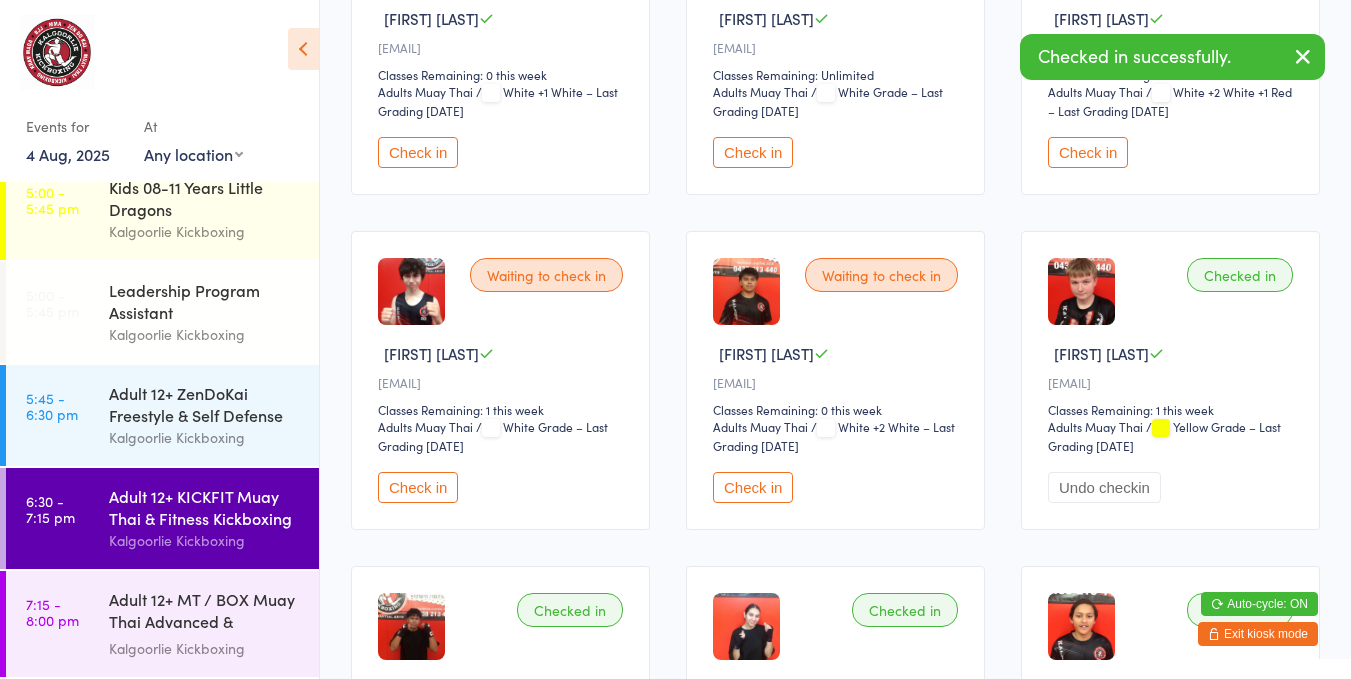 click on "Adult 12+ MT / BOX Muay Thai Advanced & SPARRING" at bounding box center (205, 612) 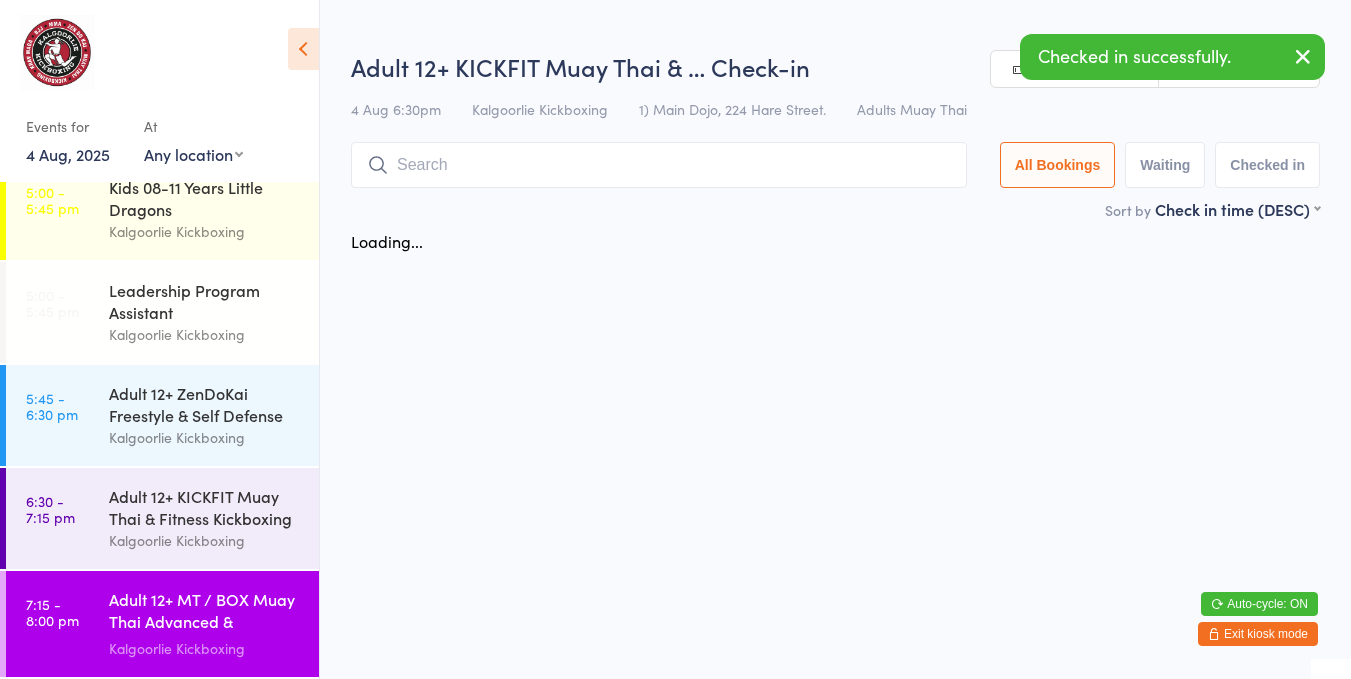 scroll, scrollTop: 0, scrollLeft: 0, axis: both 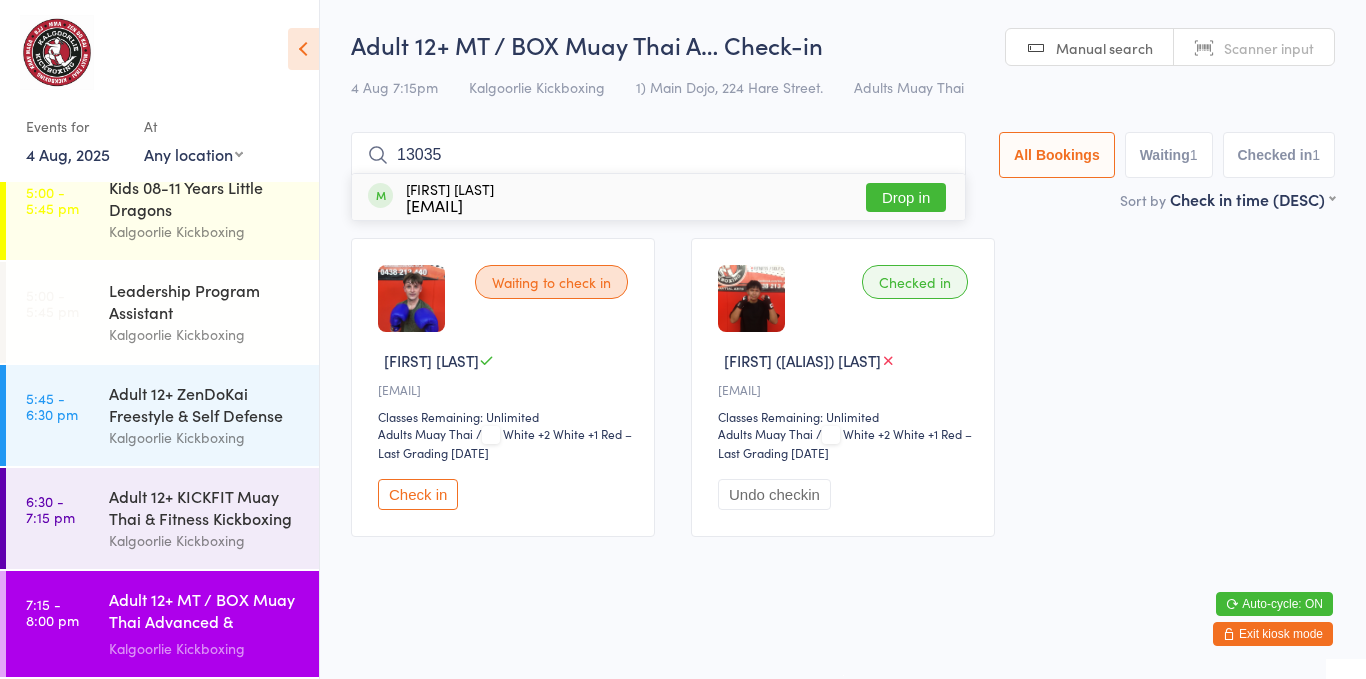 type on "13035" 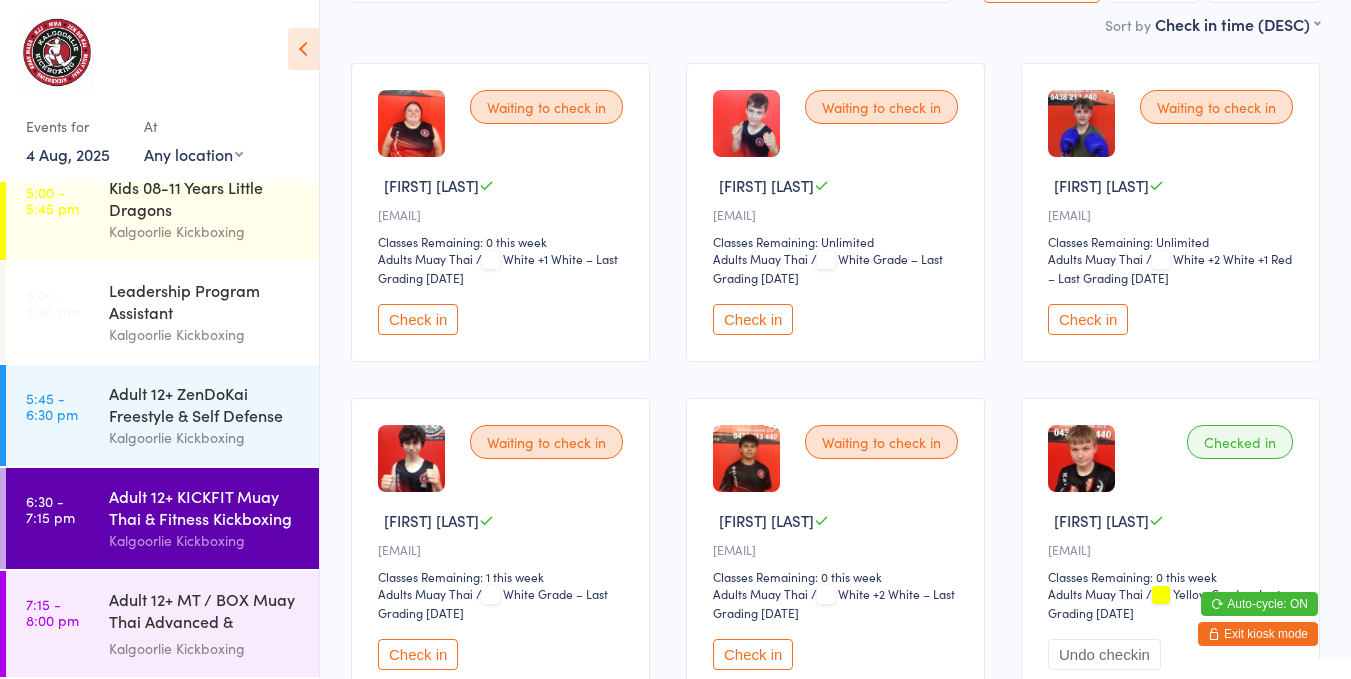 scroll, scrollTop: 169, scrollLeft: 0, axis: vertical 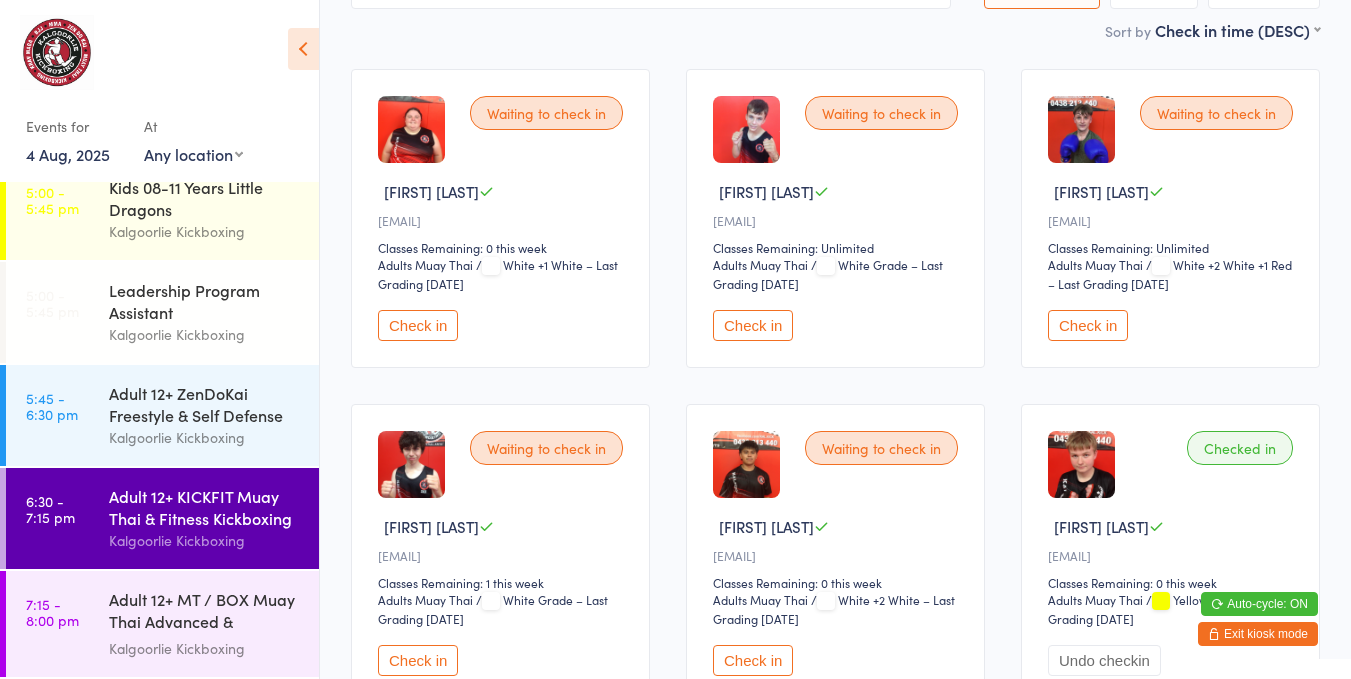 click on "Check in" at bounding box center [1088, 325] 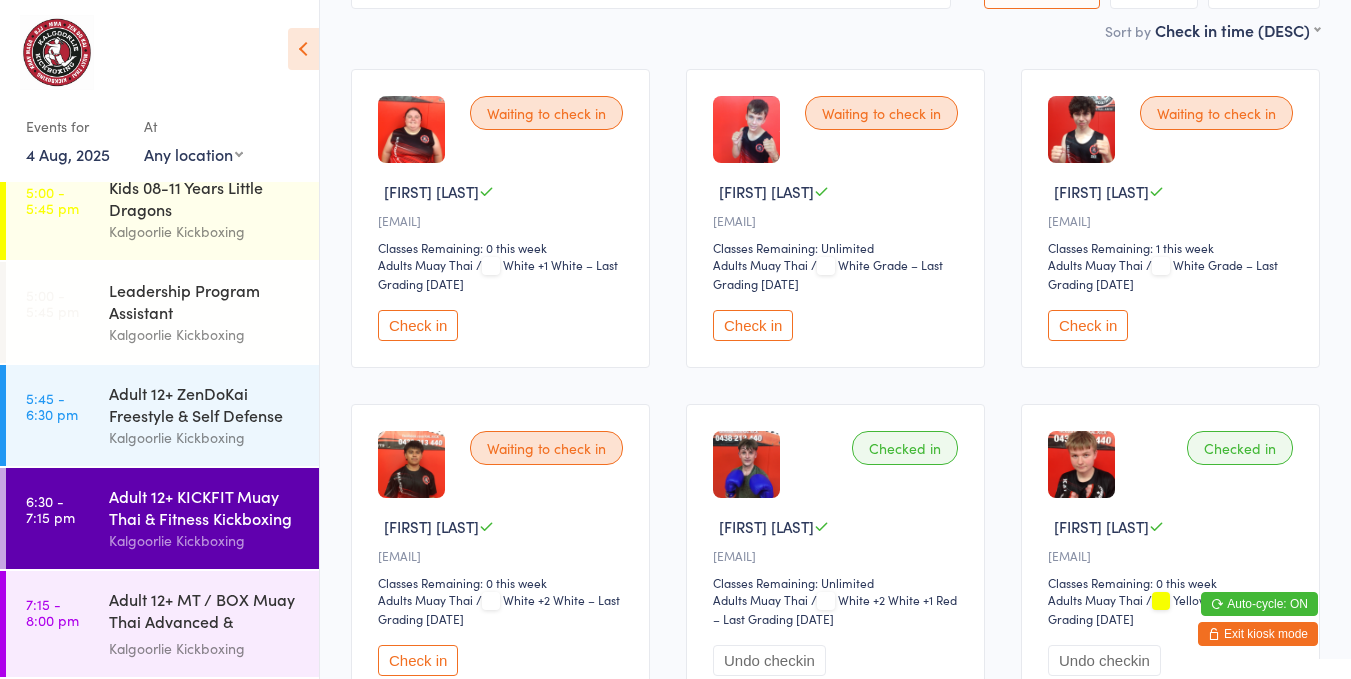 click on "Adult 12+ KICKFIT Muay Thai & Fitness Kickboxing" at bounding box center (205, 507) 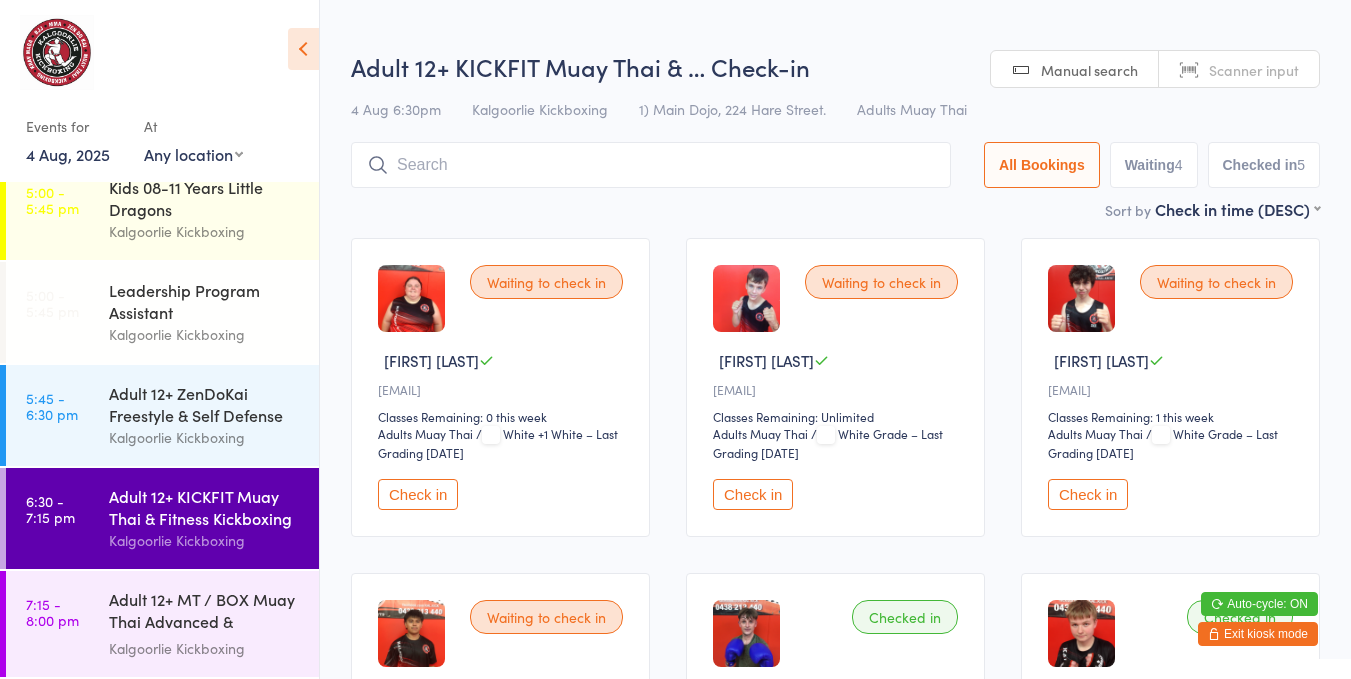click on "Check in" at bounding box center (418, 494) 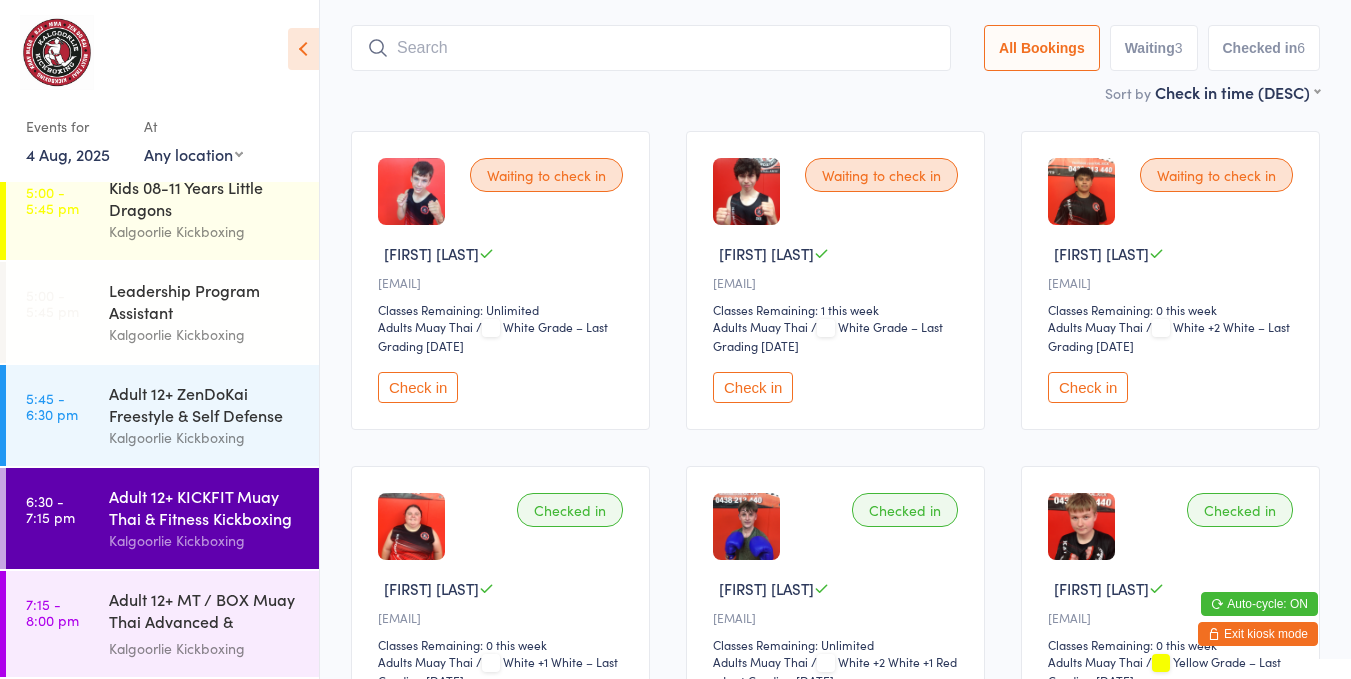 scroll, scrollTop: 668, scrollLeft: 0, axis: vertical 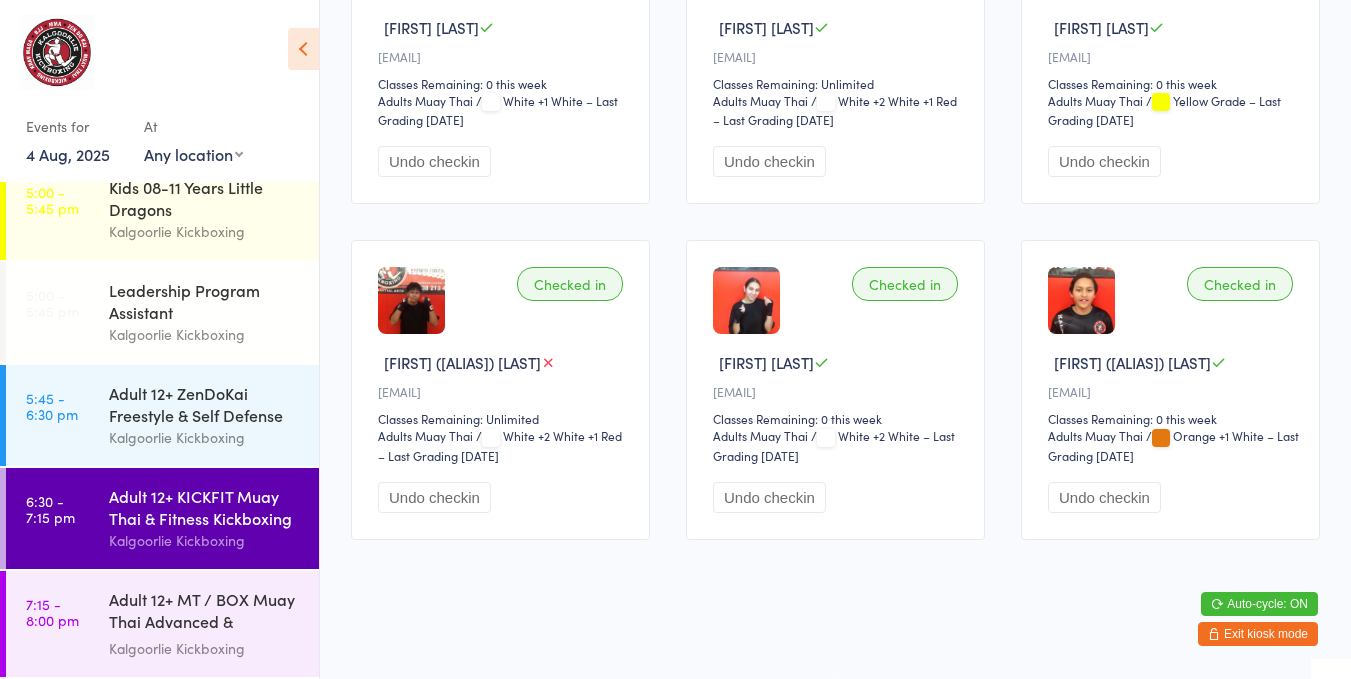click on "Adult 12+ ZenDoKai Freestyle & Self Defense Kalgoorlie Kickboxing" at bounding box center (214, 415) 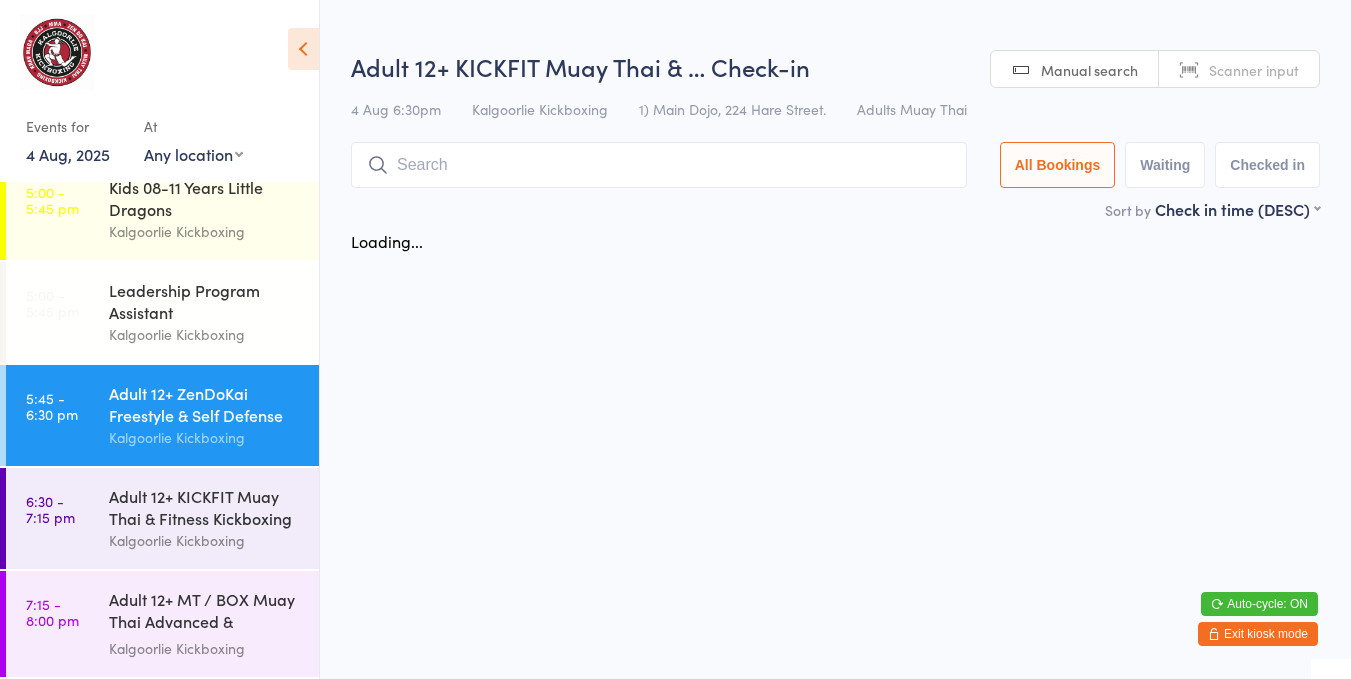 scroll, scrollTop: 0, scrollLeft: 0, axis: both 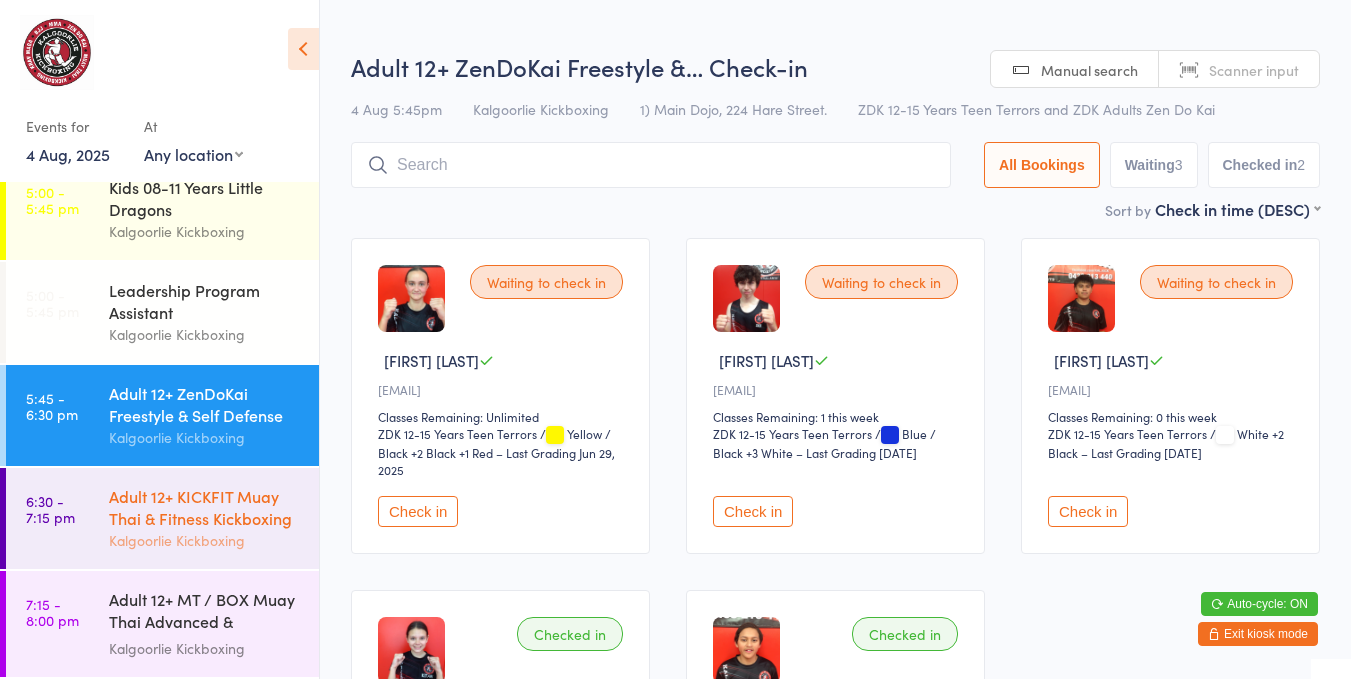 click on "Adult 12+ KICKFIT Muay Thai & Fitness Kickboxing" at bounding box center (205, 507) 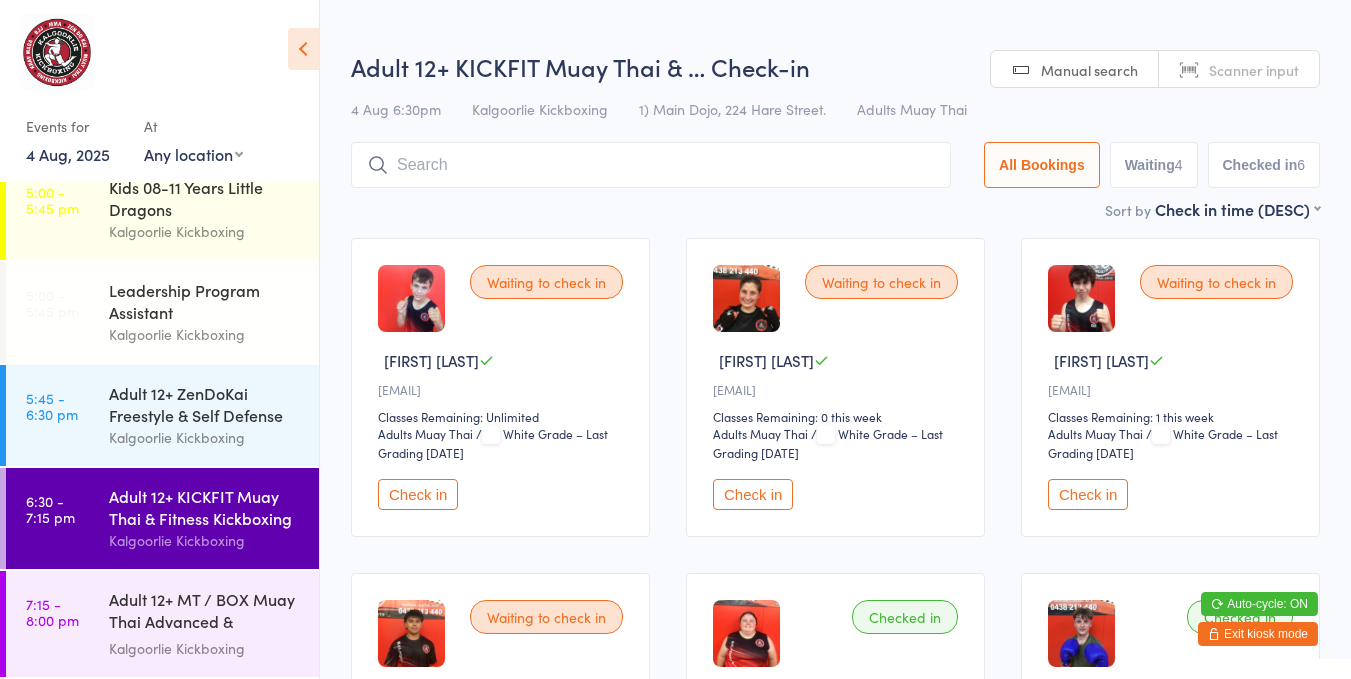 click at bounding box center (821, 360) 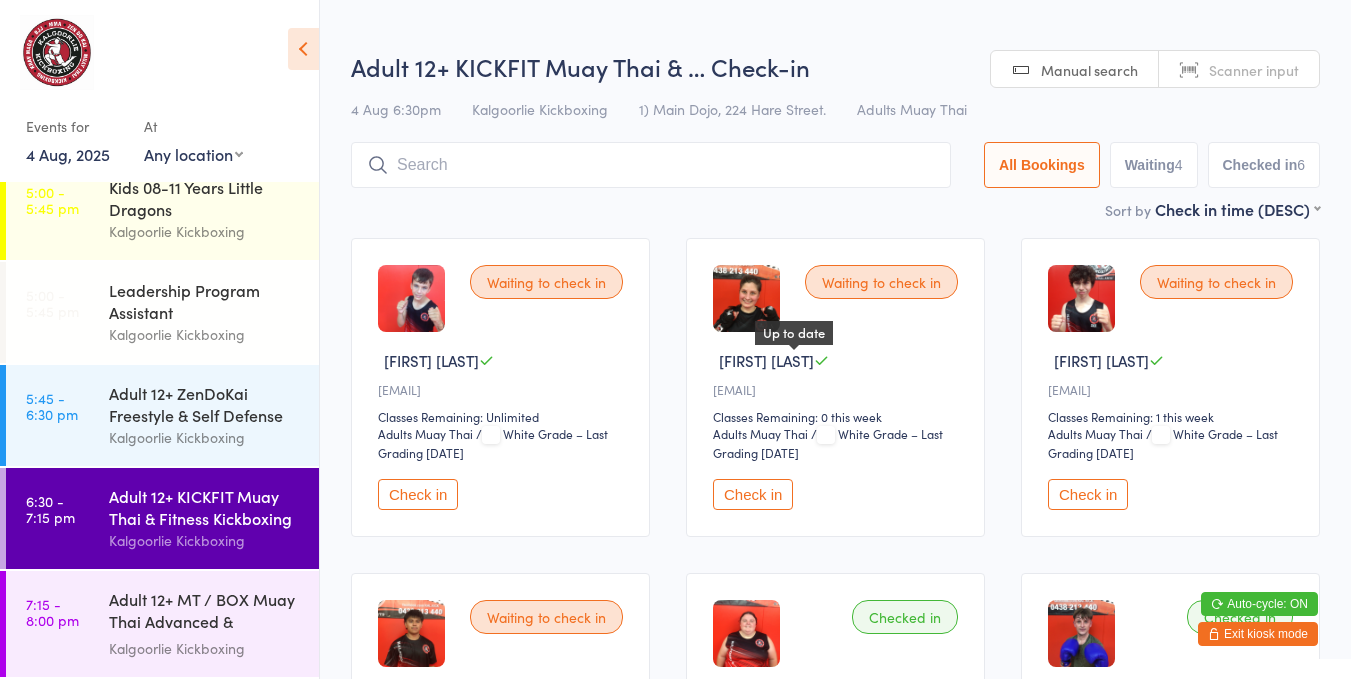 click on "Check in" at bounding box center (753, 494) 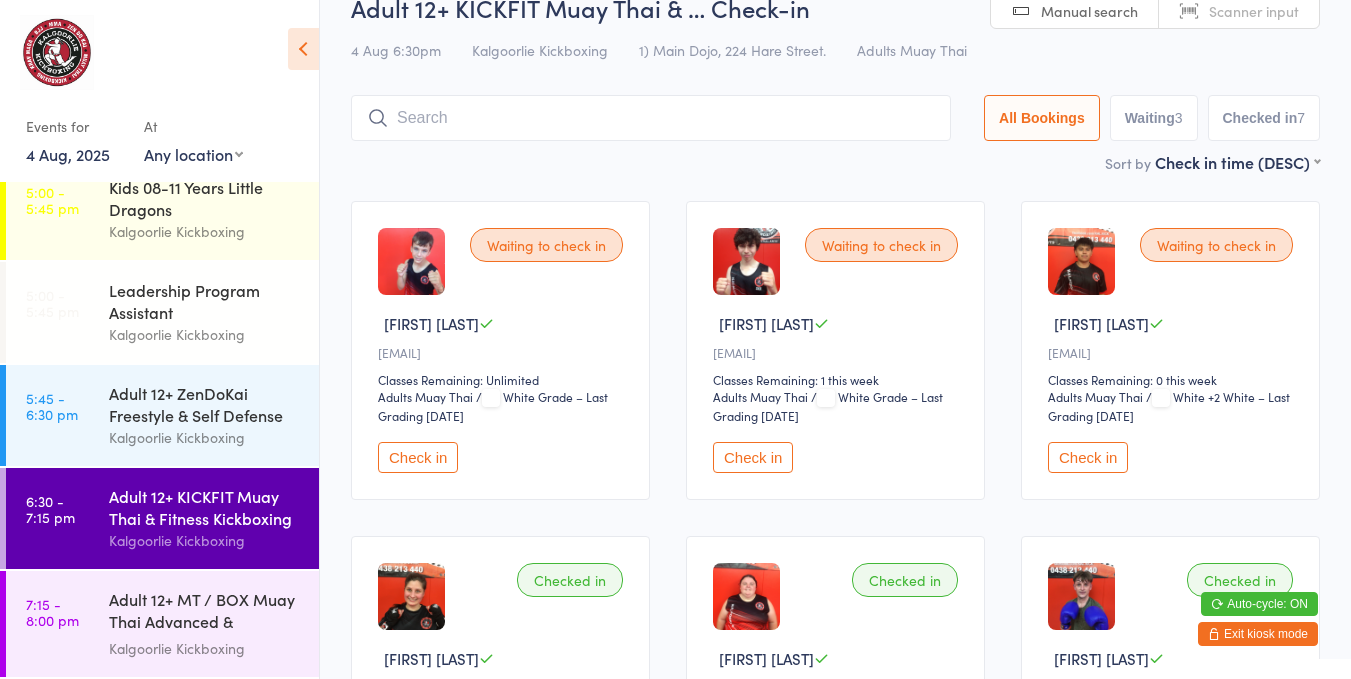 scroll, scrollTop: 35, scrollLeft: 0, axis: vertical 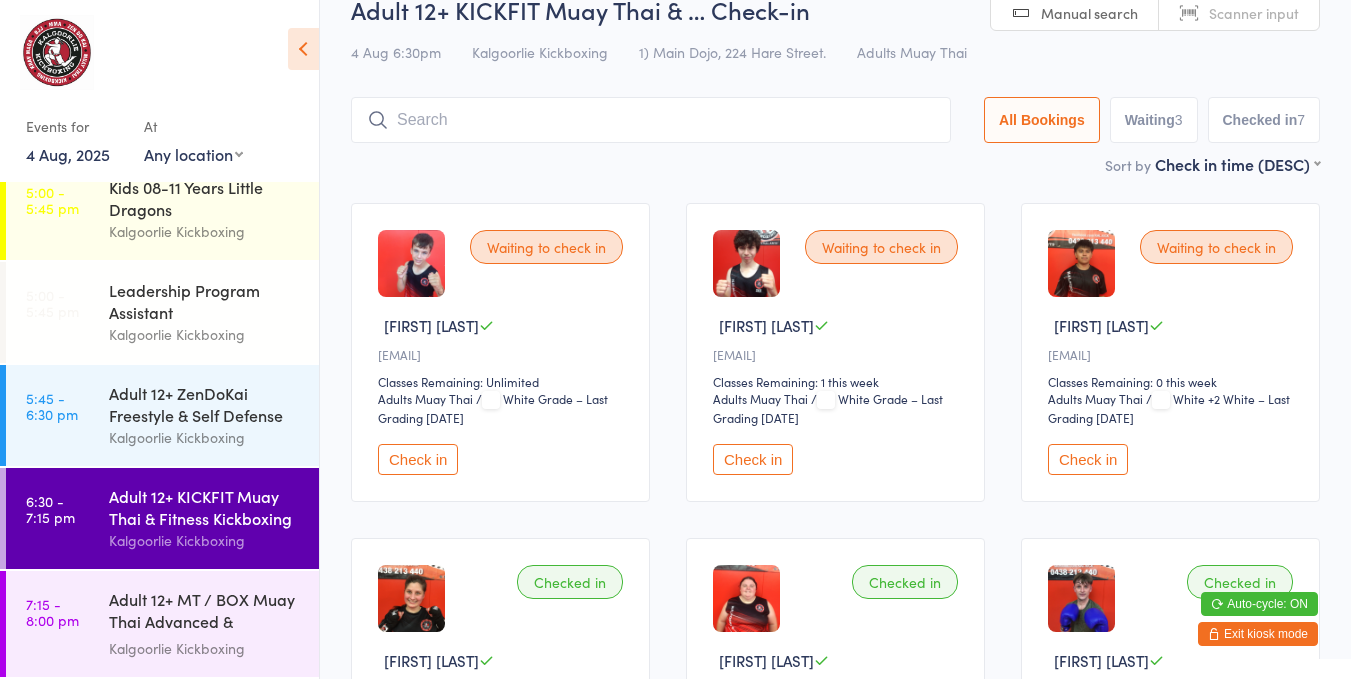 click on "Check in" at bounding box center (1088, 459) 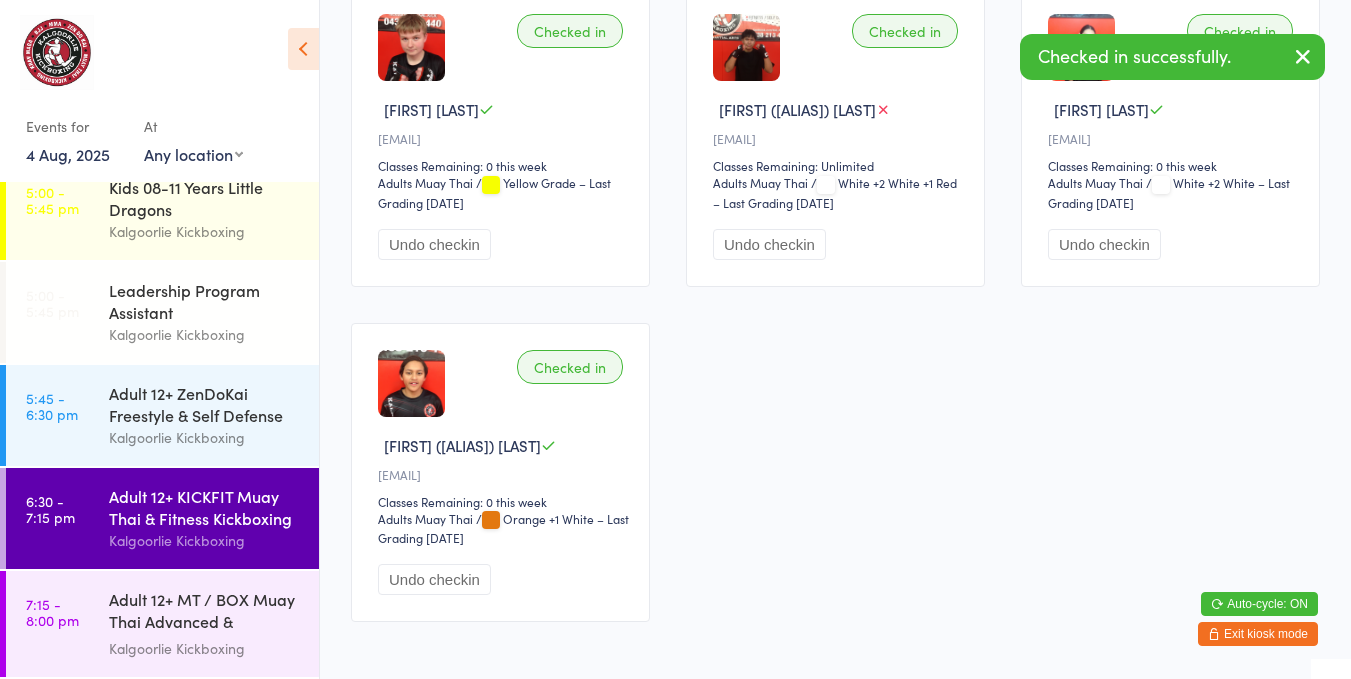 scroll, scrollTop: 923, scrollLeft: 0, axis: vertical 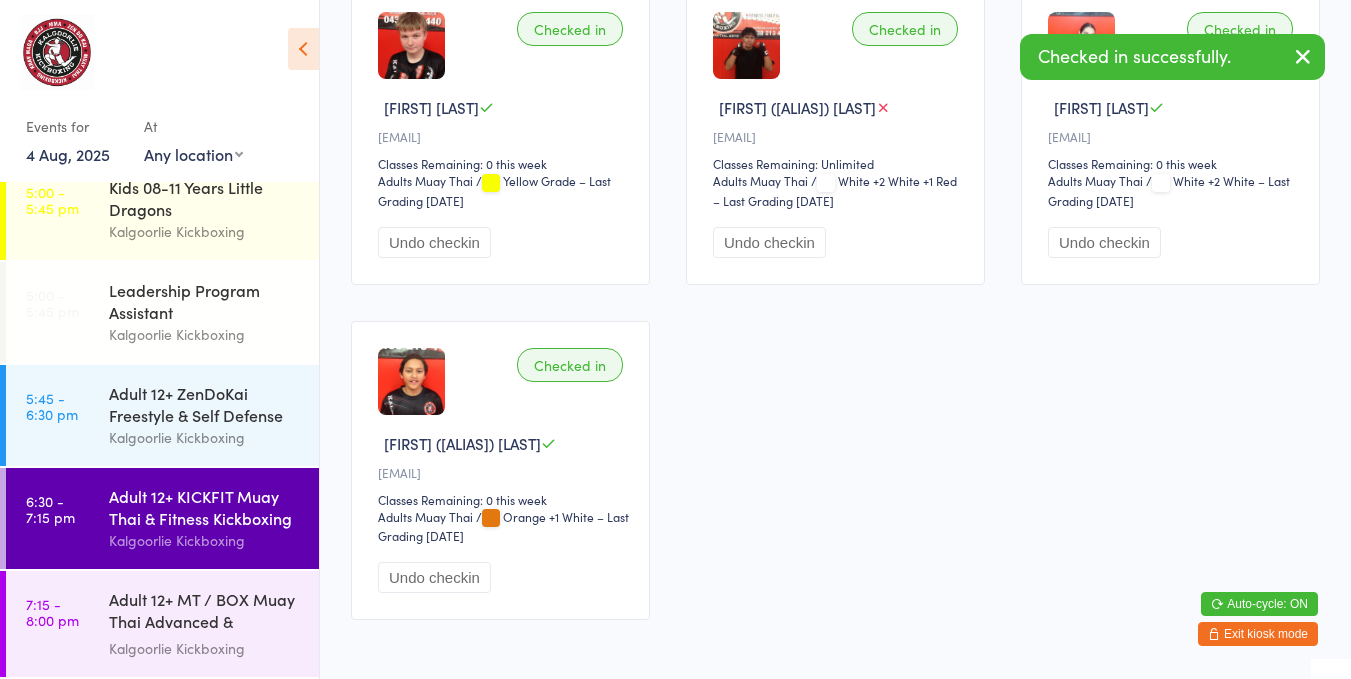click on "Adult 12+ MT / BOX Muay Thai Advanced & SPARRING" at bounding box center [205, 612] 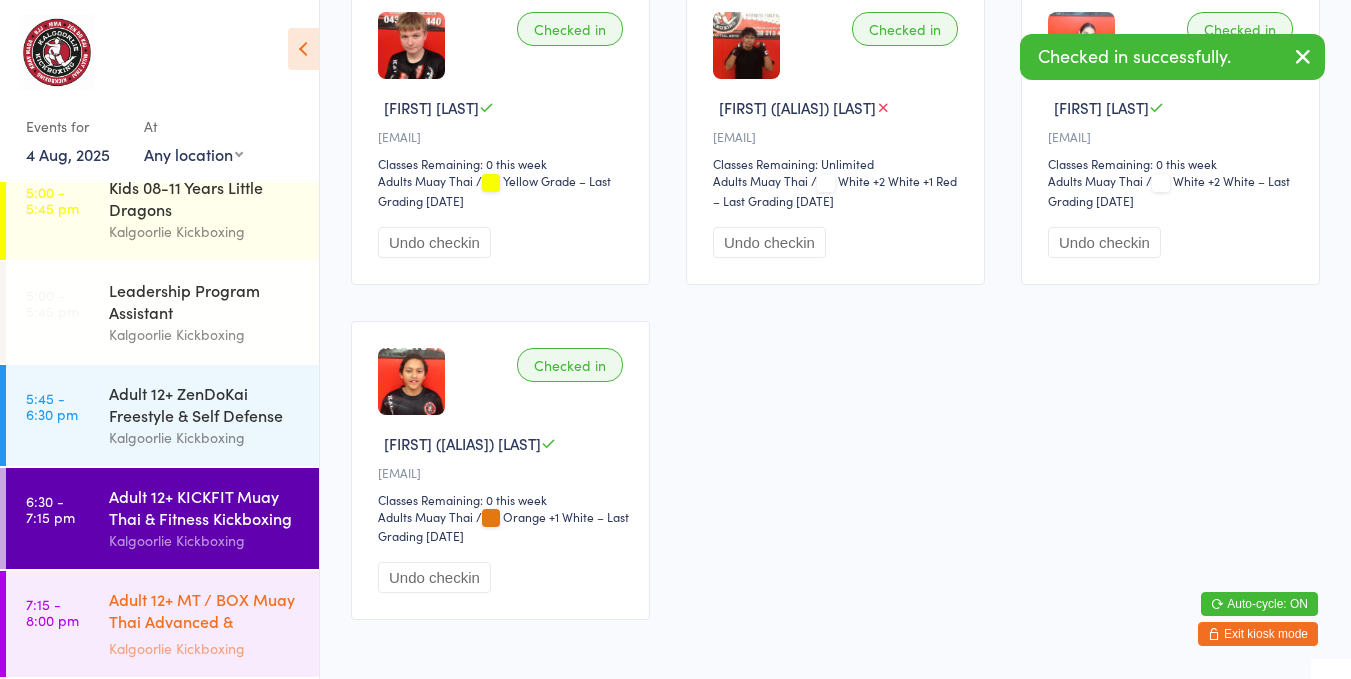 scroll, scrollTop: 0, scrollLeft: 0, axis: both 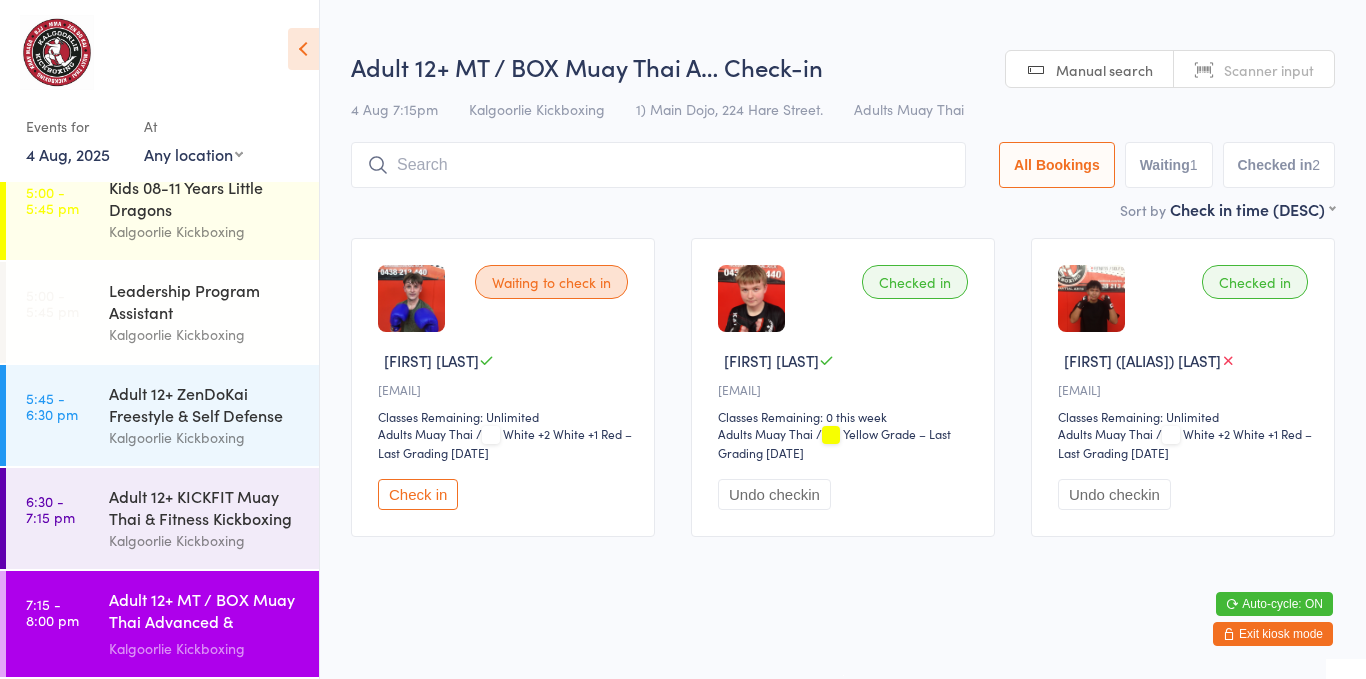 click on "Check in" at bounding box center [418, 494] 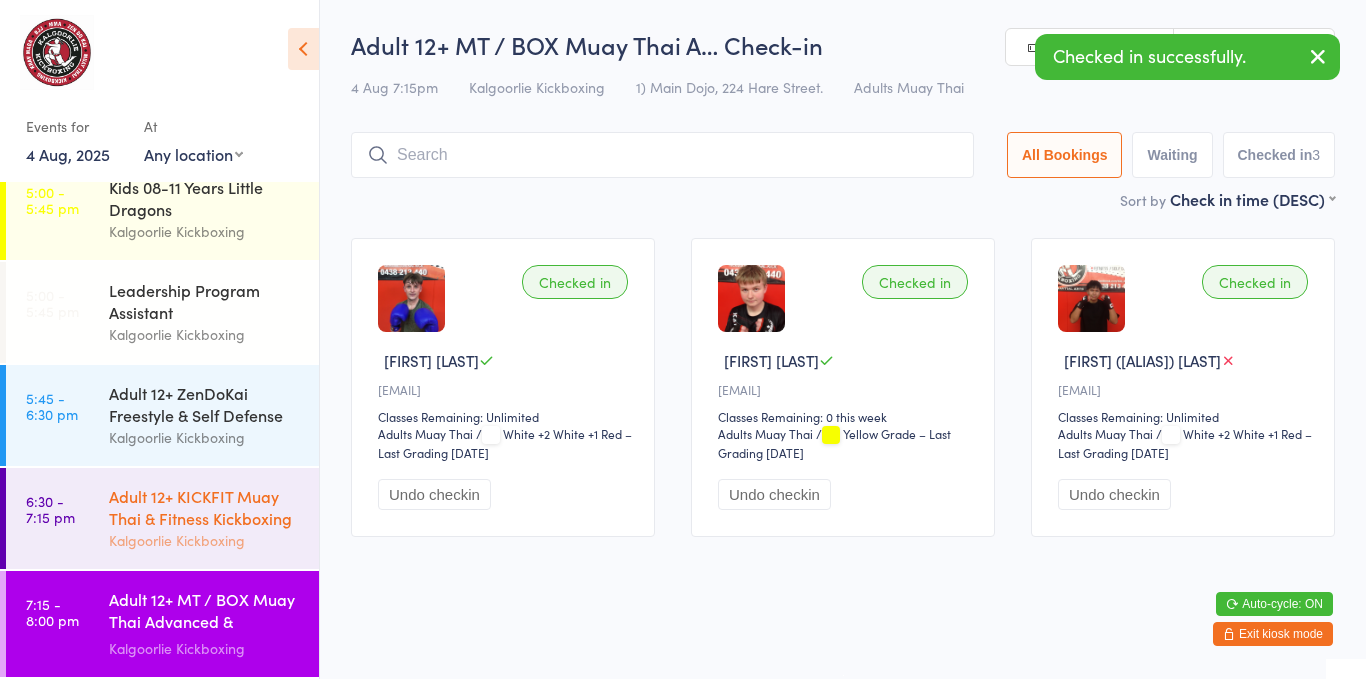 click on "Adult 12+ KICKFIT Muay Thai & Fitness Kickboxing" at bounding box center [205, 507] 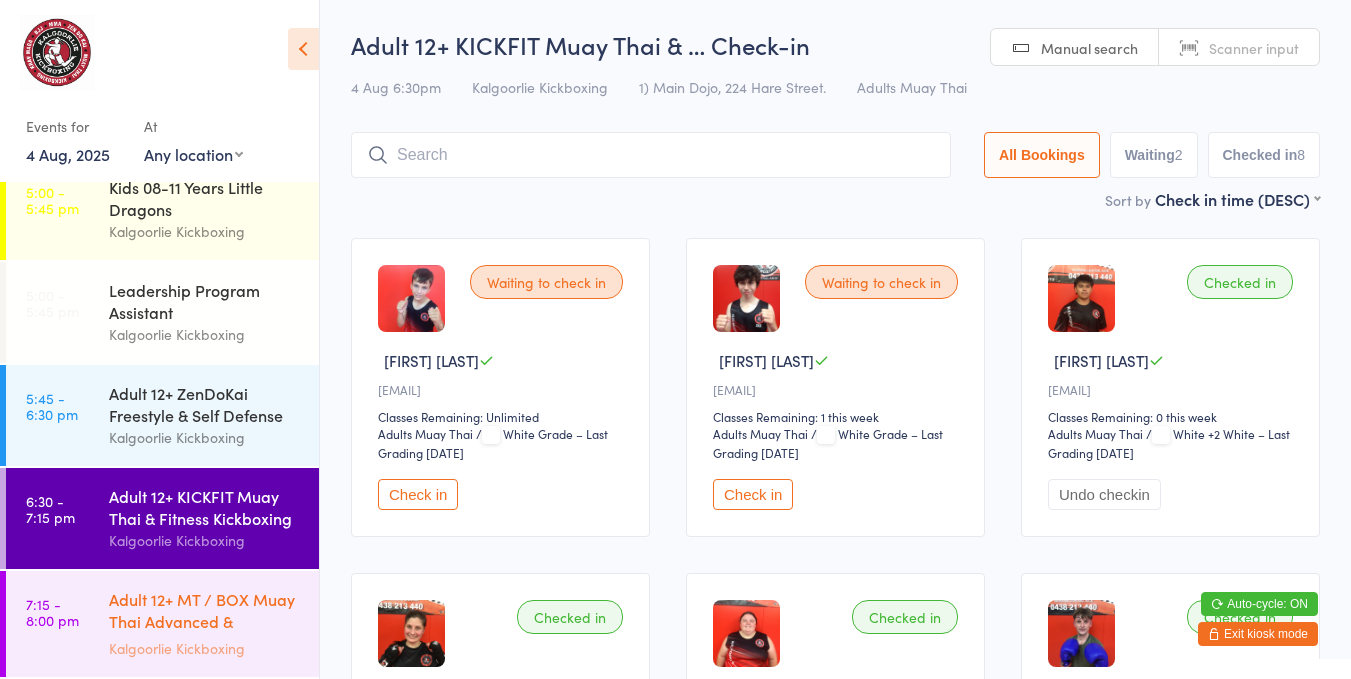 click on "Adult 12+ MT / BOX Muay Thai Advanced & SPARRING" at bounding box center (205, 612) 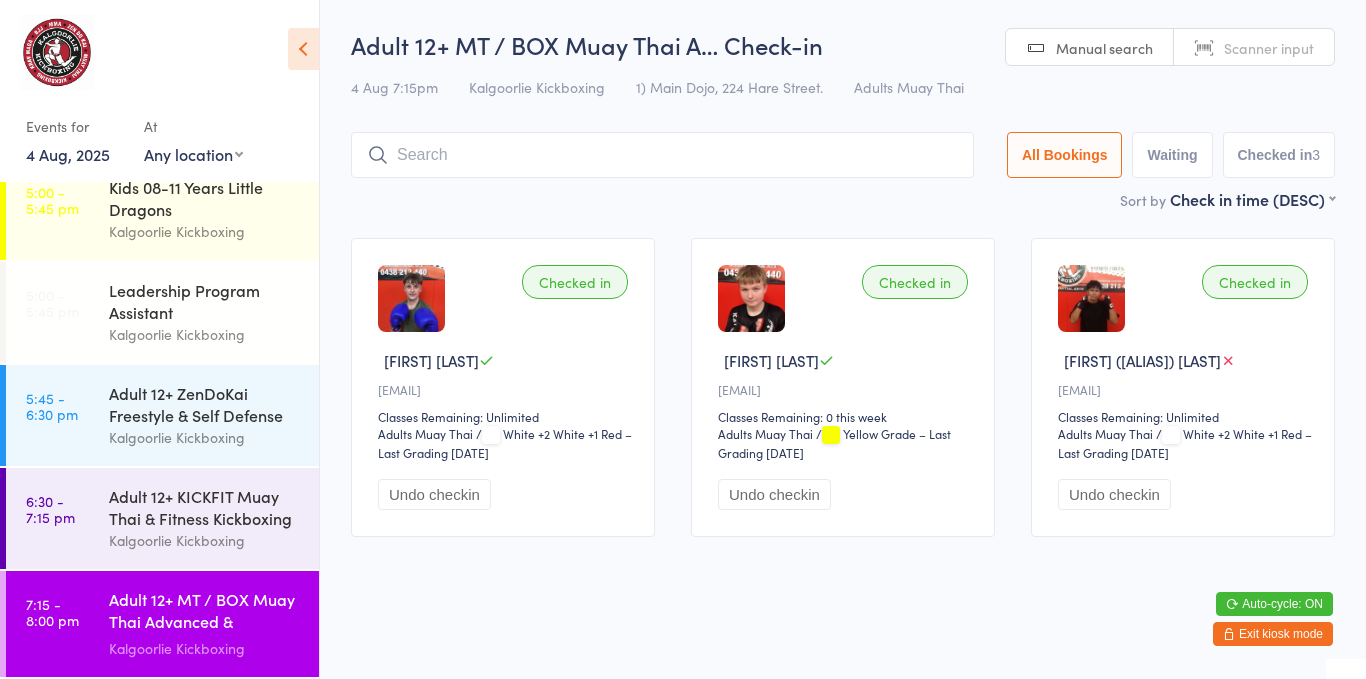 click on "Adult 12+ MT / BOX Muay Thai Advanced & SPARRING" at bounding box center (205, 612) 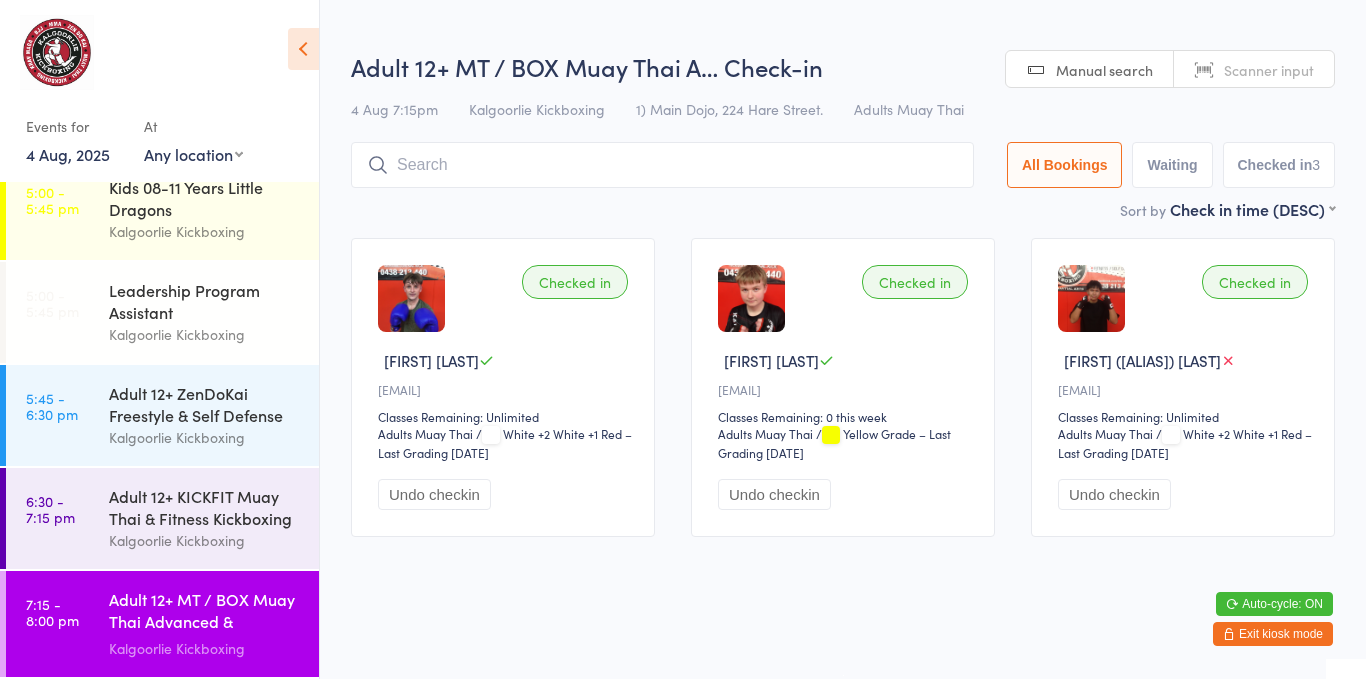 click on "Adult 12+ MT / BOX Muay Thai Advanced & SPARRING" at bounding box center [205, 612] 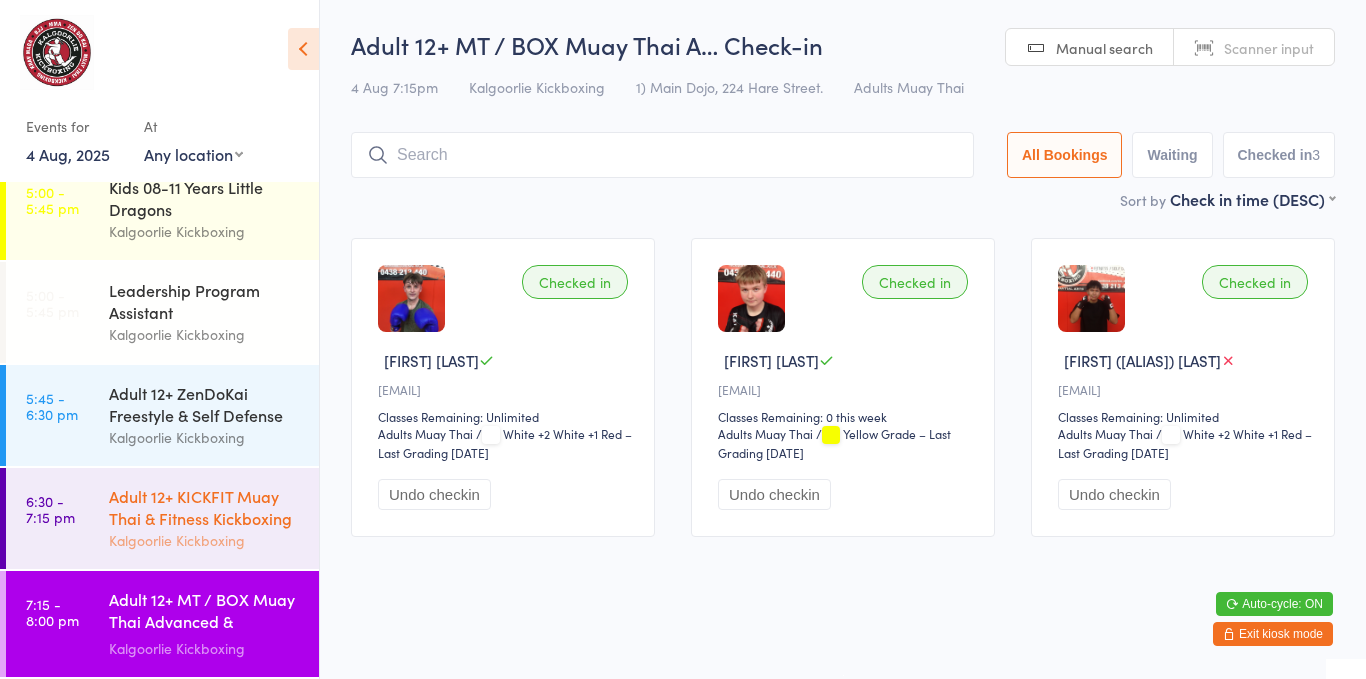 click on "[TIME] - [TIME] Adult 12+ KICKFIT Muay Thai & Fitness Kickboxing Kalgoorlie Kickboxing" at bounding box center (162, 518) 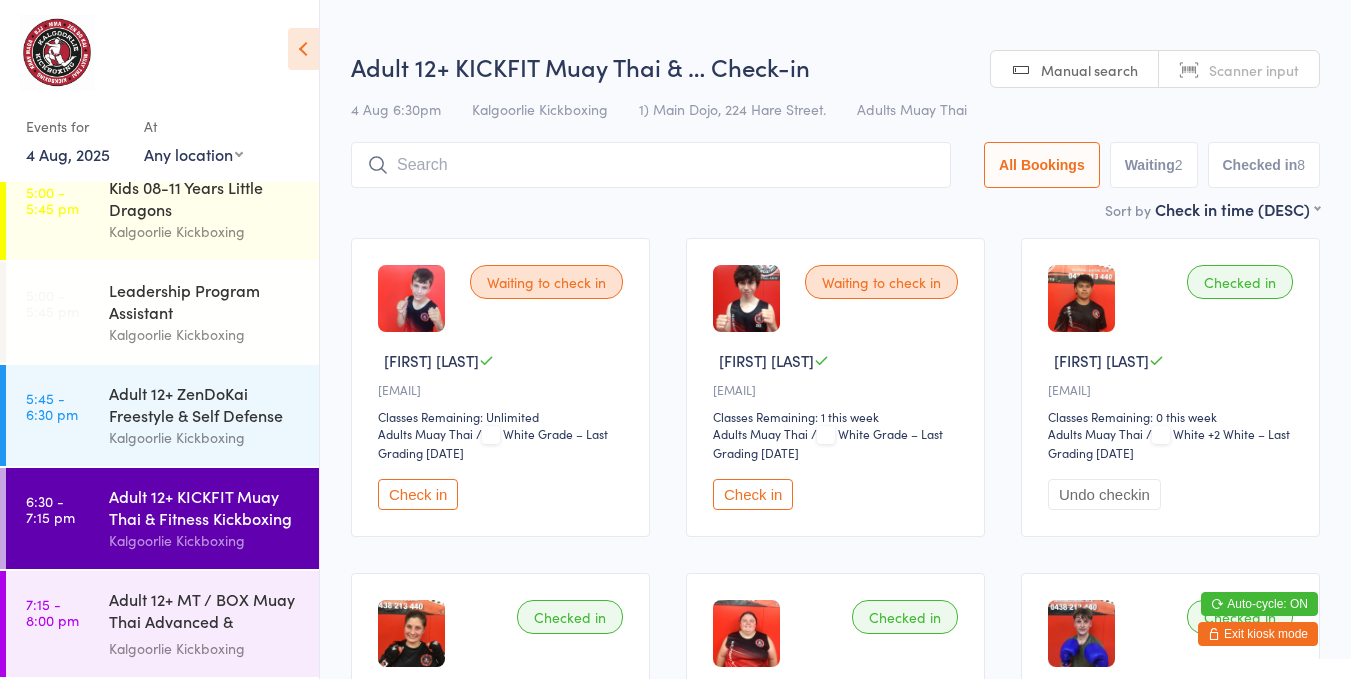 click at bounding box center [651, 165] 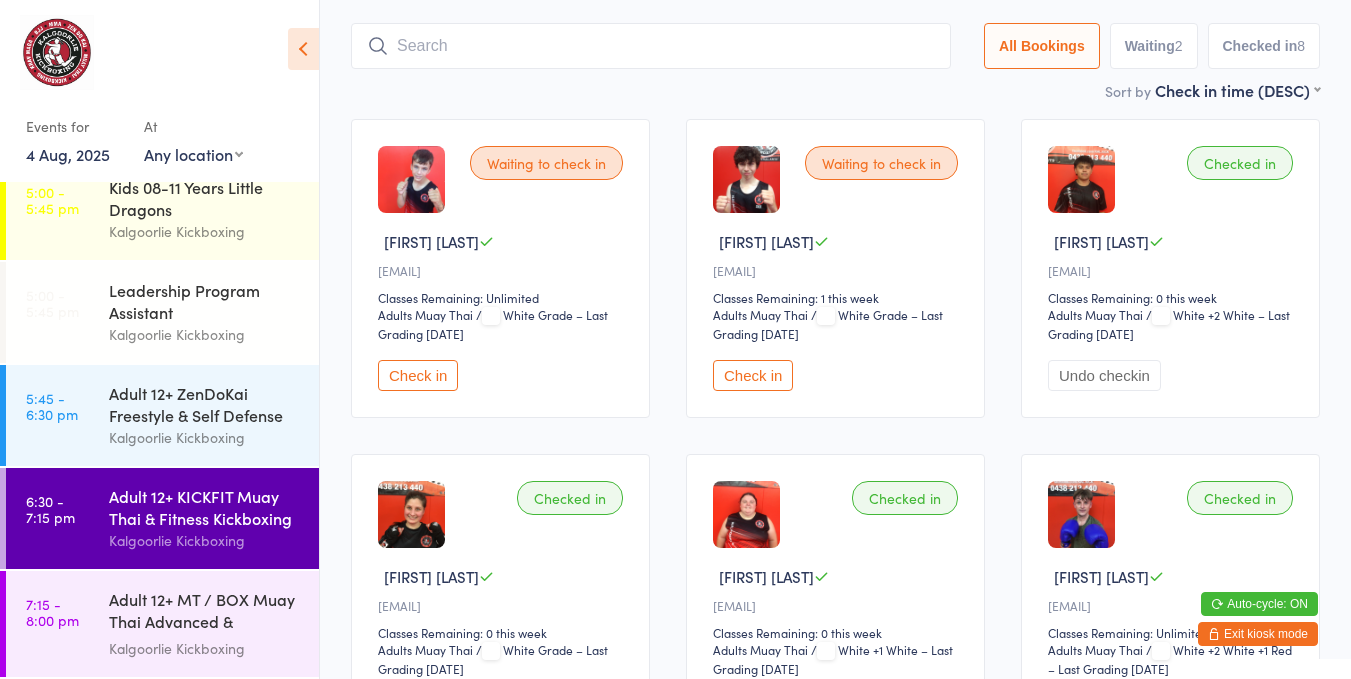 scroll, scrollTop: 142, scrollLeft: 0, axis: vertical 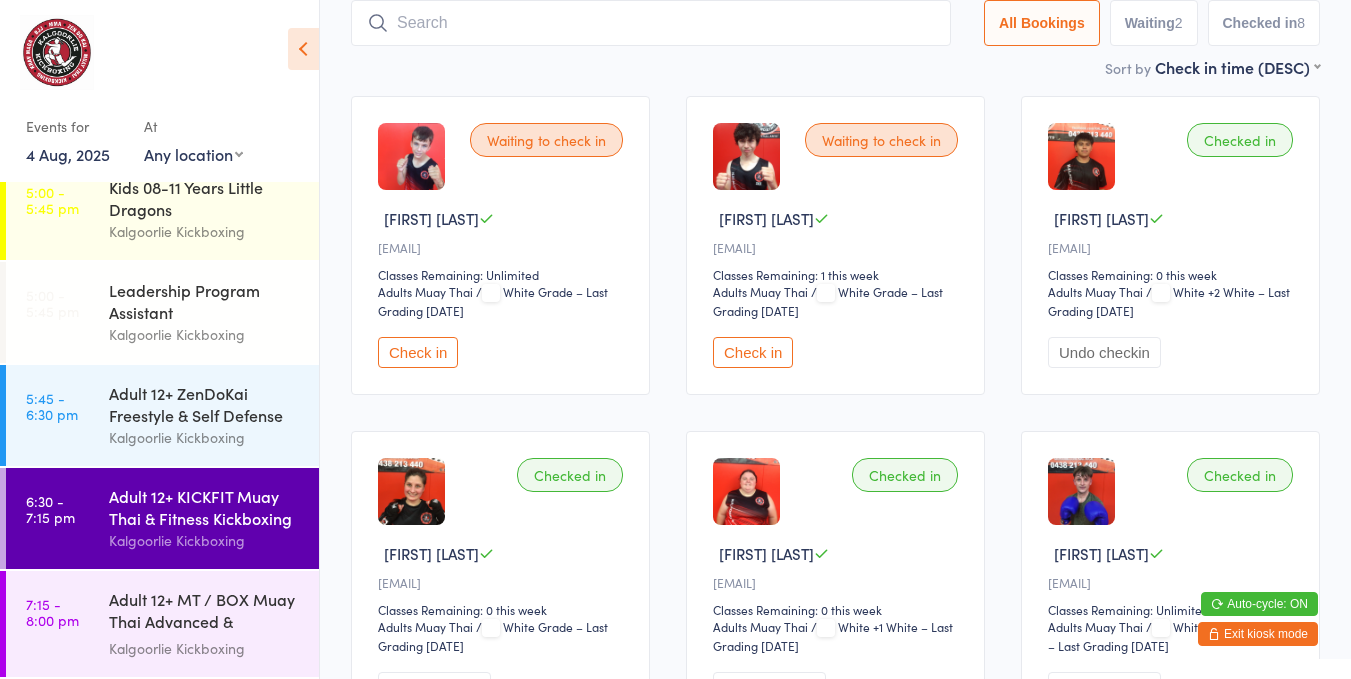 click at bounding box center [411, 156] 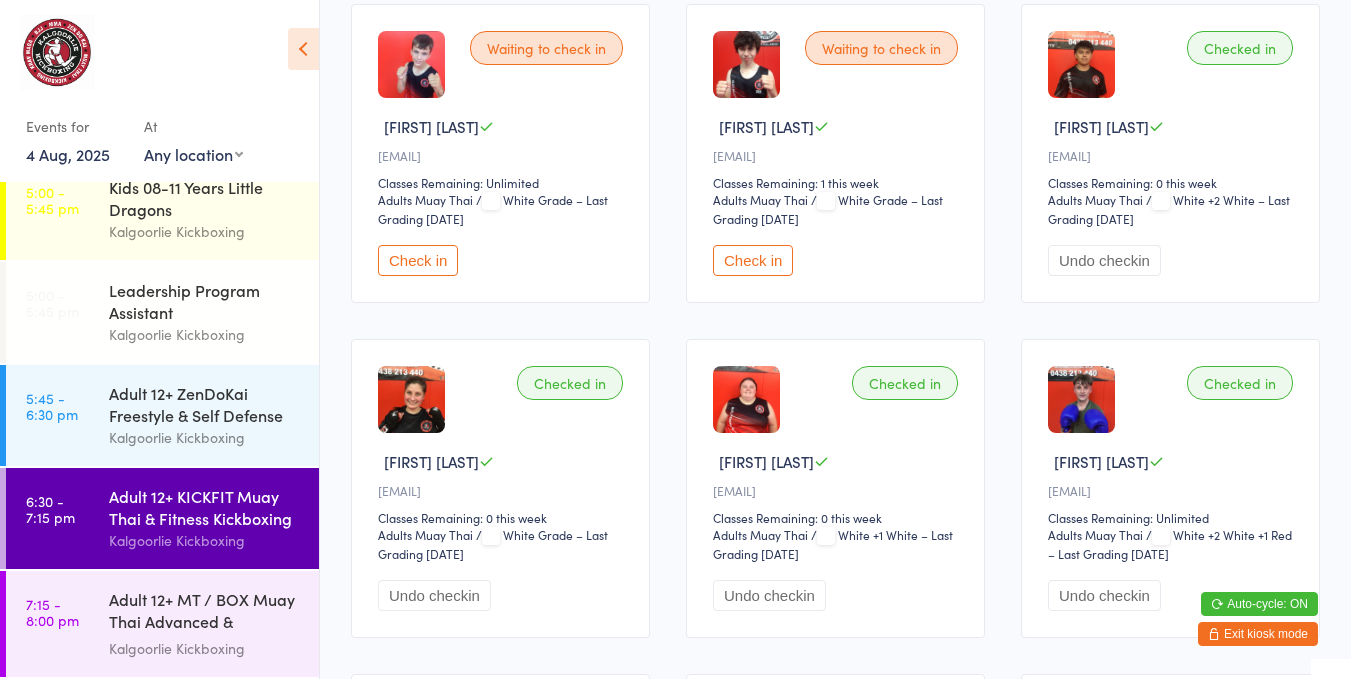 scroll, scrollTop: 233, scrollLeft: 0, axis: vertical 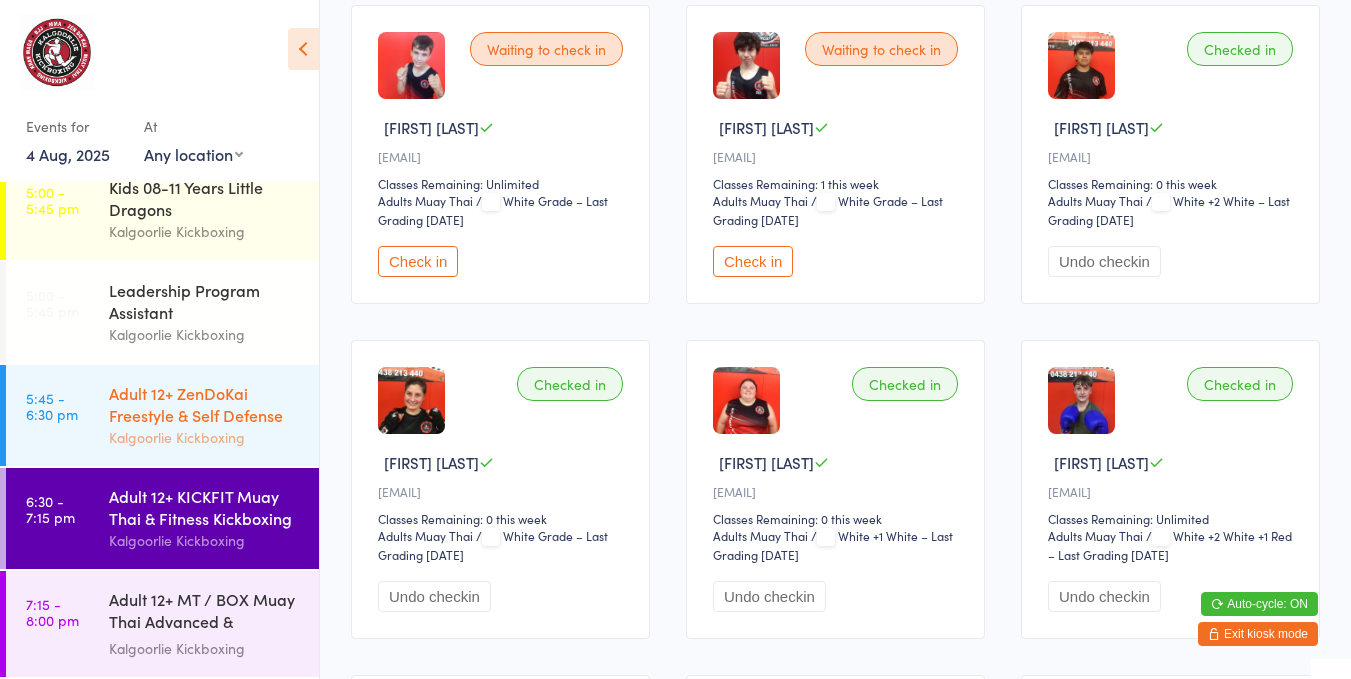 click on "Adult 12+ ZenDoKai Freestyle & Self Defense" at bounding box center (205, 404) 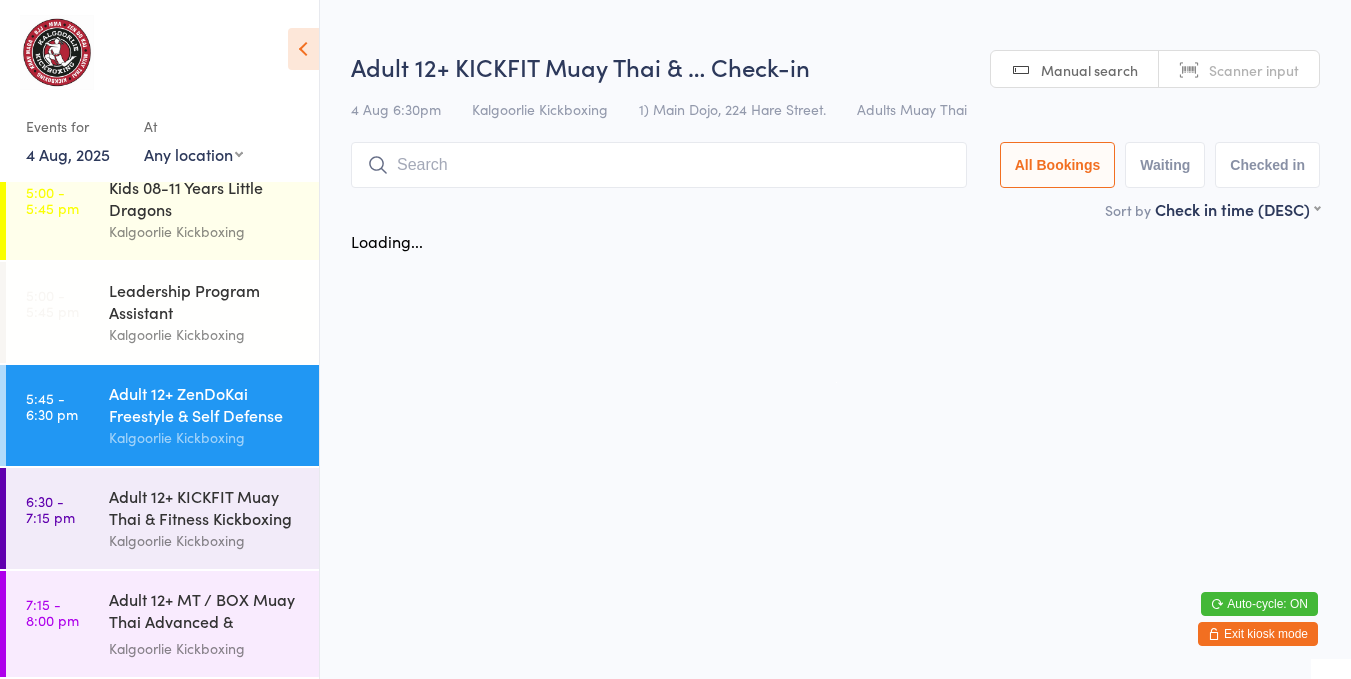 scroll, scrollTop: 0, scrollLeft: 0, axis: both 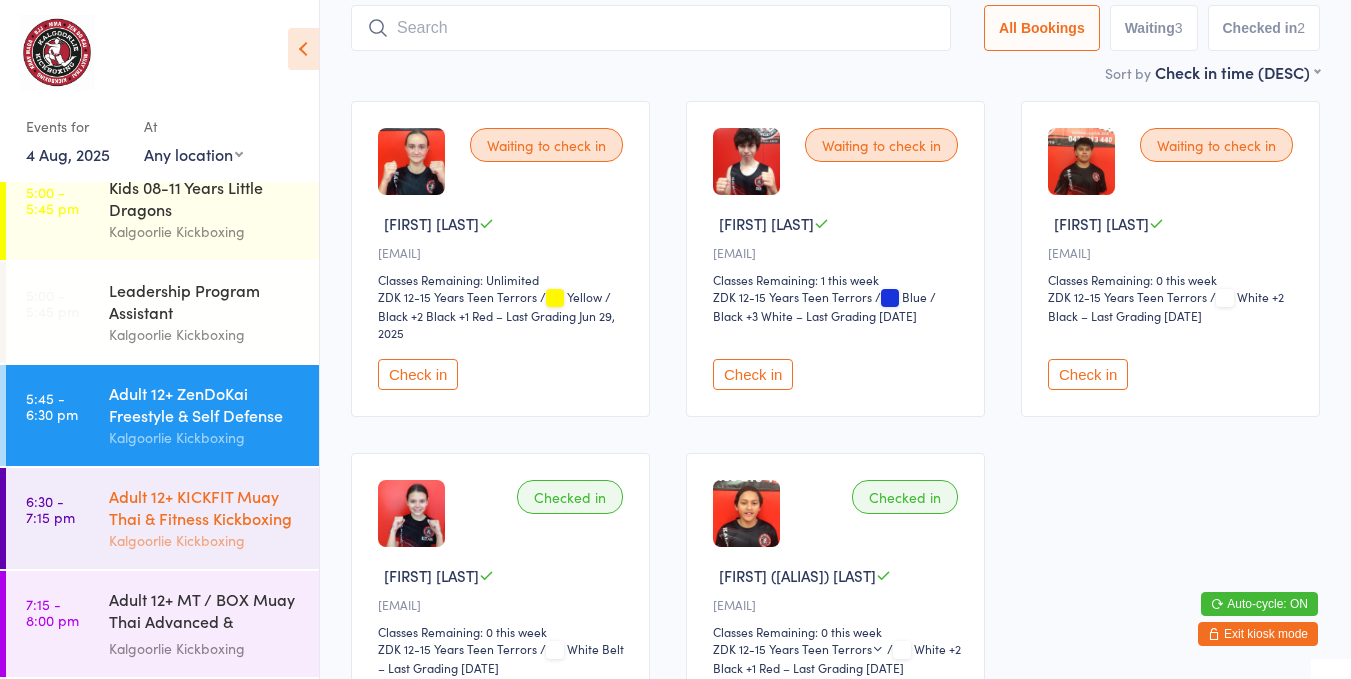 click on "Adult 12+ KICKFIT Muay Thai & Fitness Kickboxing" at bounding box center [205, 507] 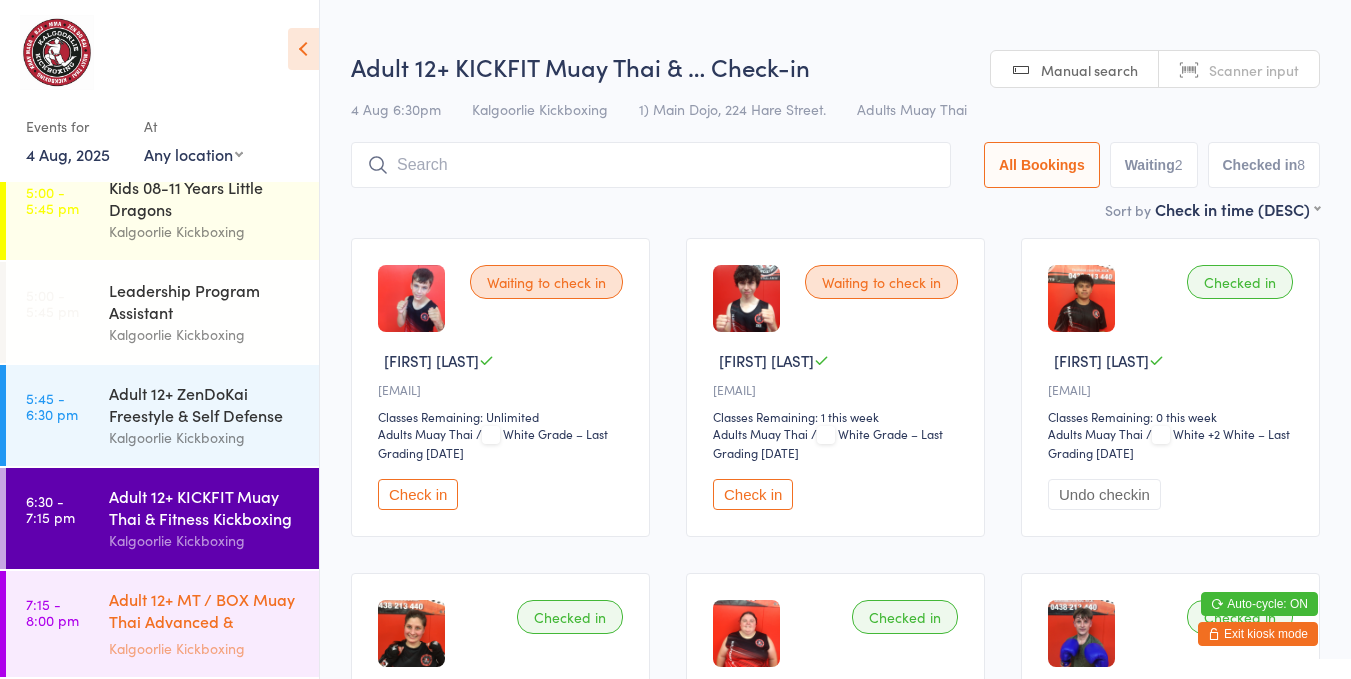 click on "Kalgoorlie Kickboxing" at bounding box center (205, 648) 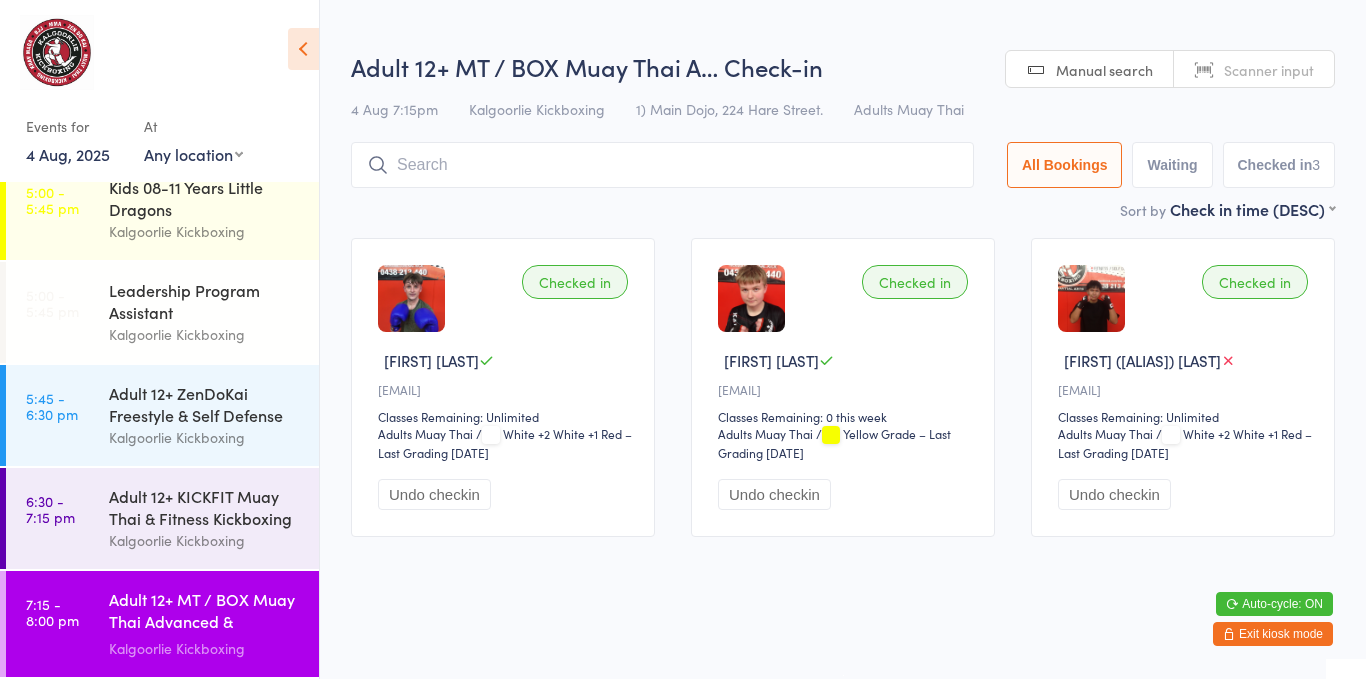 click at bounding box center [662, 165] 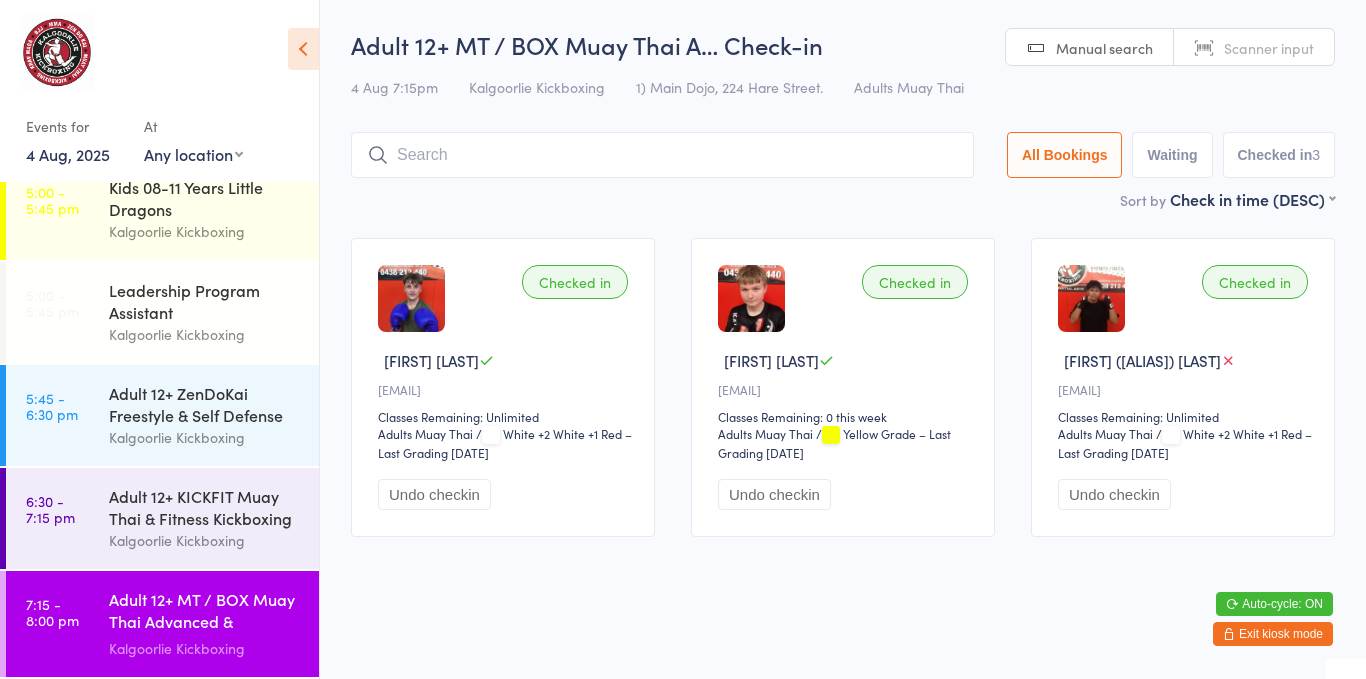 click on "Adult 12+ MT / BOX Muay Thai A… Check-in [DATE] [TIME] Kalgoorlie Kickboxing 1) Main Dojo, [NUMBER] [STREET]. Adults Muay Thai Adults Muay Thai / White +2 White +1 Red – Last Grading [DATE] Undo checkin Checked in [FIRST] [LAST] [EMAIL] Classes Remaining: Unlimited Adults Muay Thai Adults Muay Thai / Yellow Grade – Last Grading [DATE] Undo checkin Checked in [FIRST] ([ALIAS]) [LAST] [EMAIL] Classes Remaining: Unlimited Adults Muay Thai Adults Muay Thai / White +2 White +1 Red – Last Grading [DATE] Undo checkin" at bounding box center (843, 291) 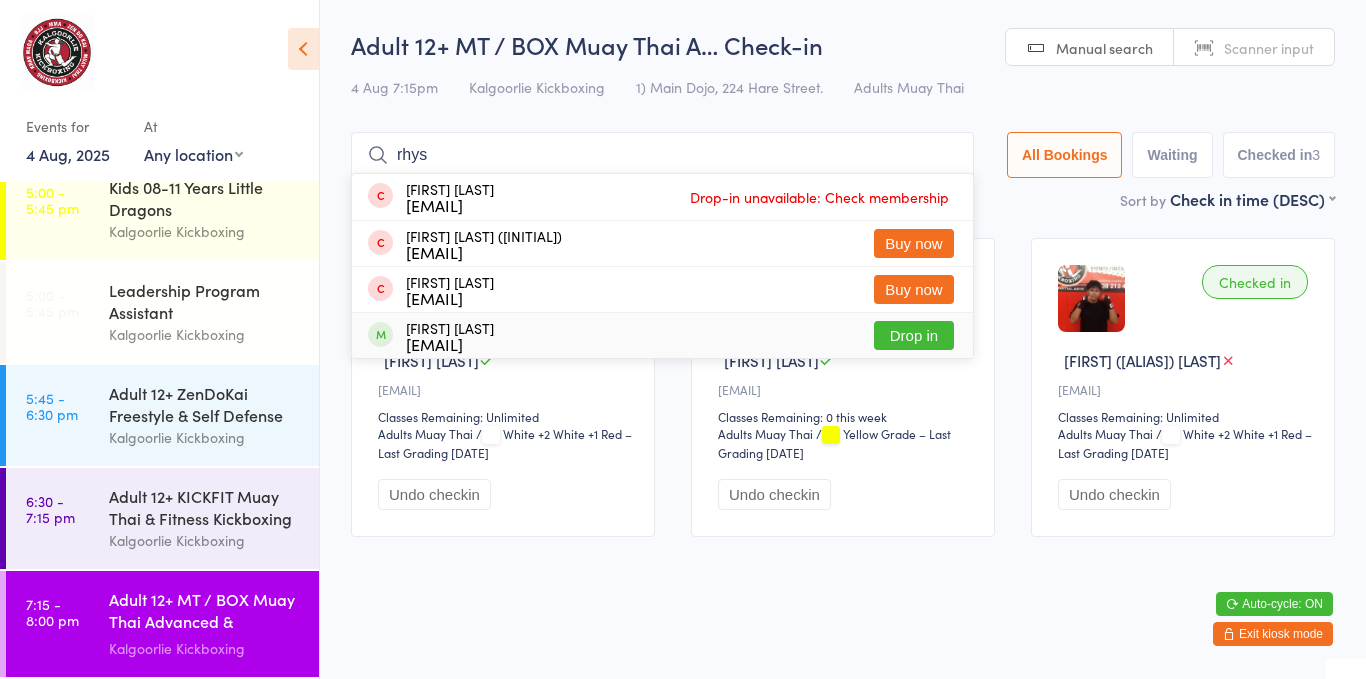 type on "rhys" 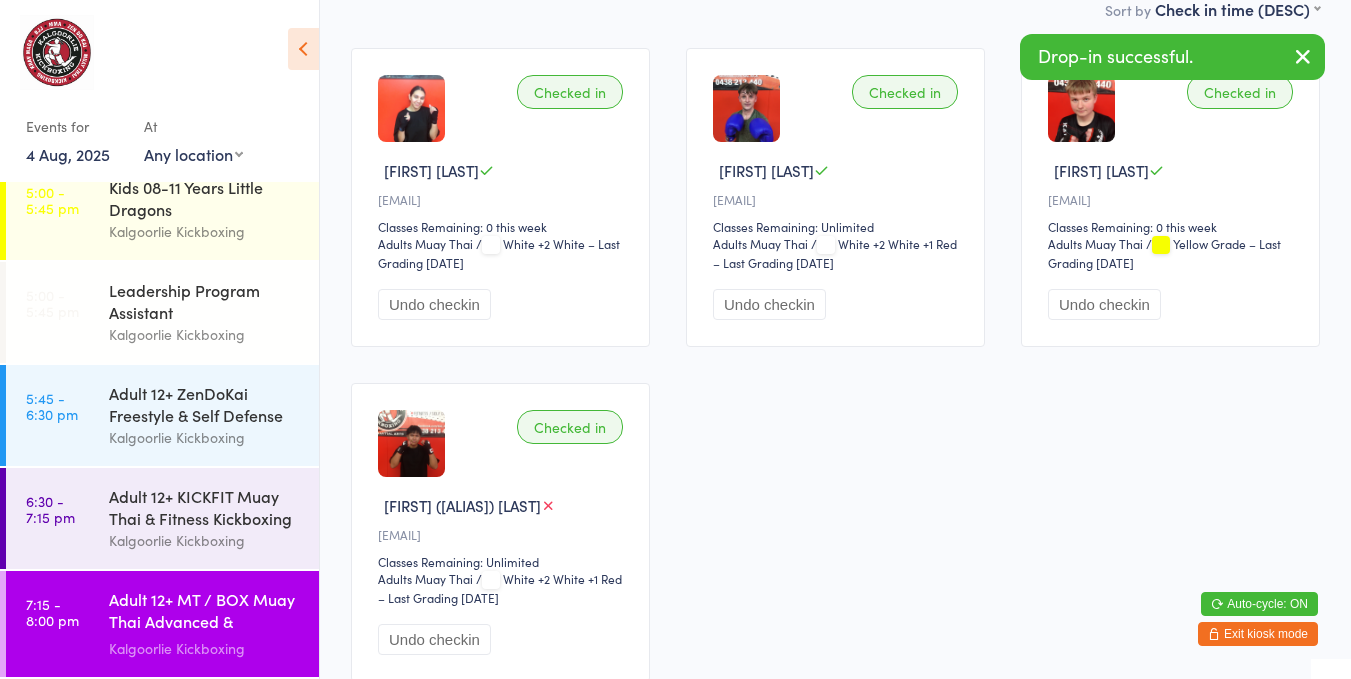 scroll, scrollTop: 0, scrollLeft: 0, axis: both 